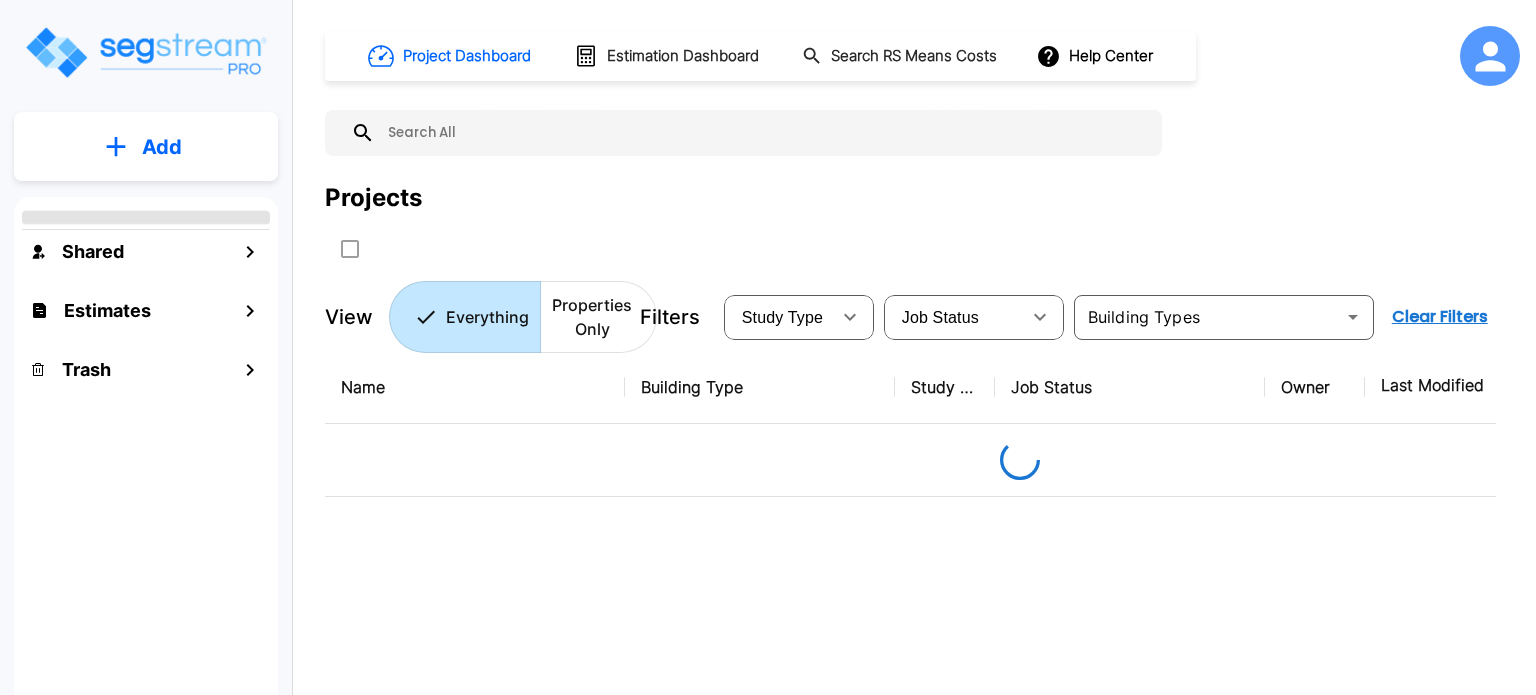 scroll, scrollTop: 0, scrollLeft: 0, axis: both 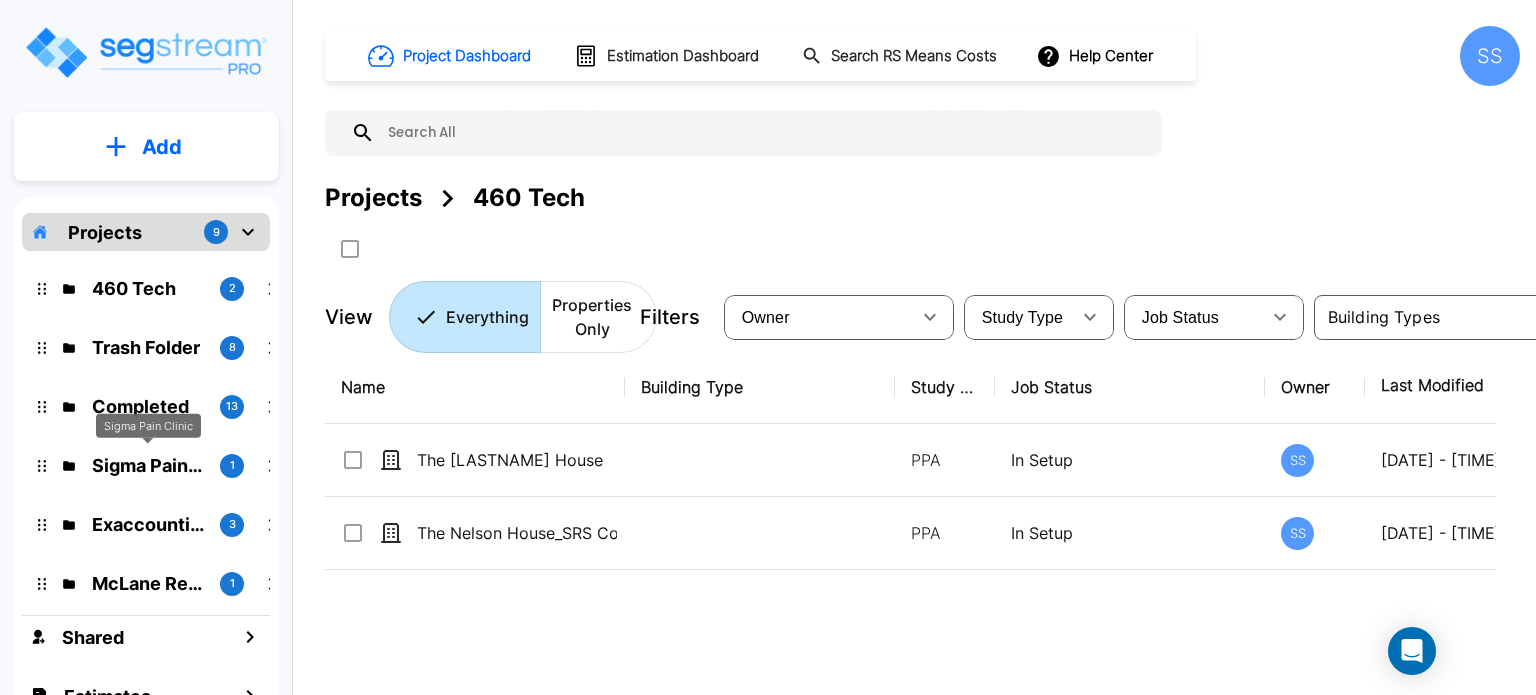 click on "Sigma Pain Clinic" at bounding box center (148, 465) 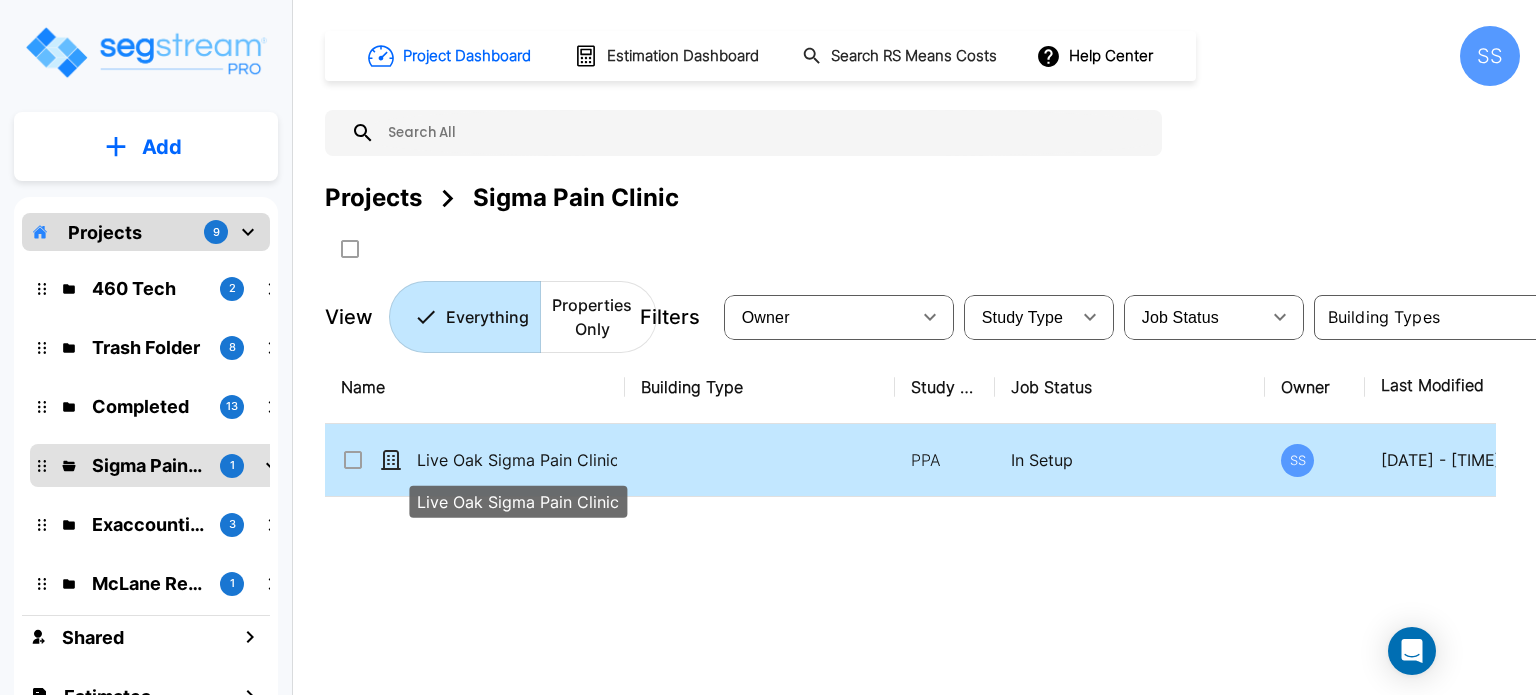 click on "Live Oak Sigma Pain Clinic" at bounding box center (517, 460) 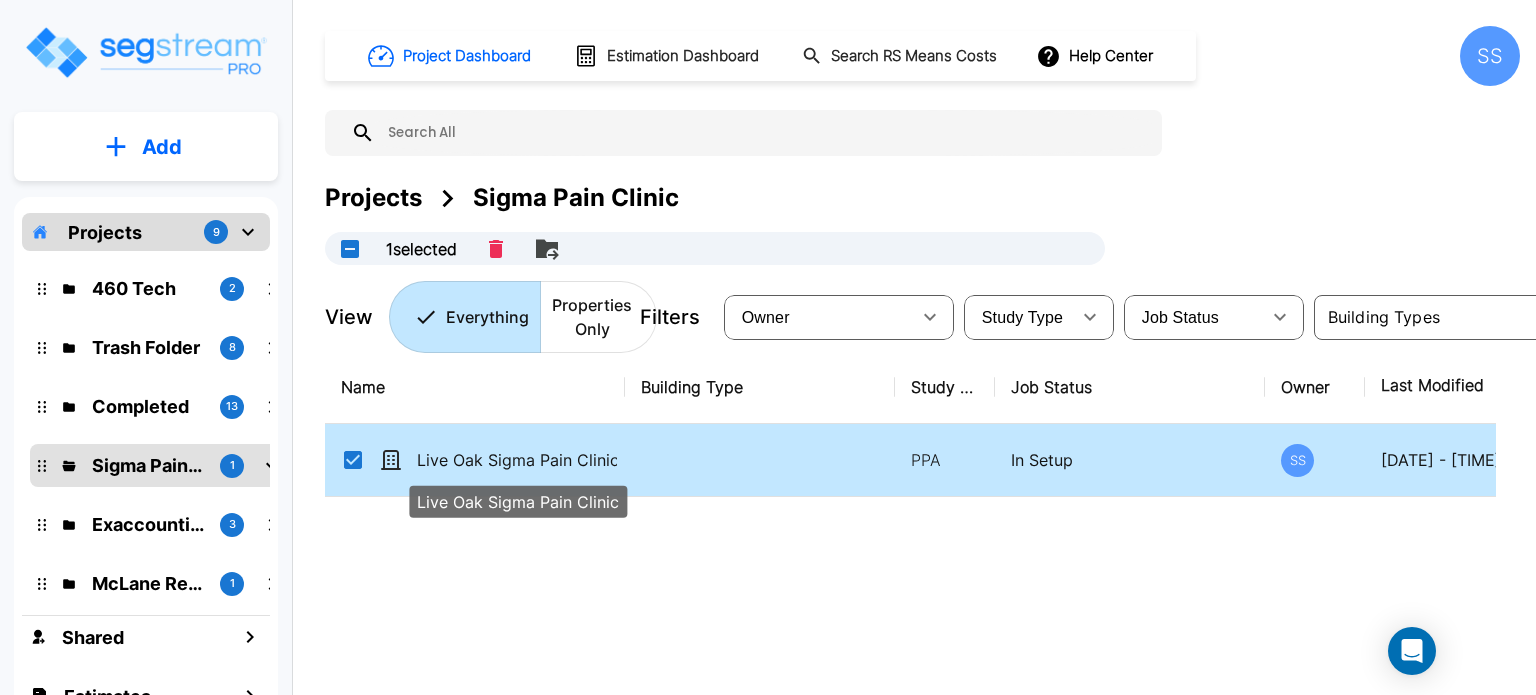 click on "Live Oak Sigma Pain Clinic" at bounding box center [517, 460] 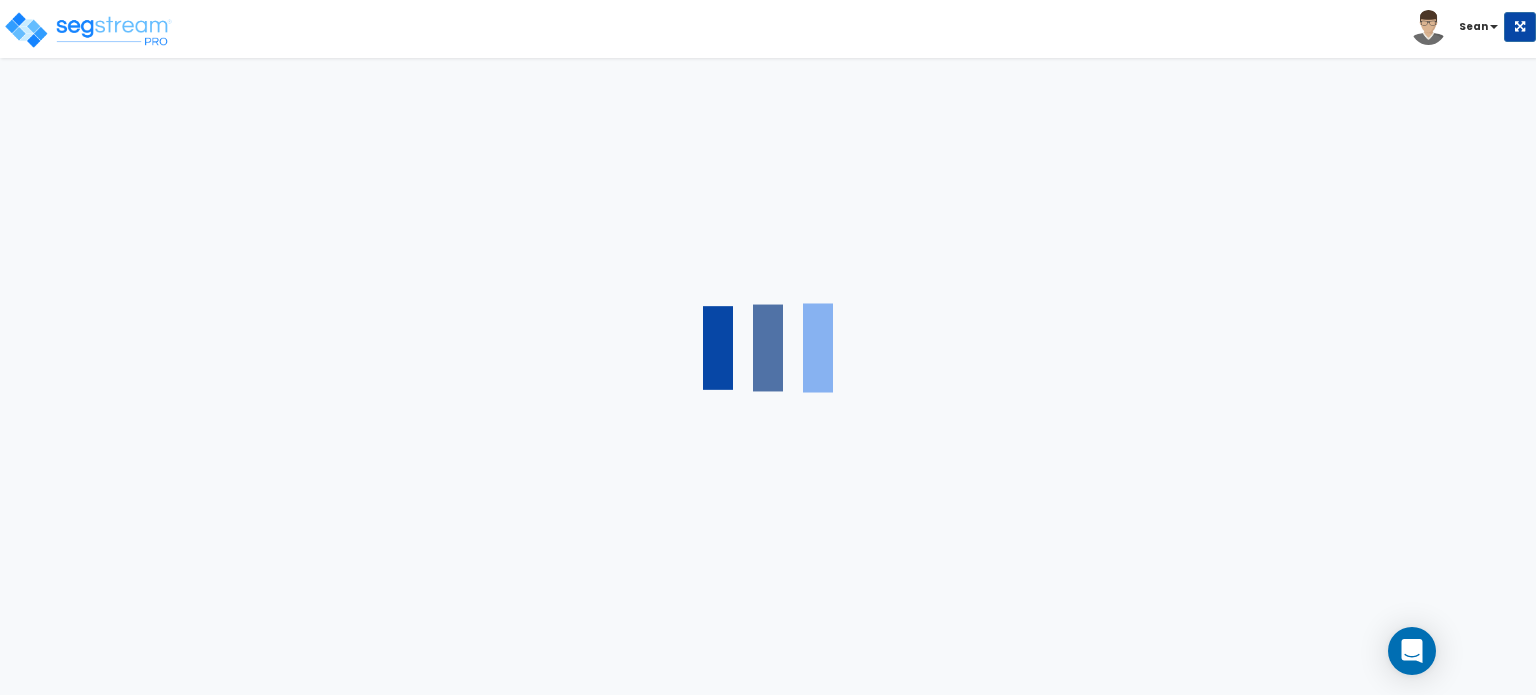scroll, scrollTop: 0, scrollLeft: 0, axis: both 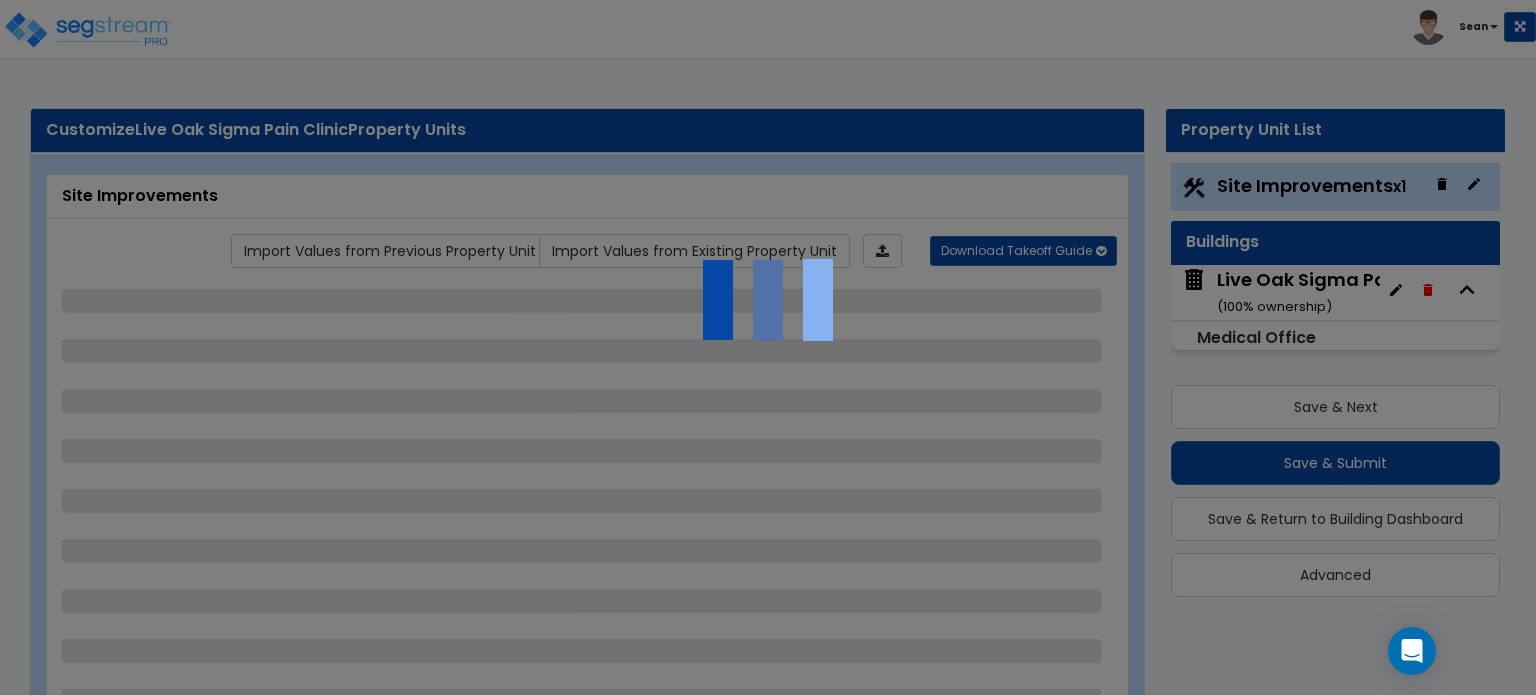 select on "2" 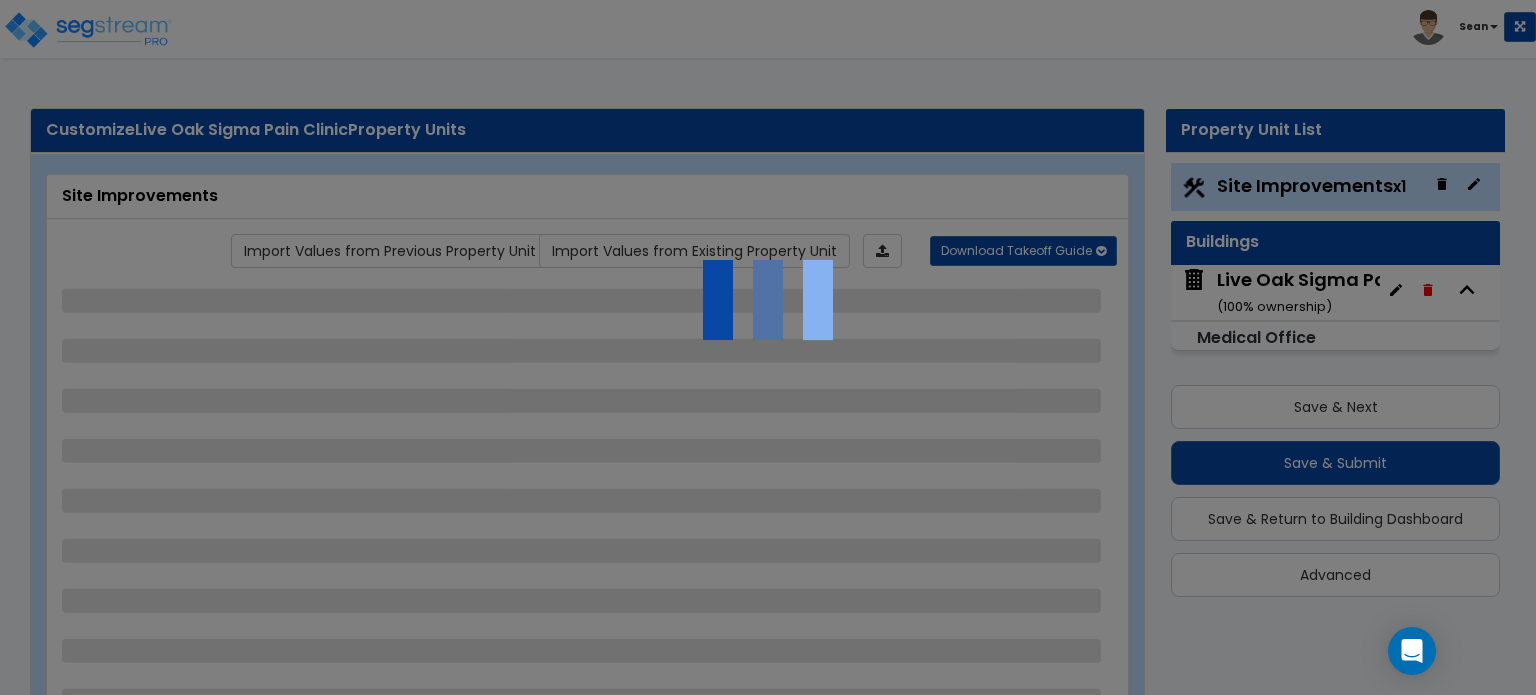select on "2" 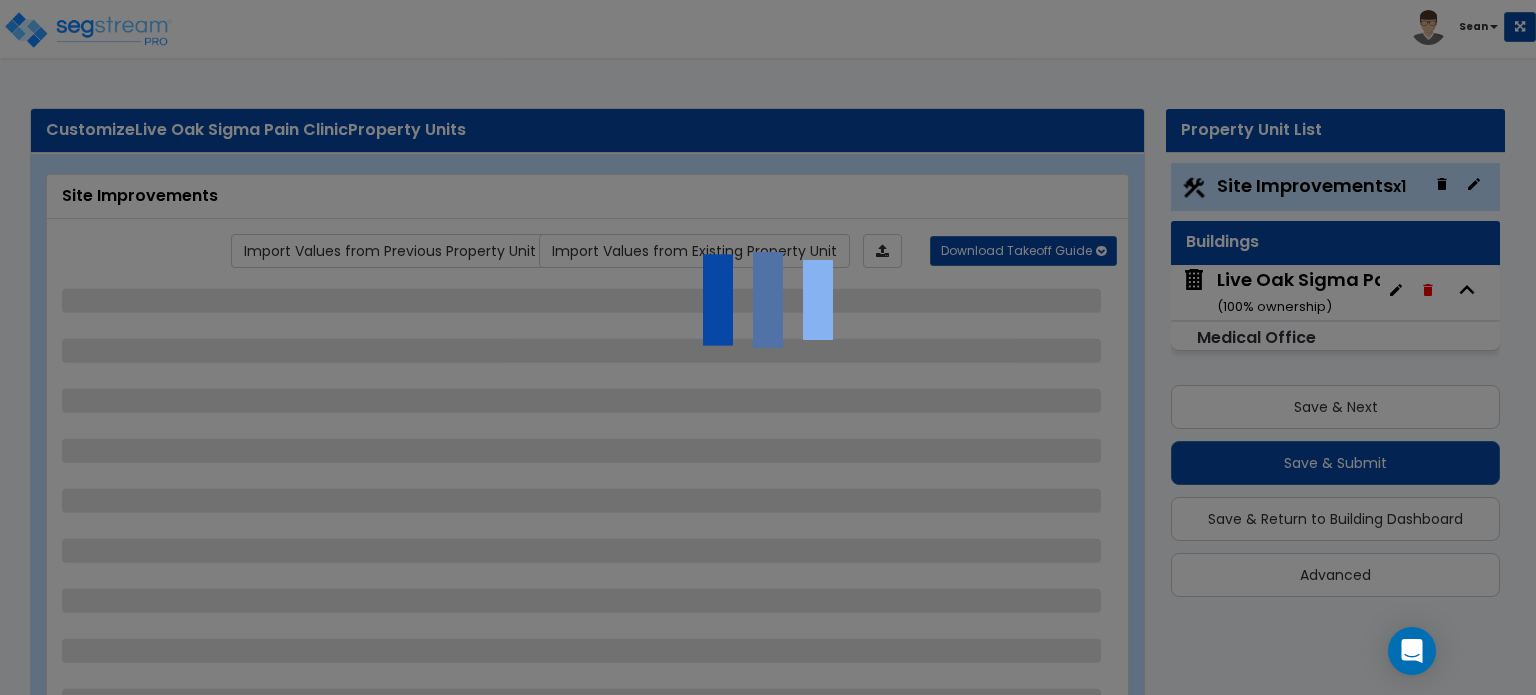 select on "1" 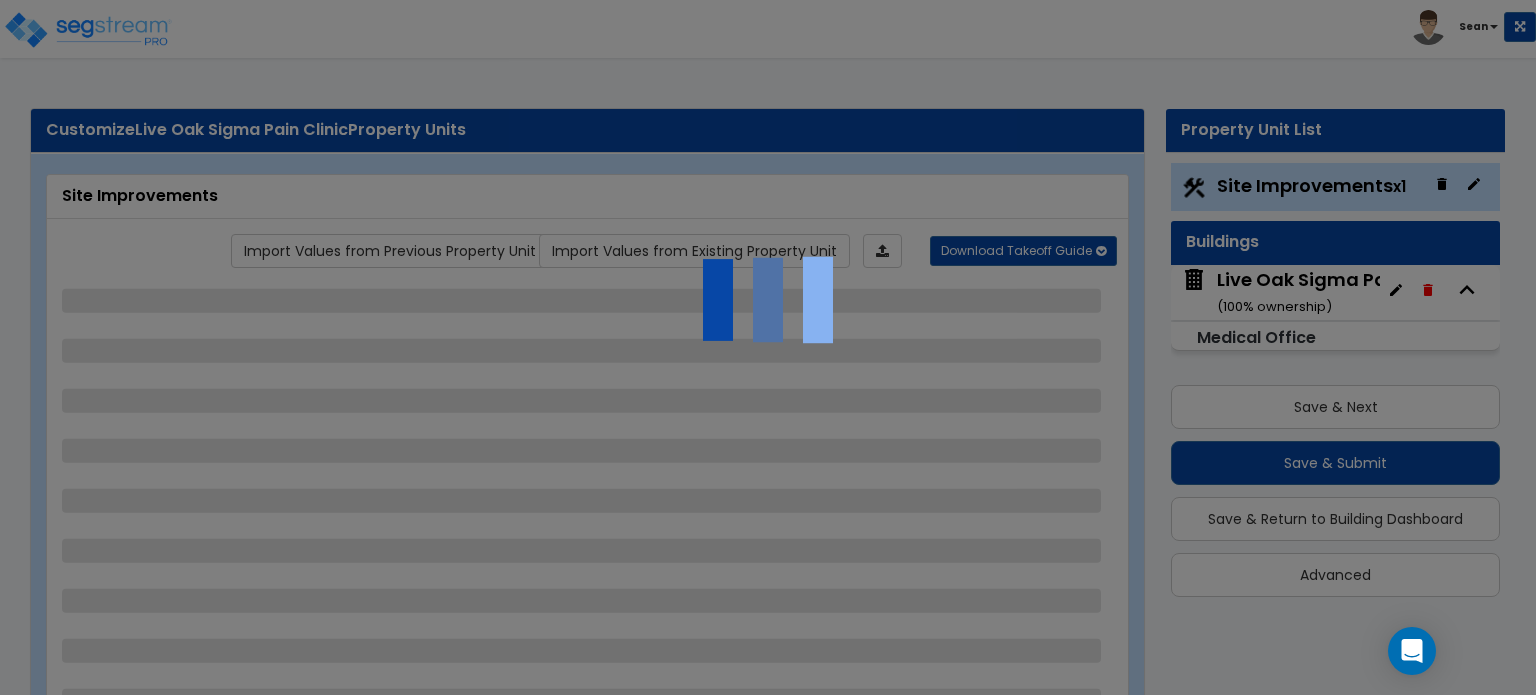 select on "1" 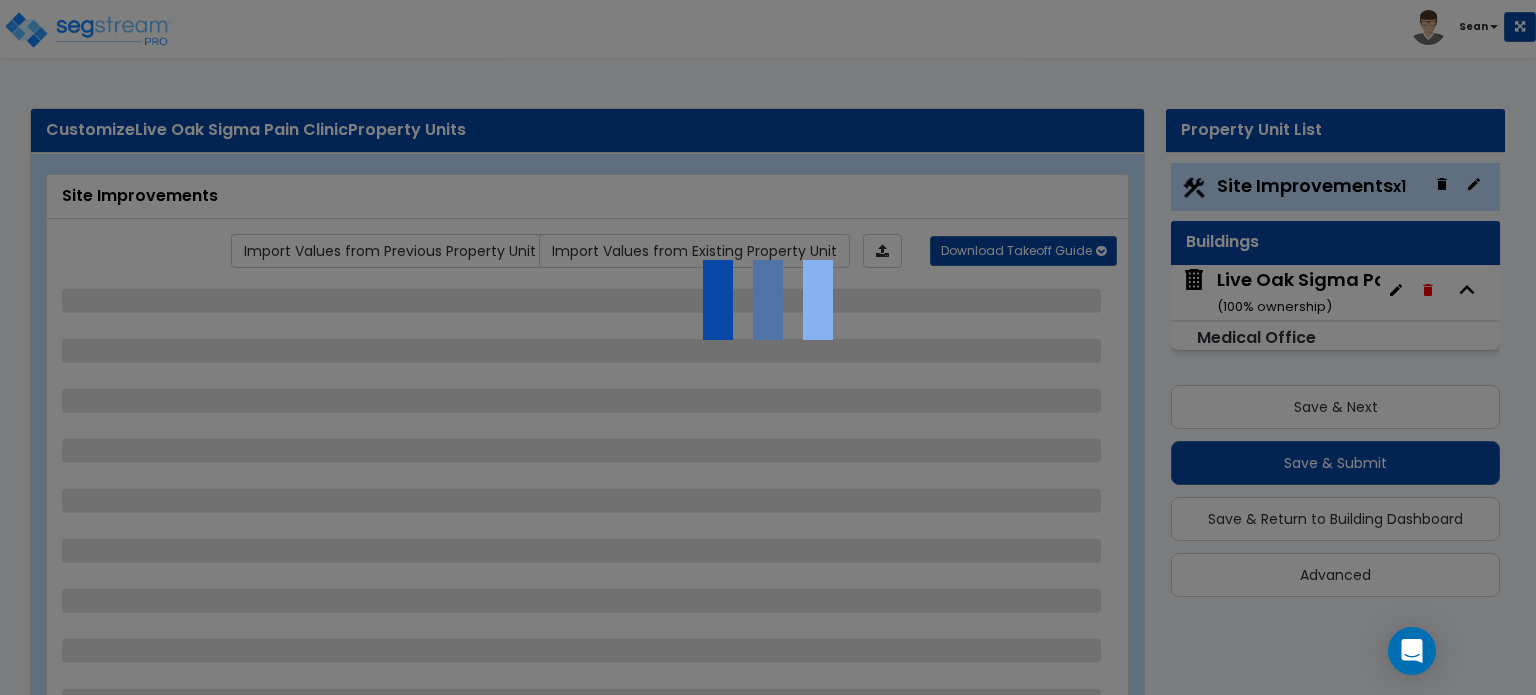 select on "1" 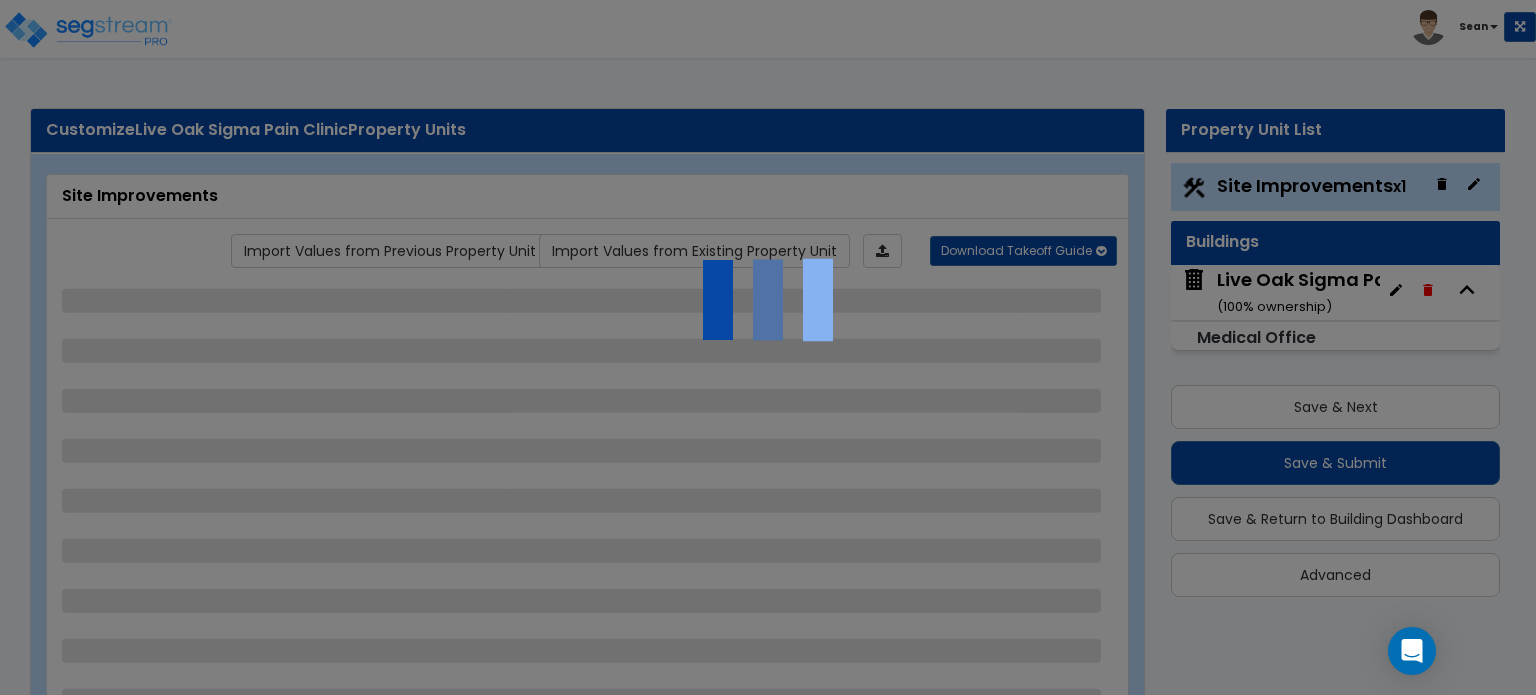 select on "1" 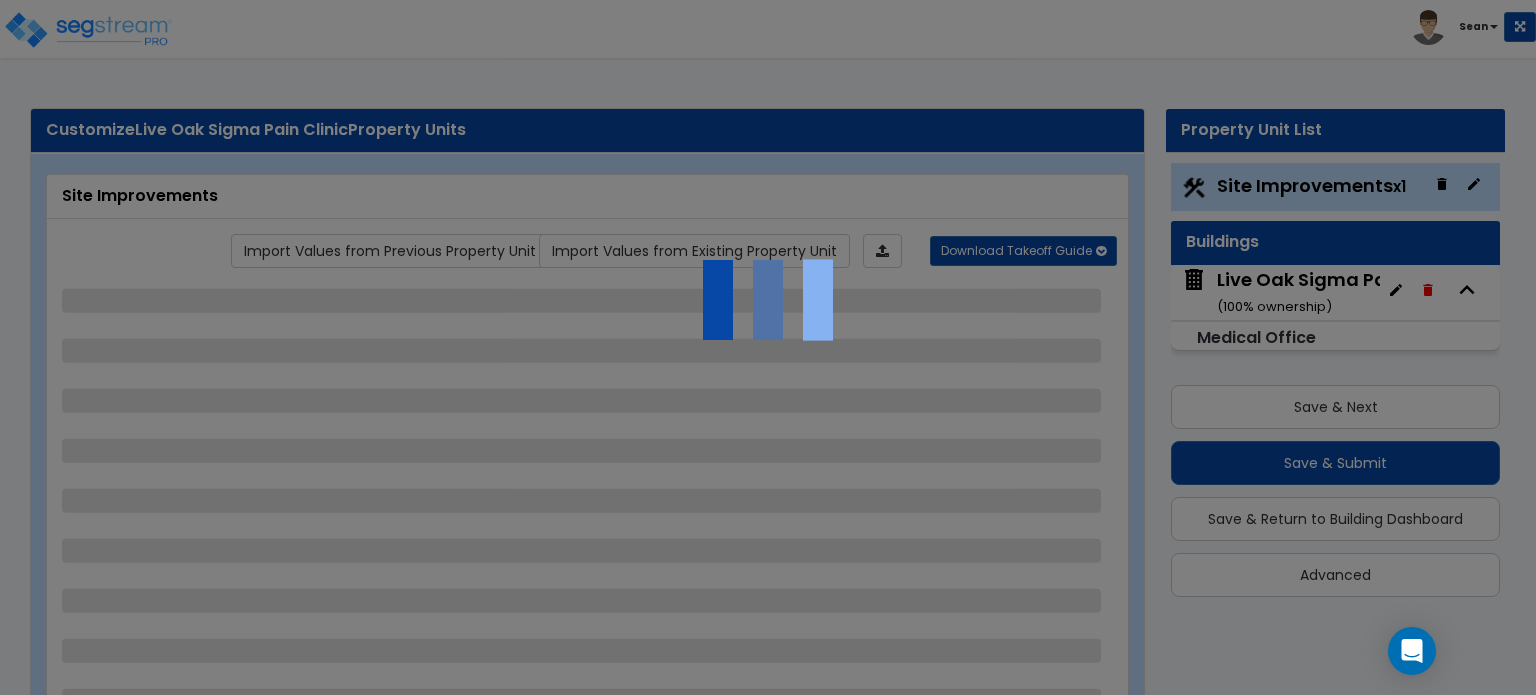 select on "1" 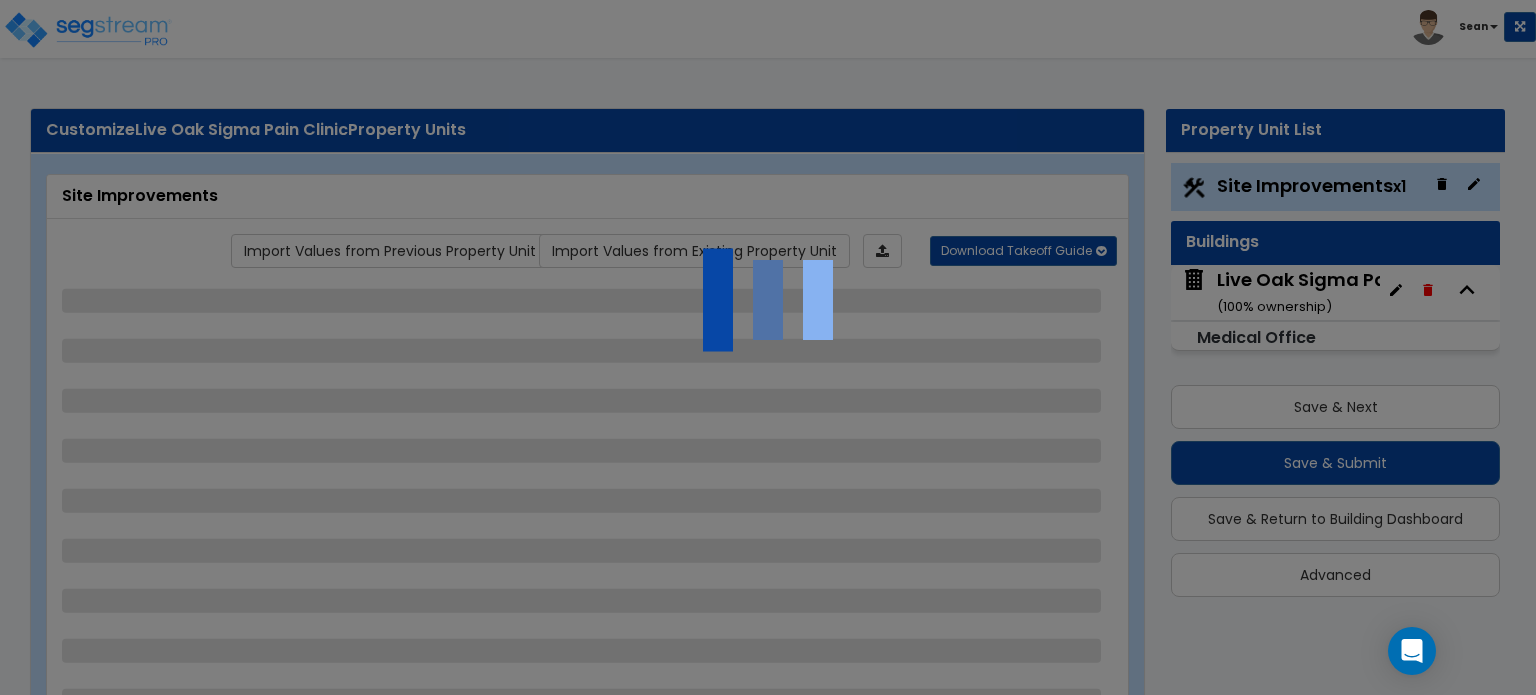 select on "1" 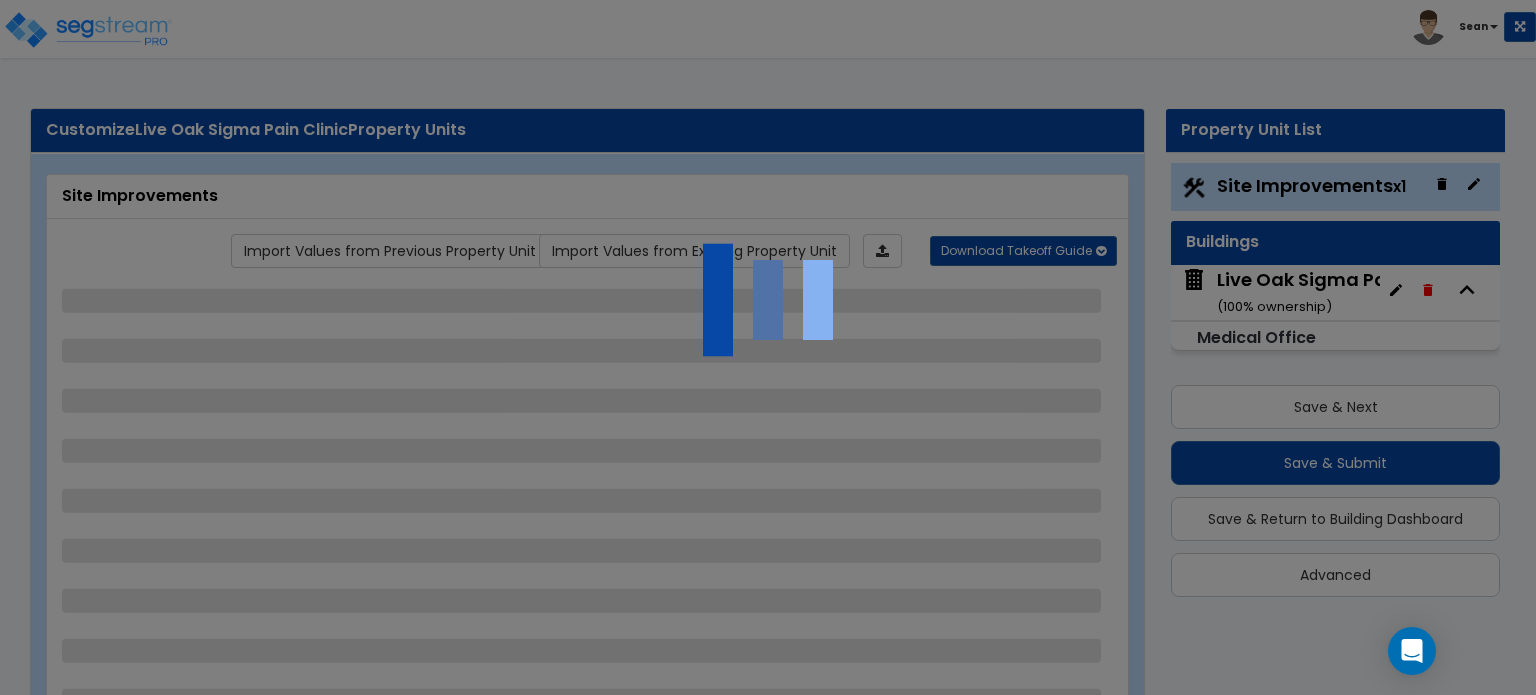 select on "1" 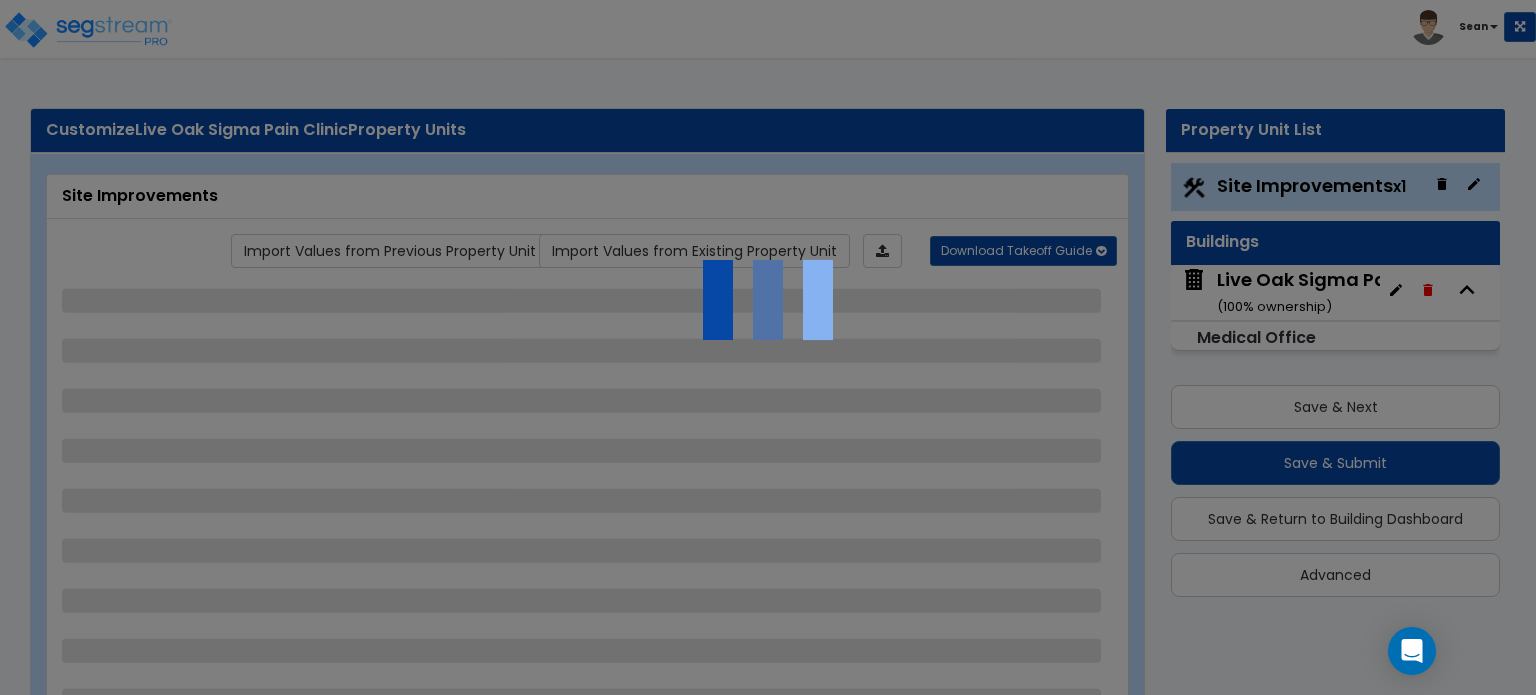 select on "1" 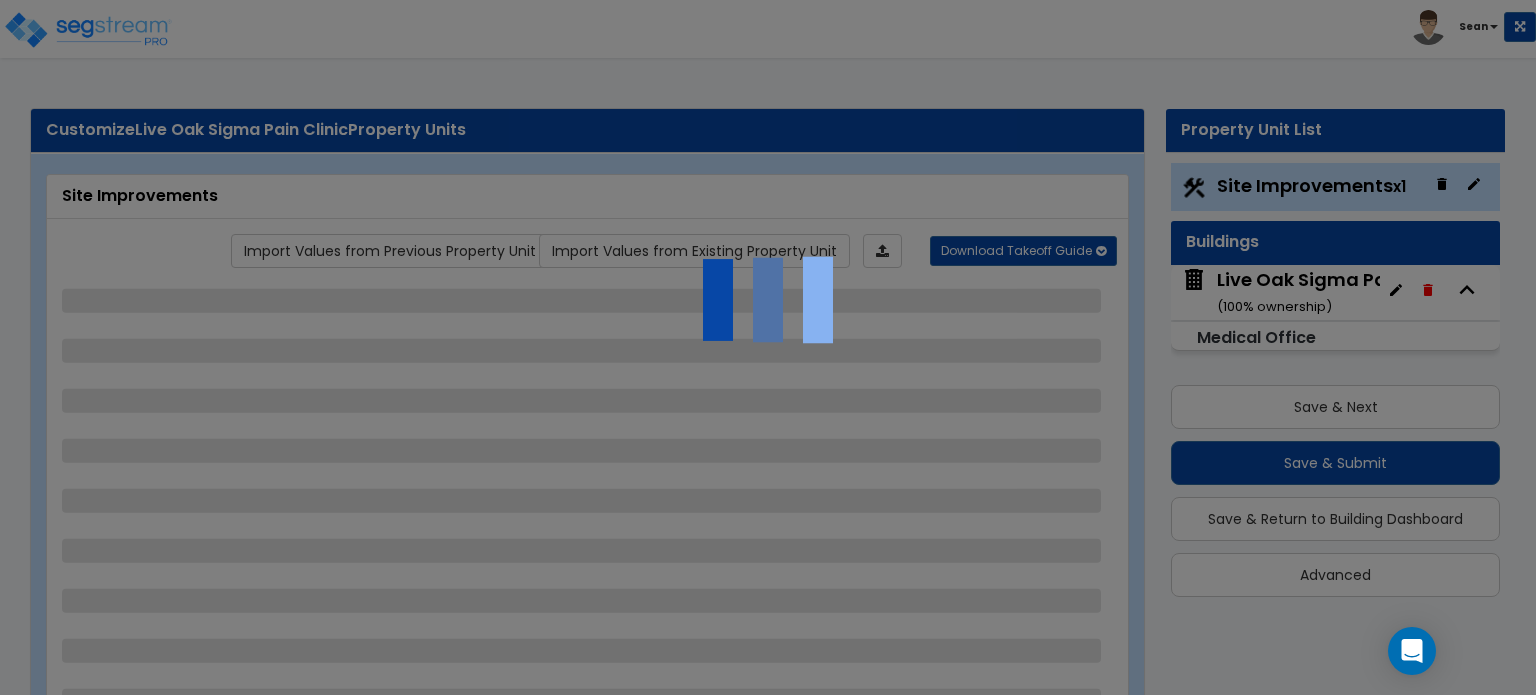select on "2" 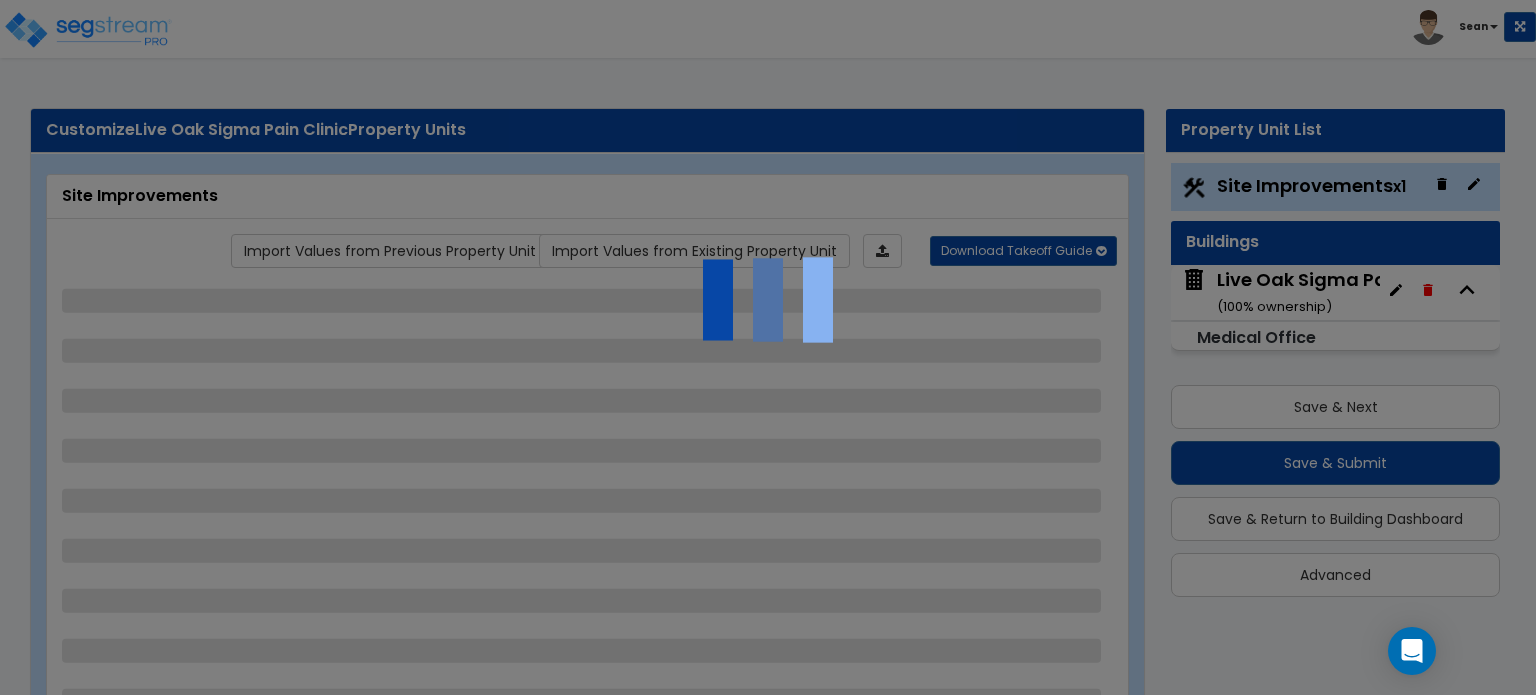 select on "2" 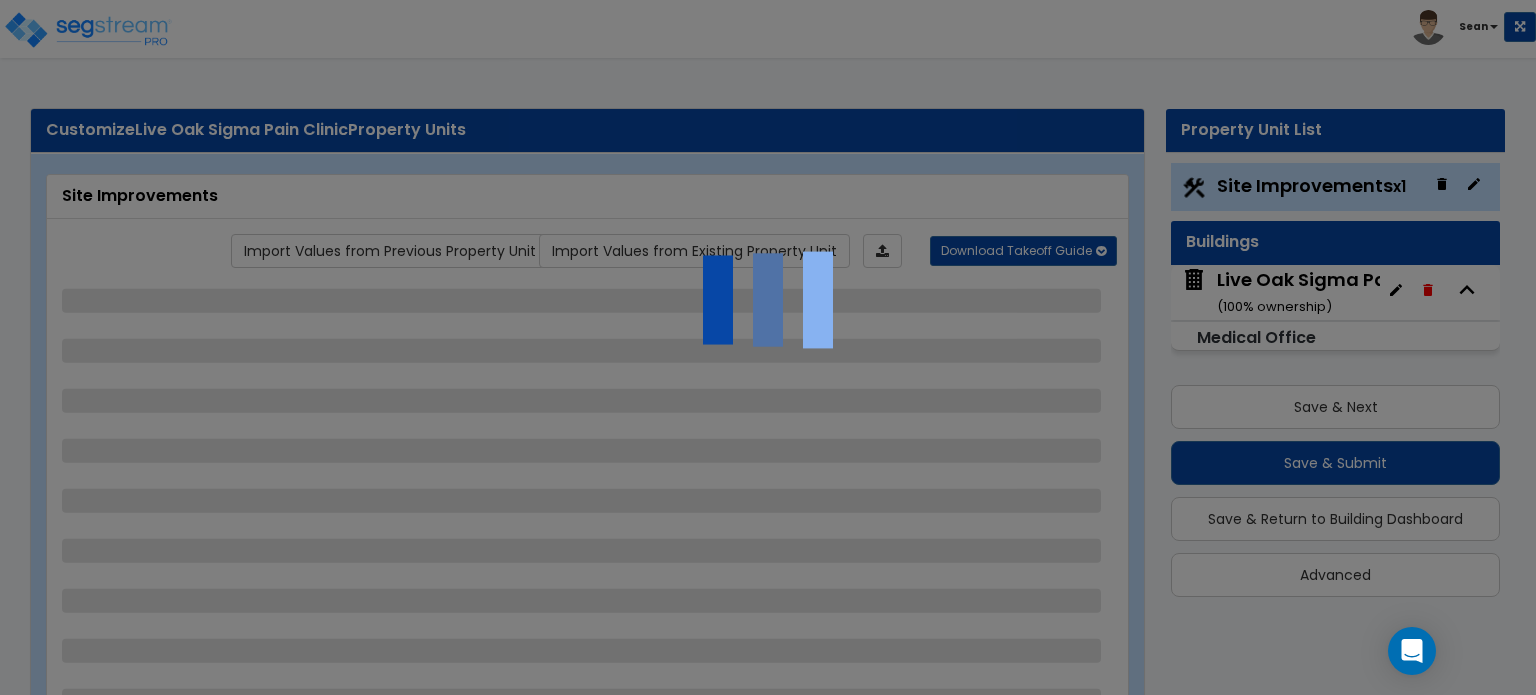 select on "1" 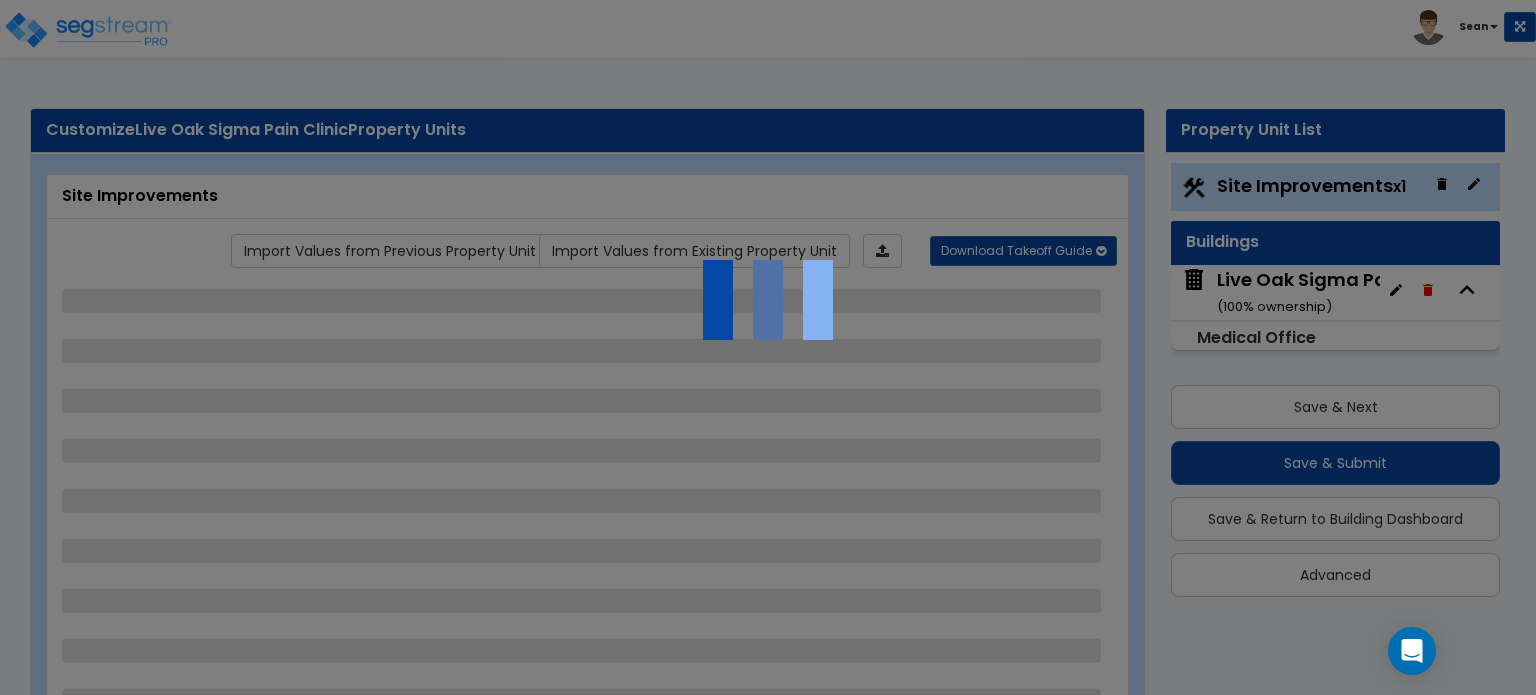 select on "1" 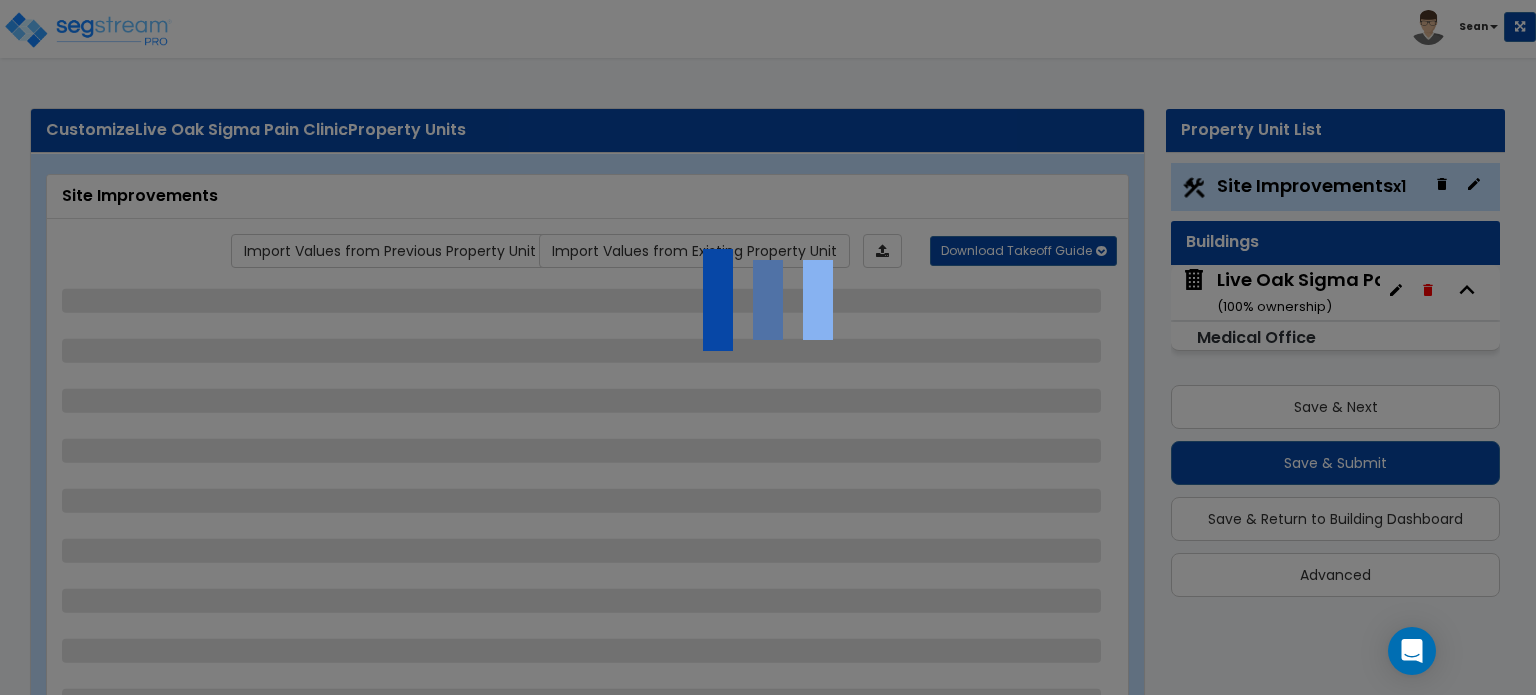 select on "1" 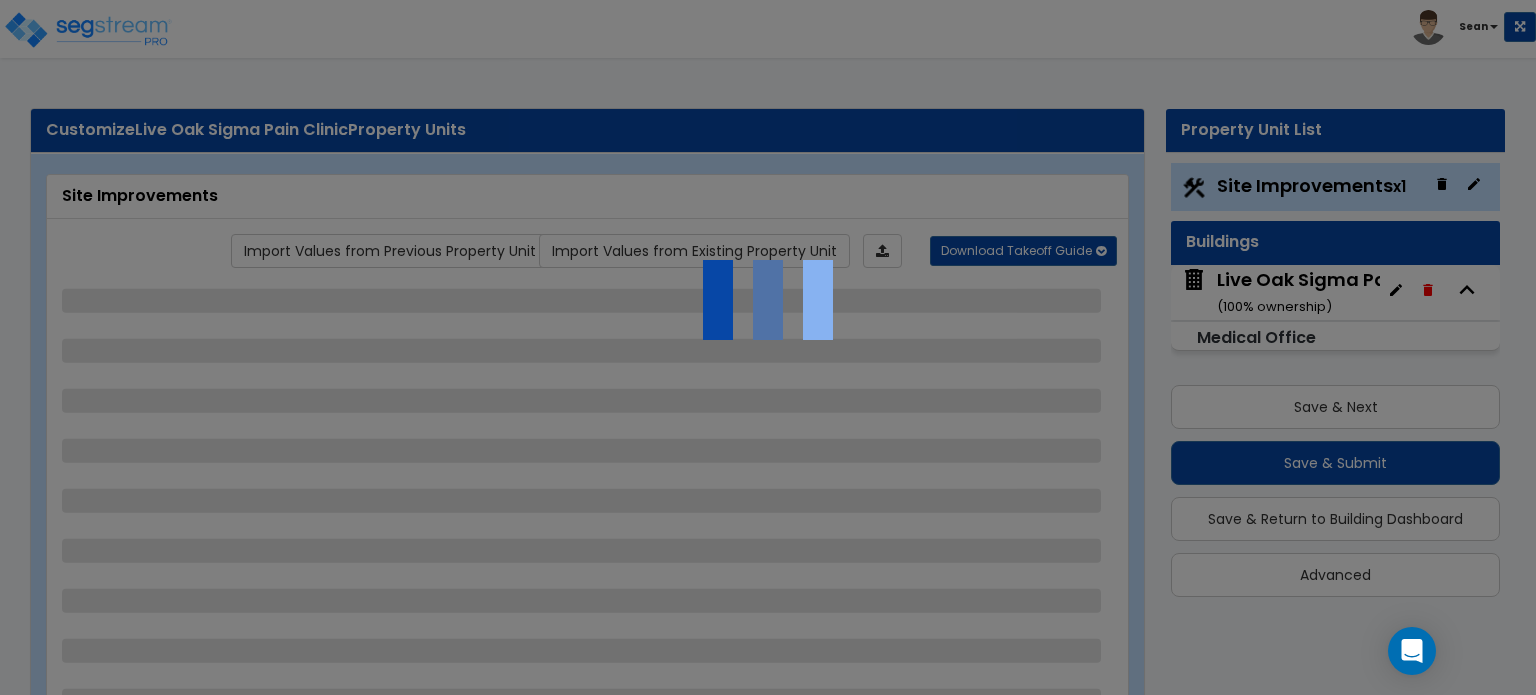 select on "1" 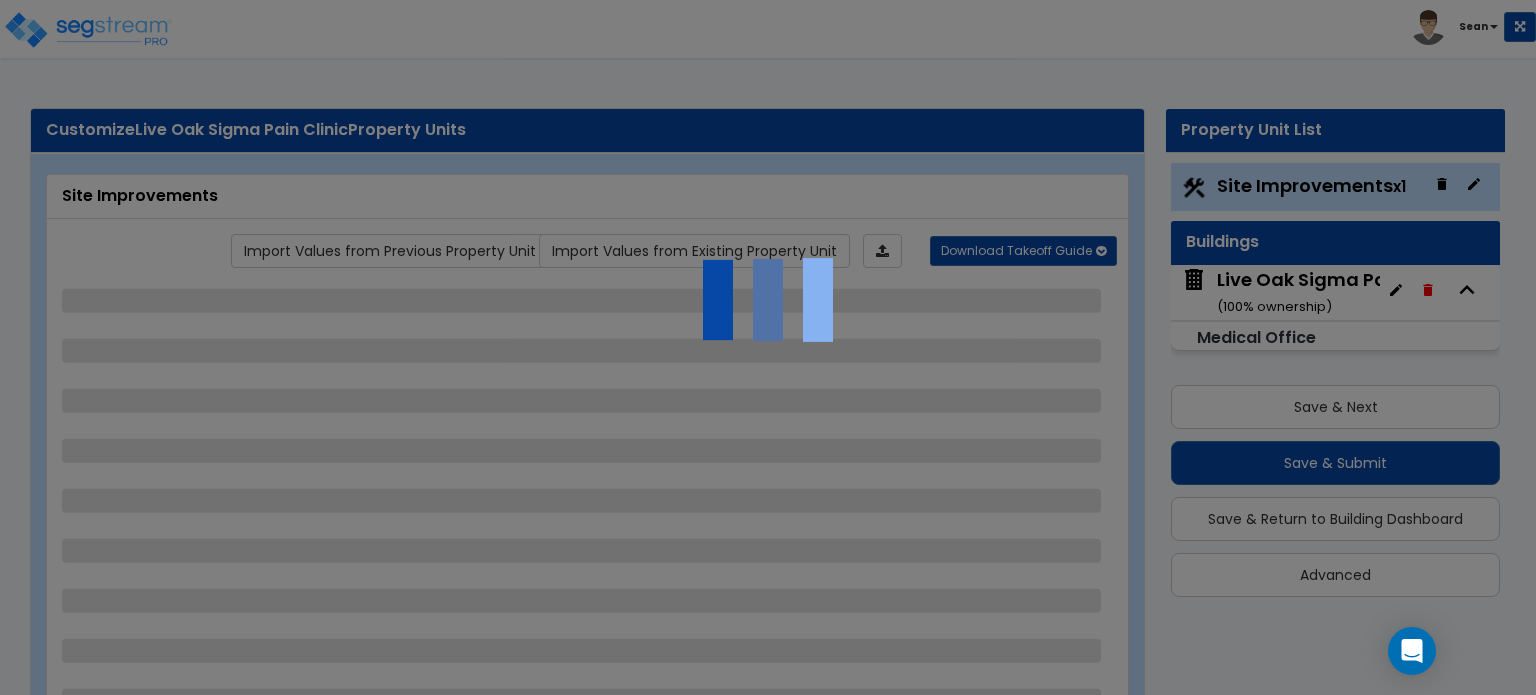 select on "4" 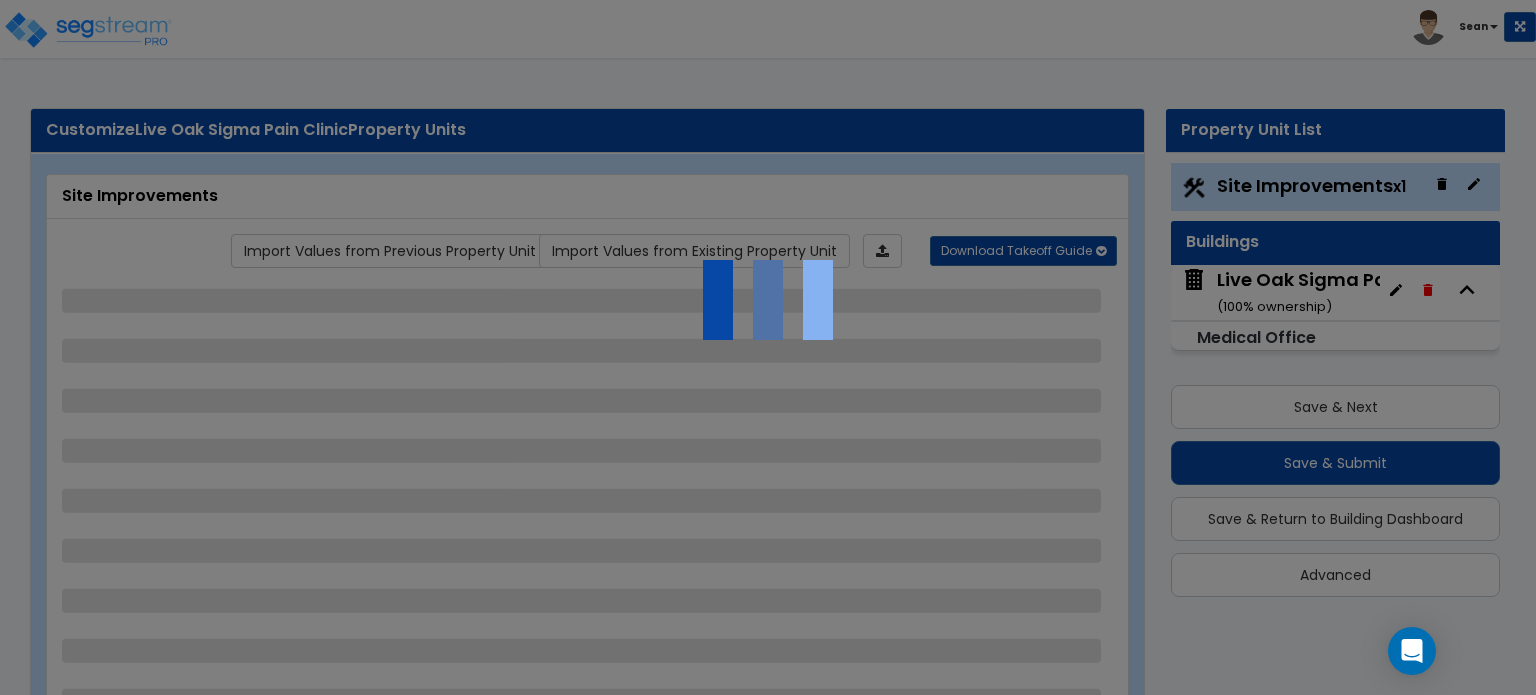select on "2" 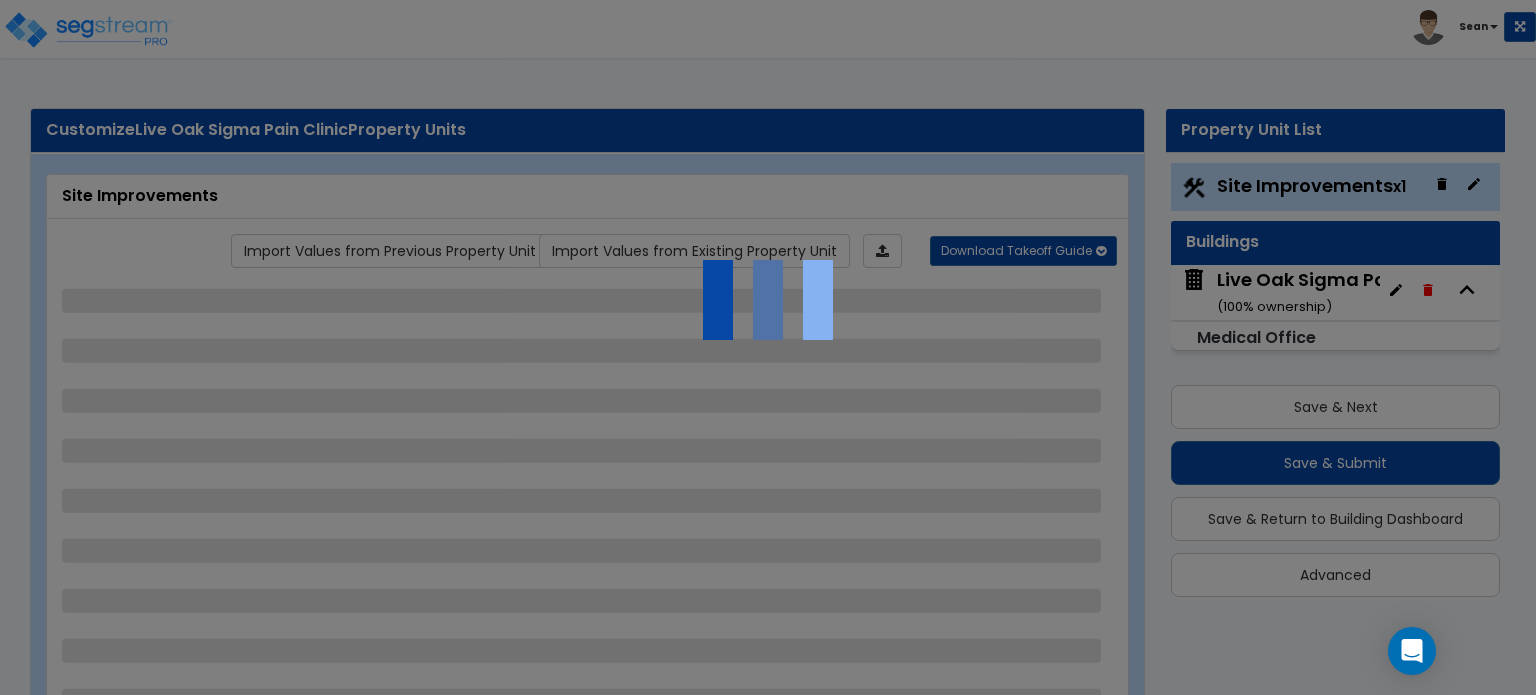 select on "2" 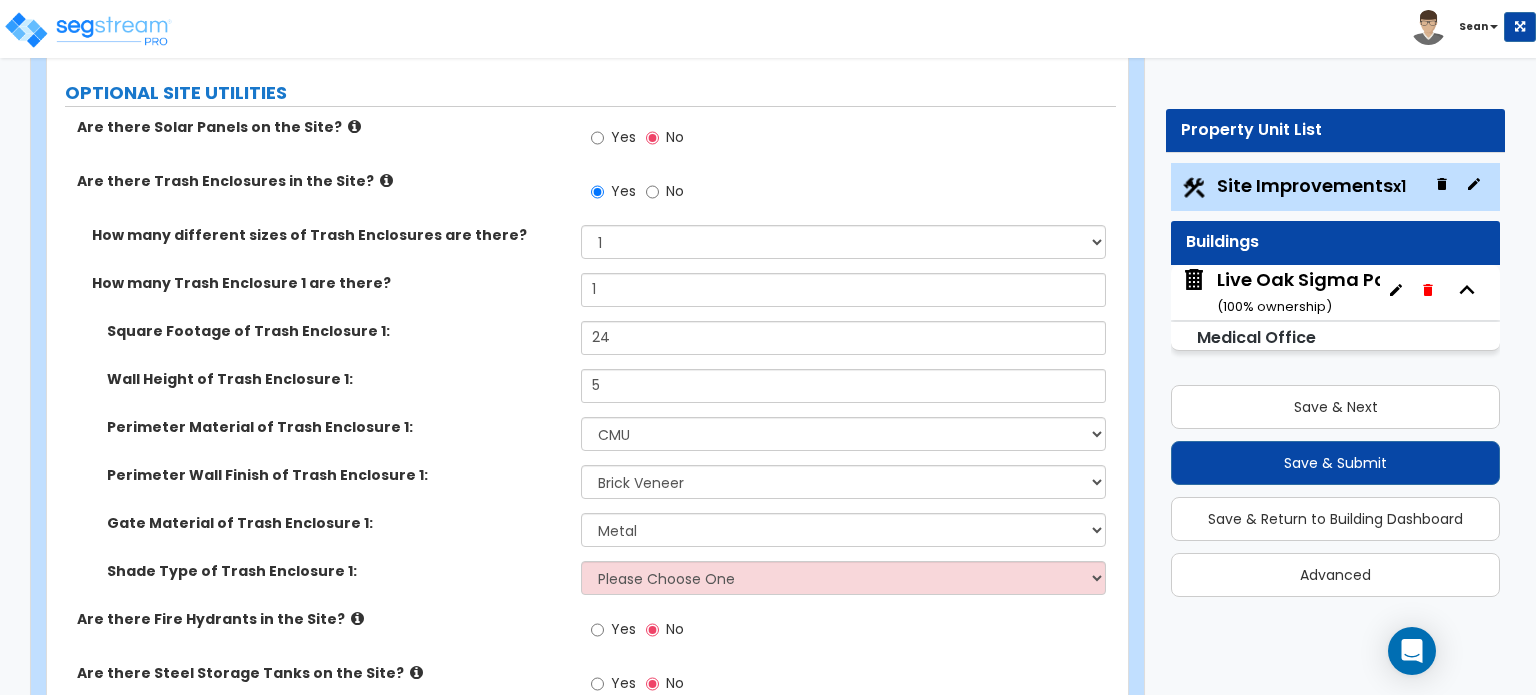 scroll, scrollTop: 5015, scrollLeft: 0, axis: vertical 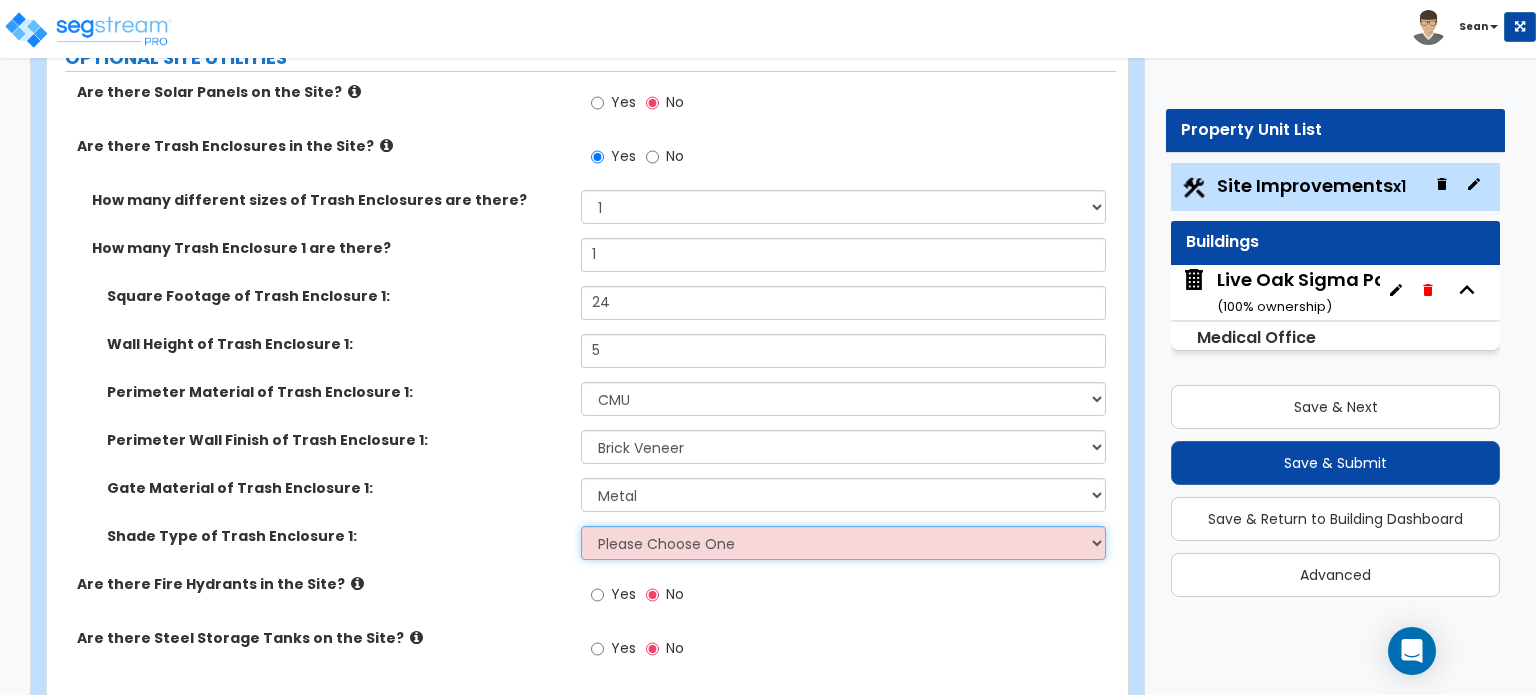 click on "Please Choose One Roof Pergola" at bounding box center [843, 543] 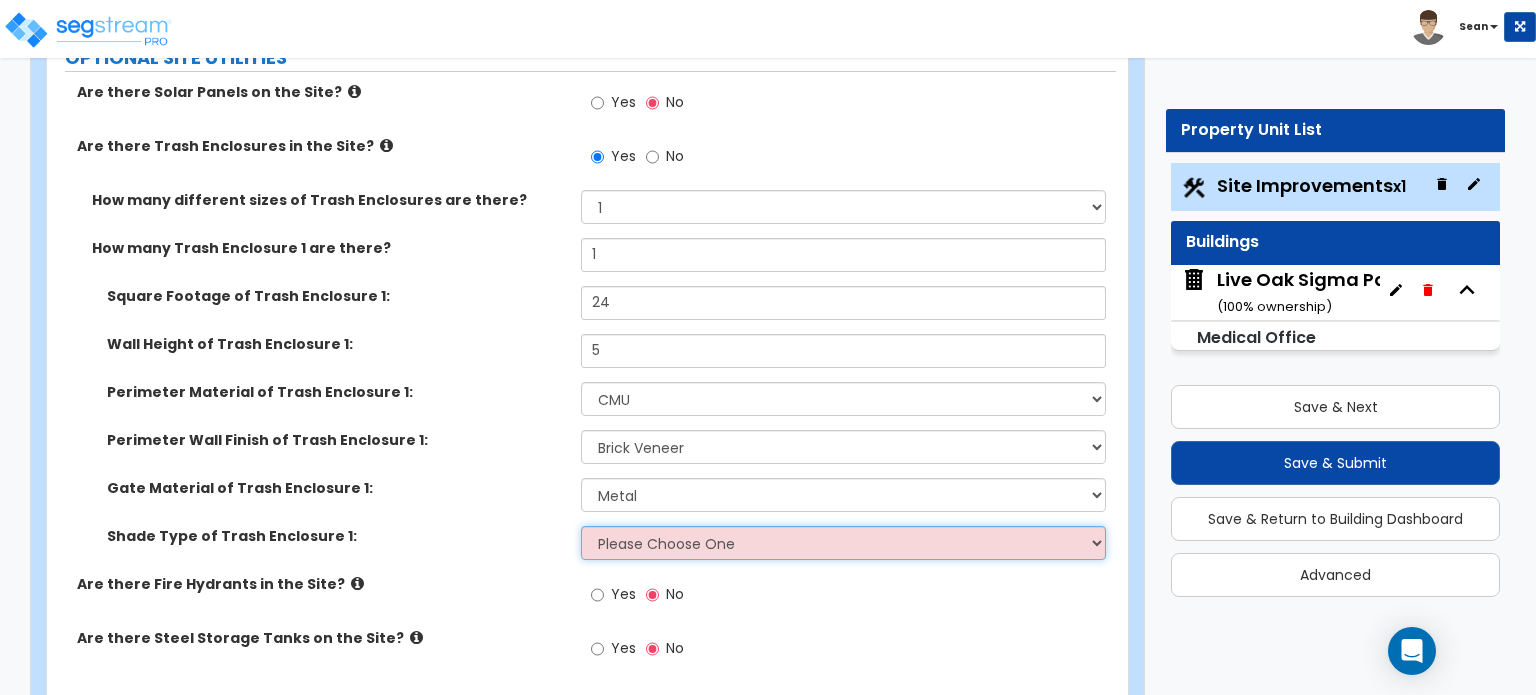 click on "Please Choose One Roof Pergola" at bounding box center [843, 543] 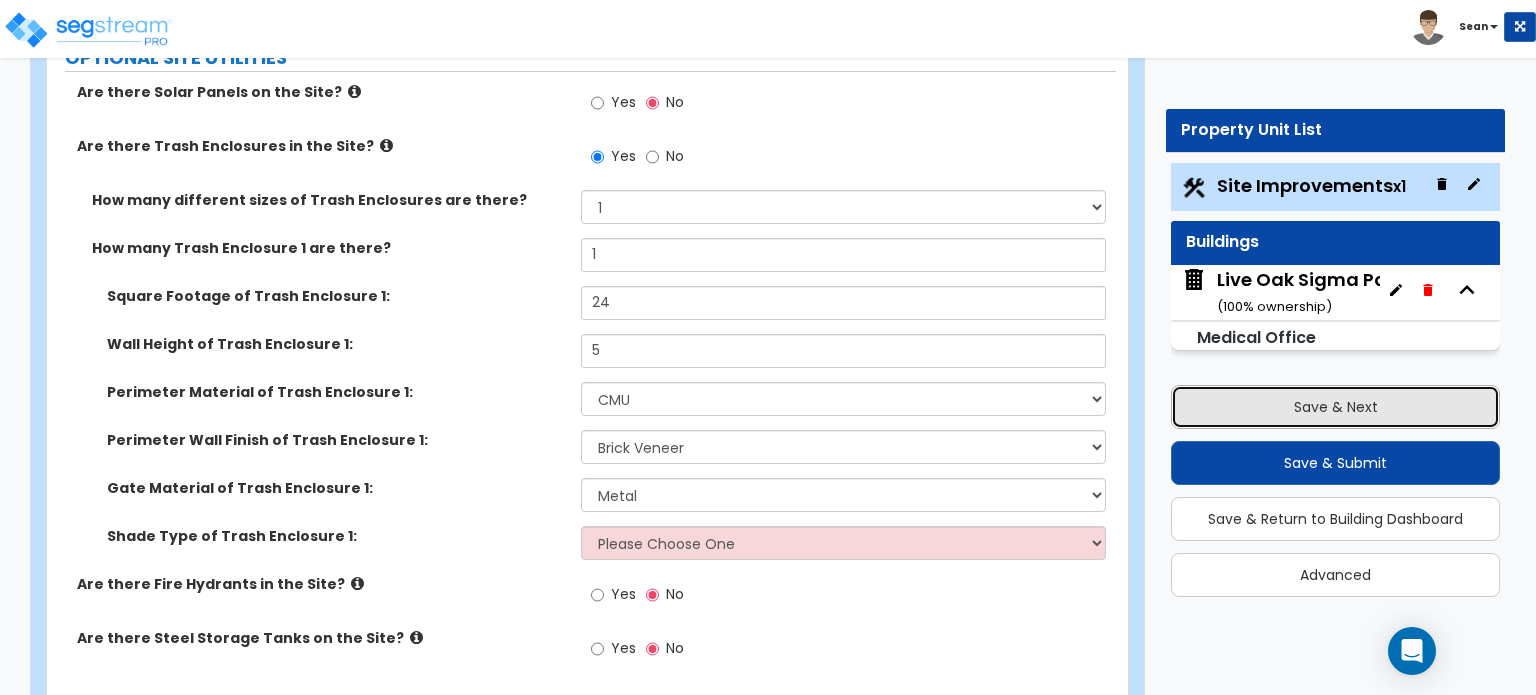 click on "Save & Next" at bounding box center (1335, 407) 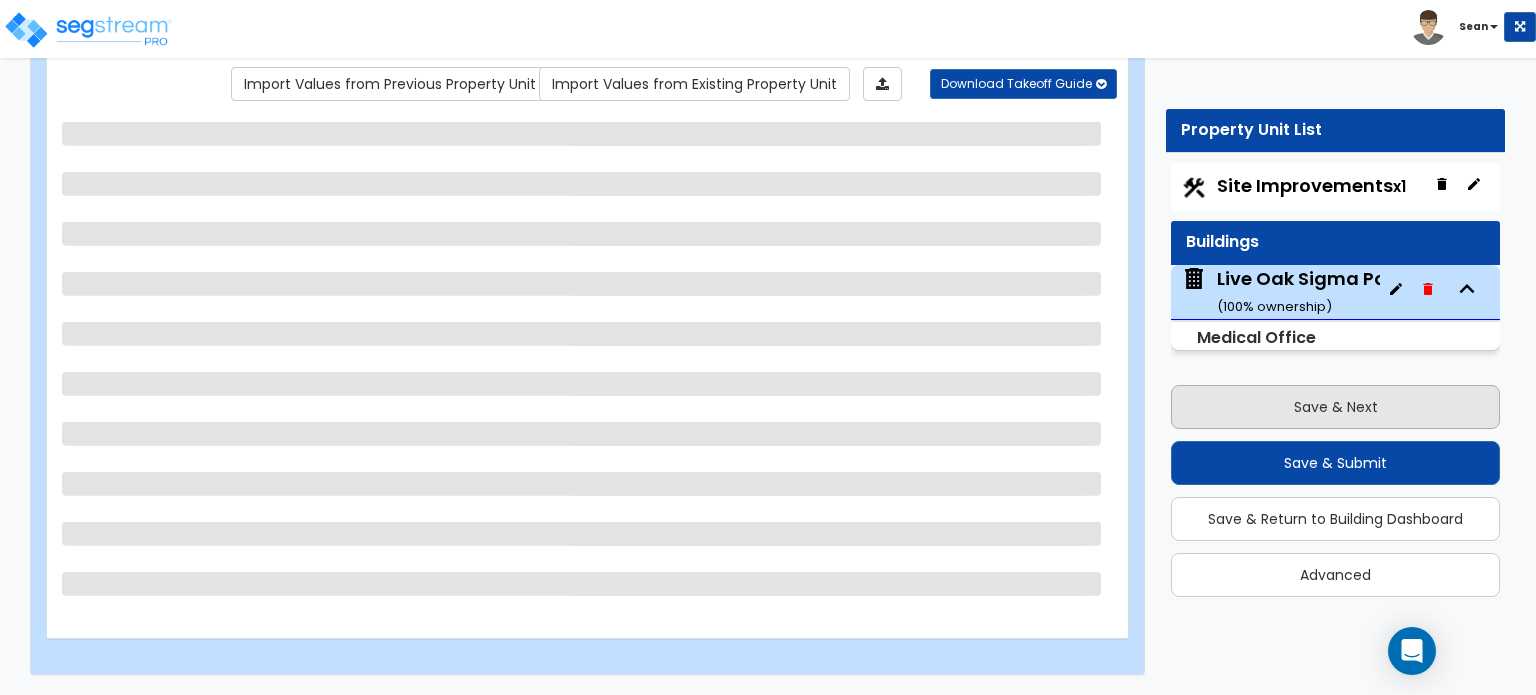 scroll, scrollTop: 164, scrollLeft: 0, axis: vertical 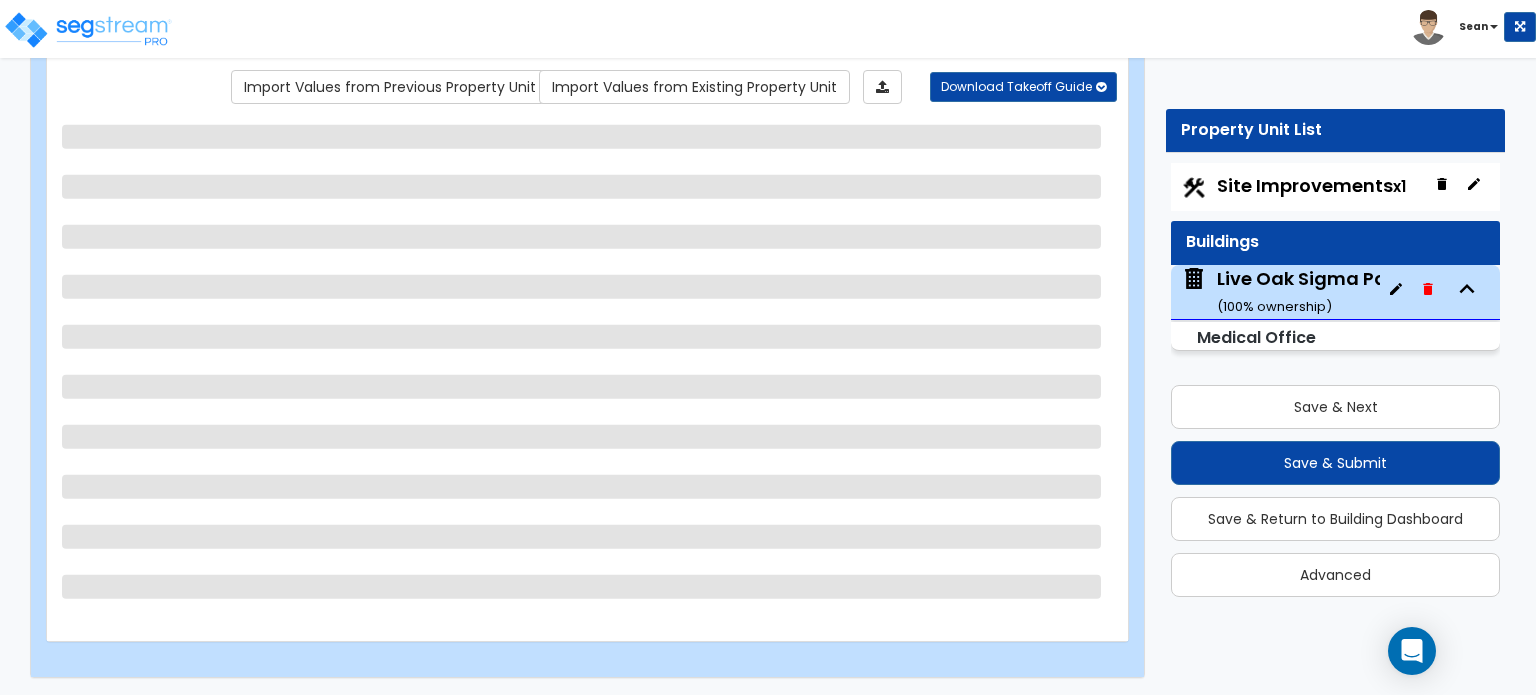 select on "7" 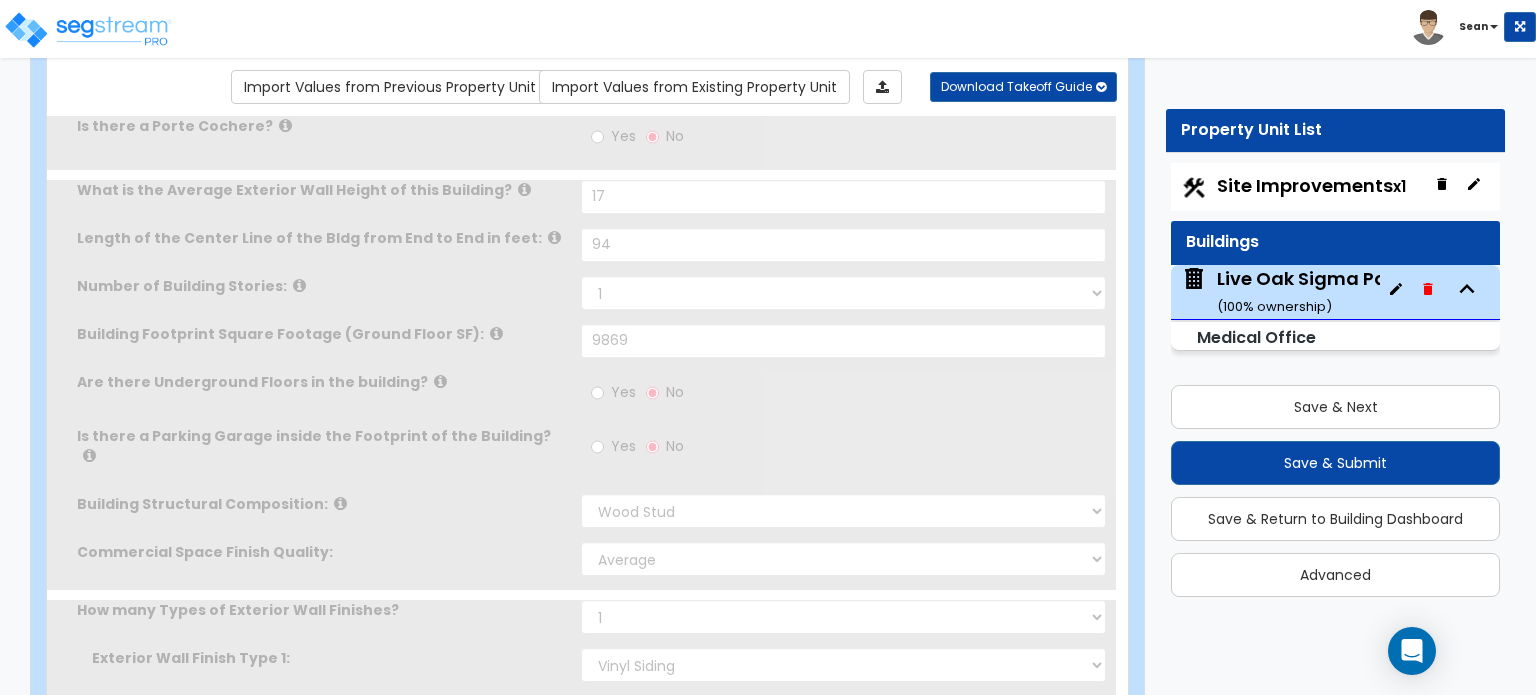 select on "1" 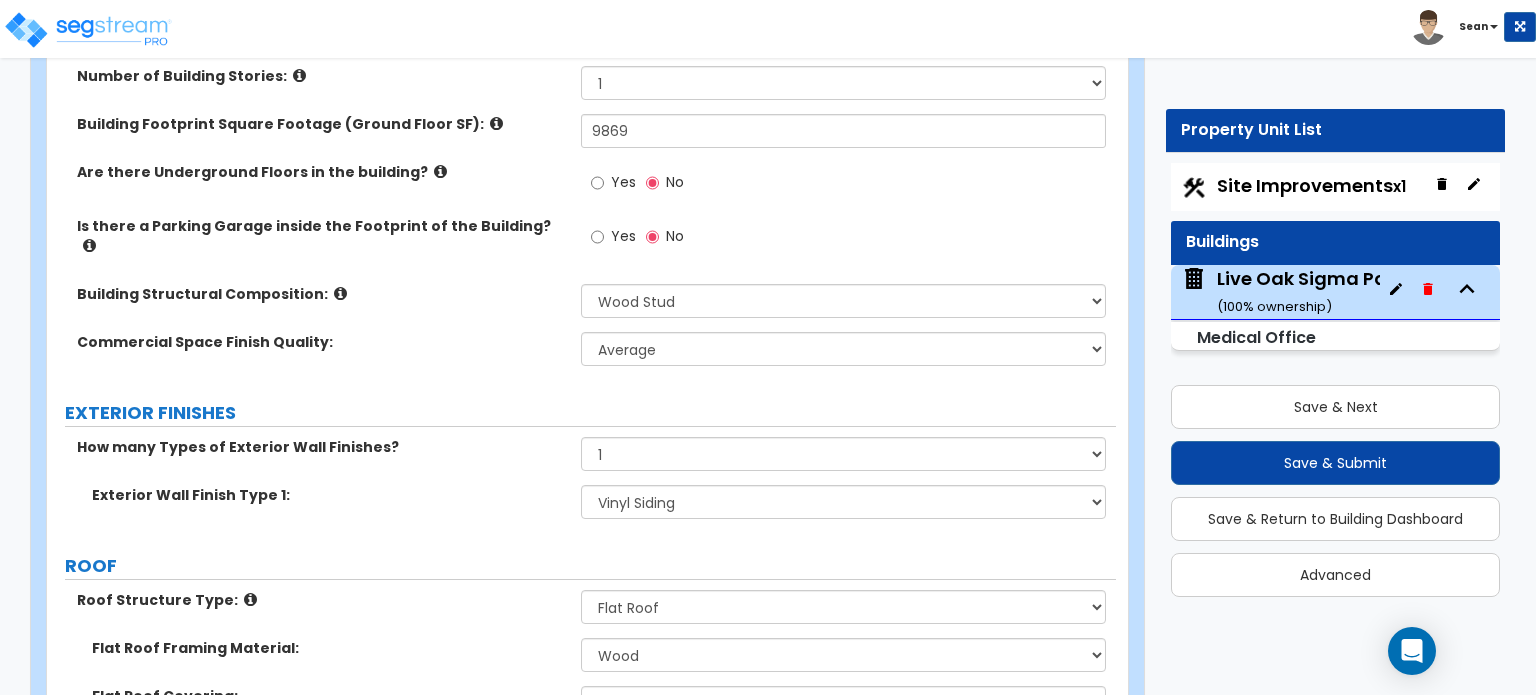 scroll, scrollTop: 500, scrollLeft: 0, axis: vertical 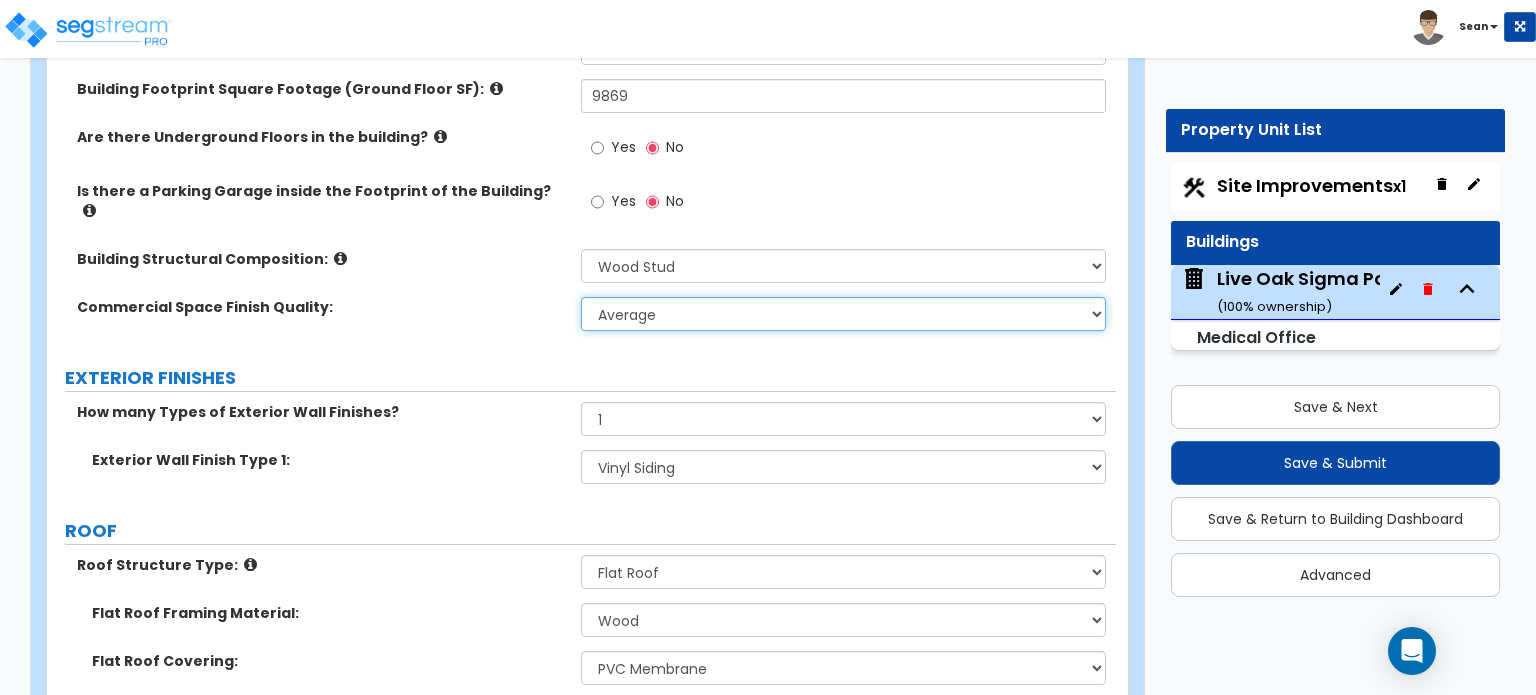 click on "Low Average High" at bounding box center (843, 314) 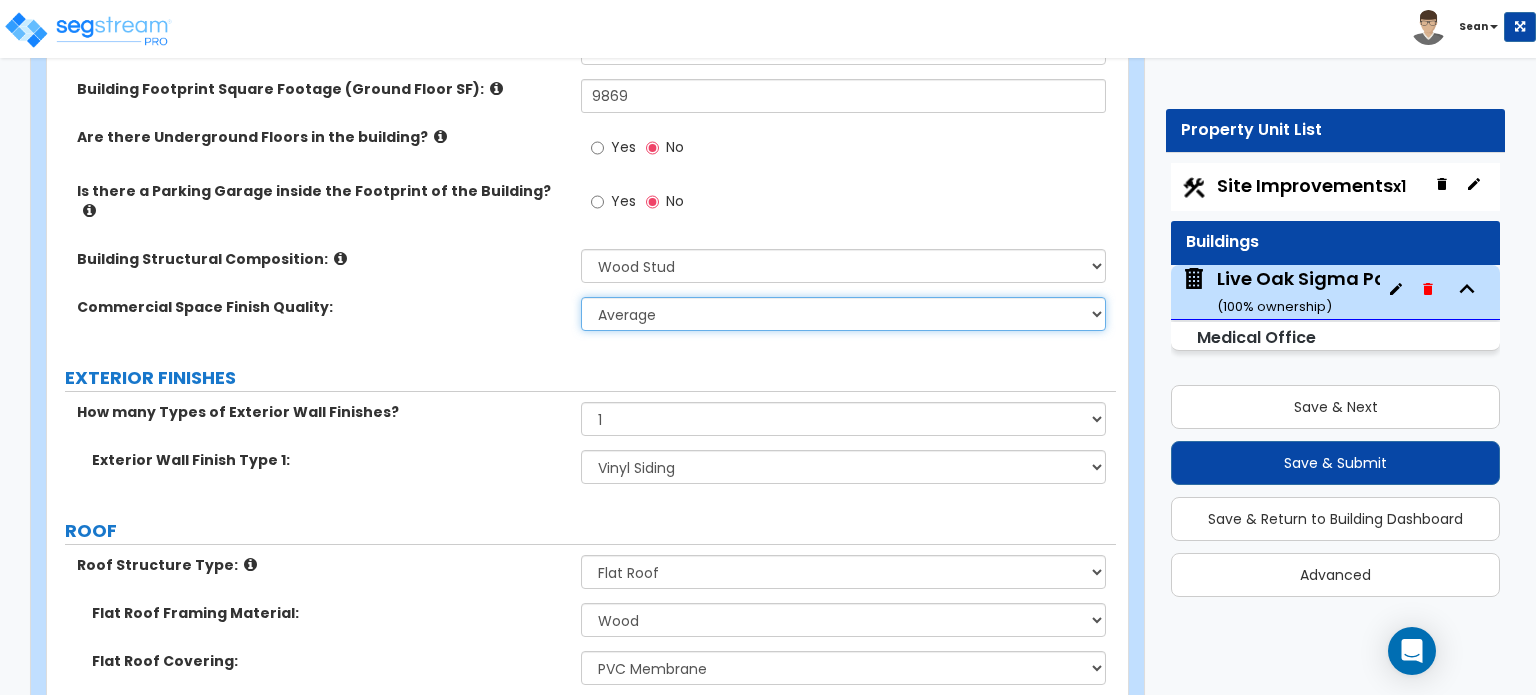click on "Low Average High" at bounding box center (843, 314) 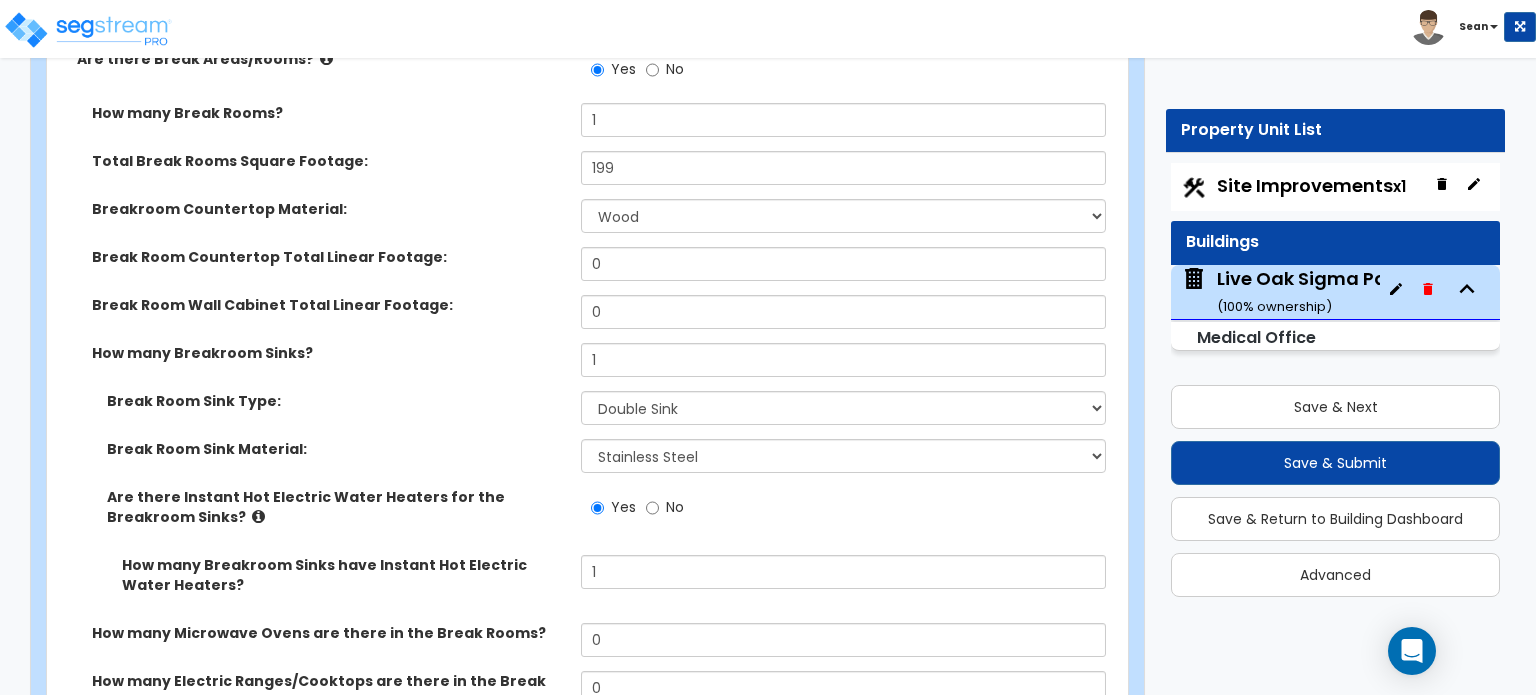 scroll, scrollTop: 8504, scrollLeft: 0, axis: vertical 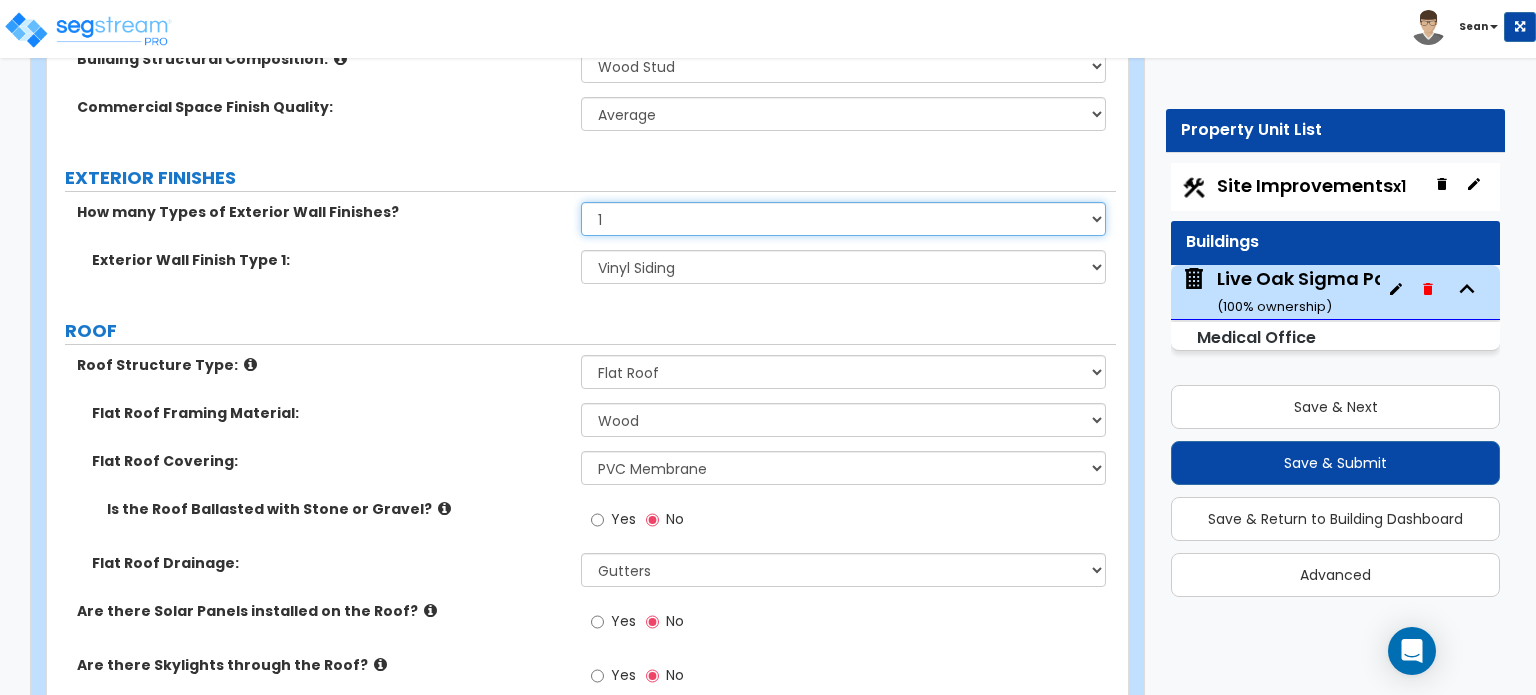 click on "None 1 2 3" at bounding box center (843, 219) 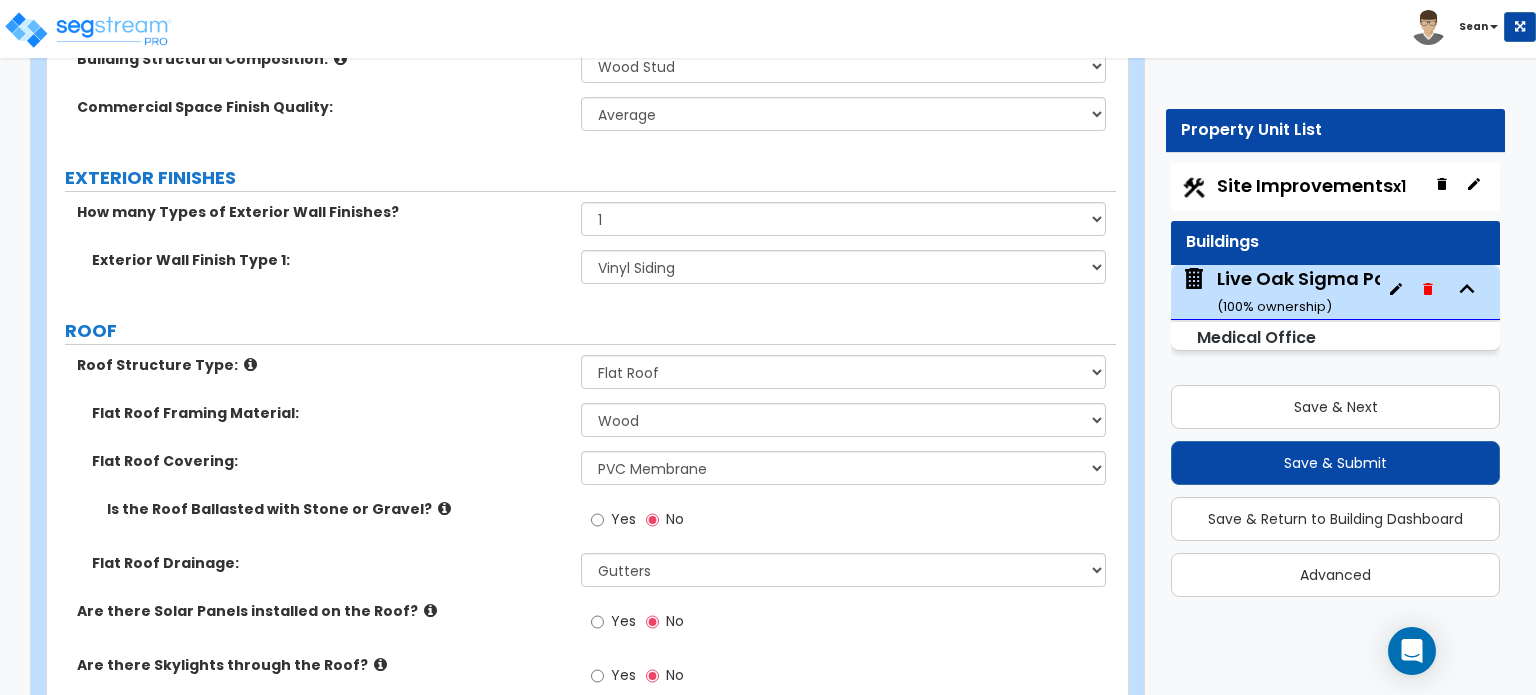 click on "PORTE COCHERE Is there a Porte Cochere? Yes No GENERAL BUILDING INFORMATION What is the Average Exterior Wall Height of this Building? 17 Length of the Center Line of the Bldg from End to End in feet: 94 Number of Building Stories: 1 2 3 4 5 Building Footprint Square Footage (Ground Floor SF): 9869 Are there Underground Floors in the building? Yes No Is there a Parking Garage inside the Footprint of the Building? Yes No Building Structural Composition: Please Choose One Tilt-up Wall Construction Reinforced Concrete Structural Steel Brick Masonry CMU Masonry Wood Stud Metal Stud Commercial Space Finish Quality: Low Average High EXTERIOR FINISHES How many Types of Exterior Wall Finishes? None 1 2 3 Exterior Wall Finish Type 1: Please Choose One No Finish/Shared Wall No Wall Brick Veneer Stone Veneer Wood Siding Vinyl Siding Metal Siding Stucco EIFS Finish Fiber Cement Siding Paint Finish Metal Composite Panels Glass Curtain Wall ROOF Roof Structure Type: Please Choose One Gable Roof Flat Roof Metal Wood Yes No" at bounding box center (581, 4931) 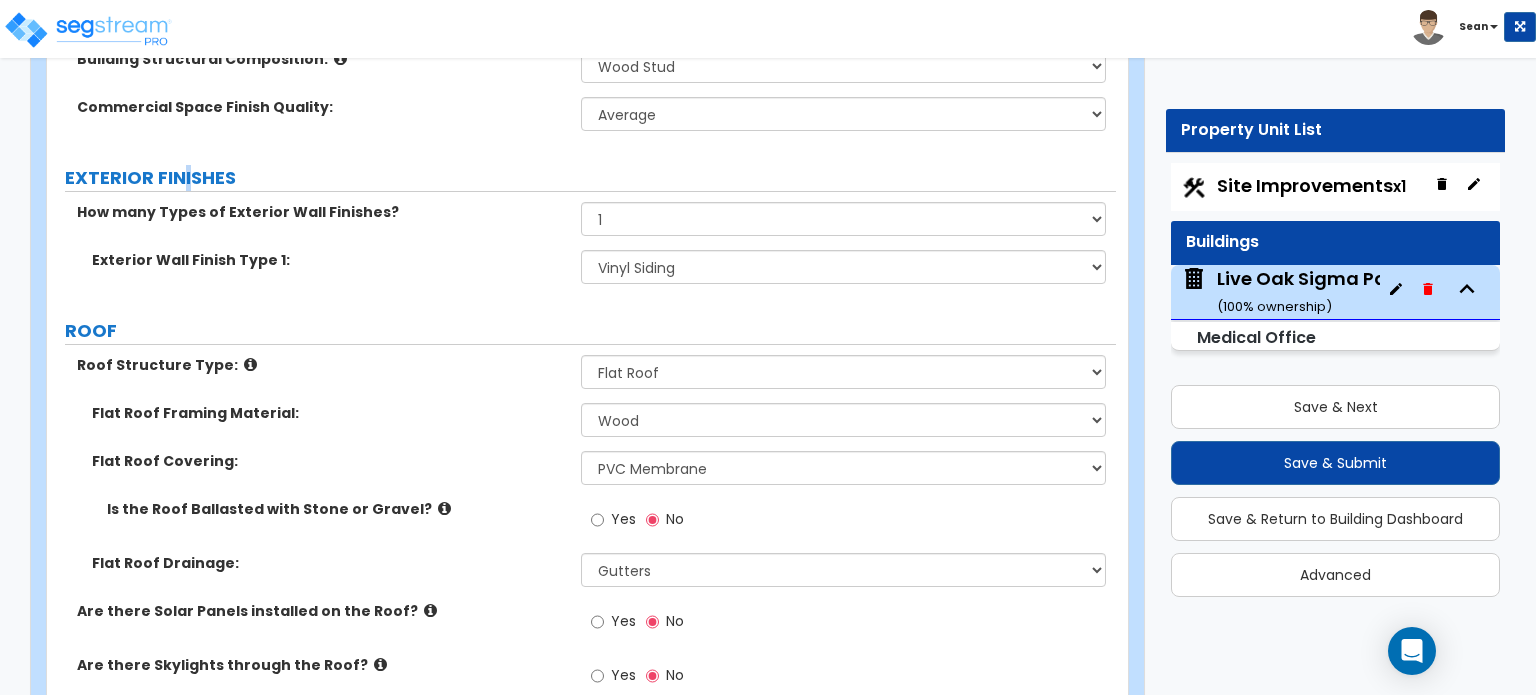 click on "EXTERIOR FINISHES" at bounding box center (590, 178) 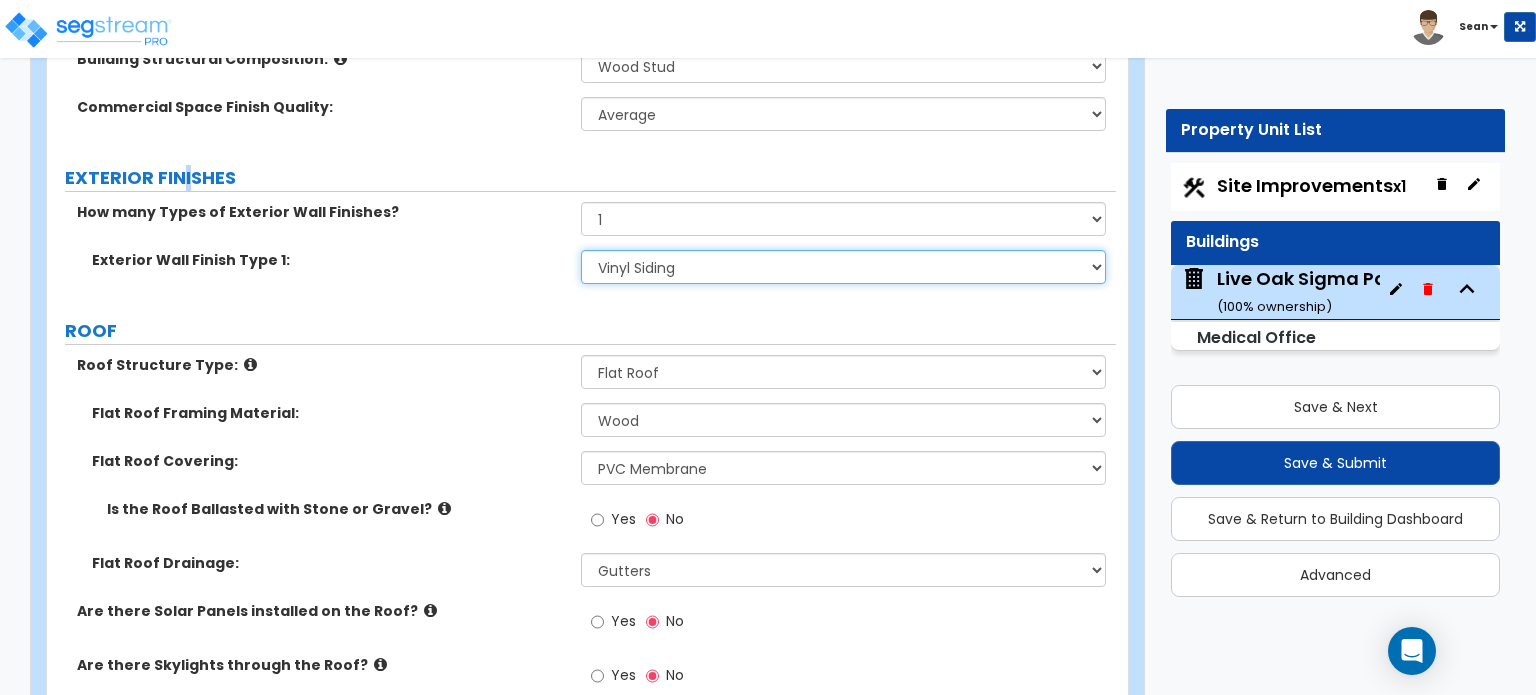 click on "Please Choose One No Finish/Shared Wall No Wall Brick Veneer Stone Veneer Wood Siding Vinyl Siding Metal Siding Stucco EIFS Finish Fiber Cement Siding Paint Finish Metal Composite Panels Glass Curtain Wall" at bounding box center (843, 267) 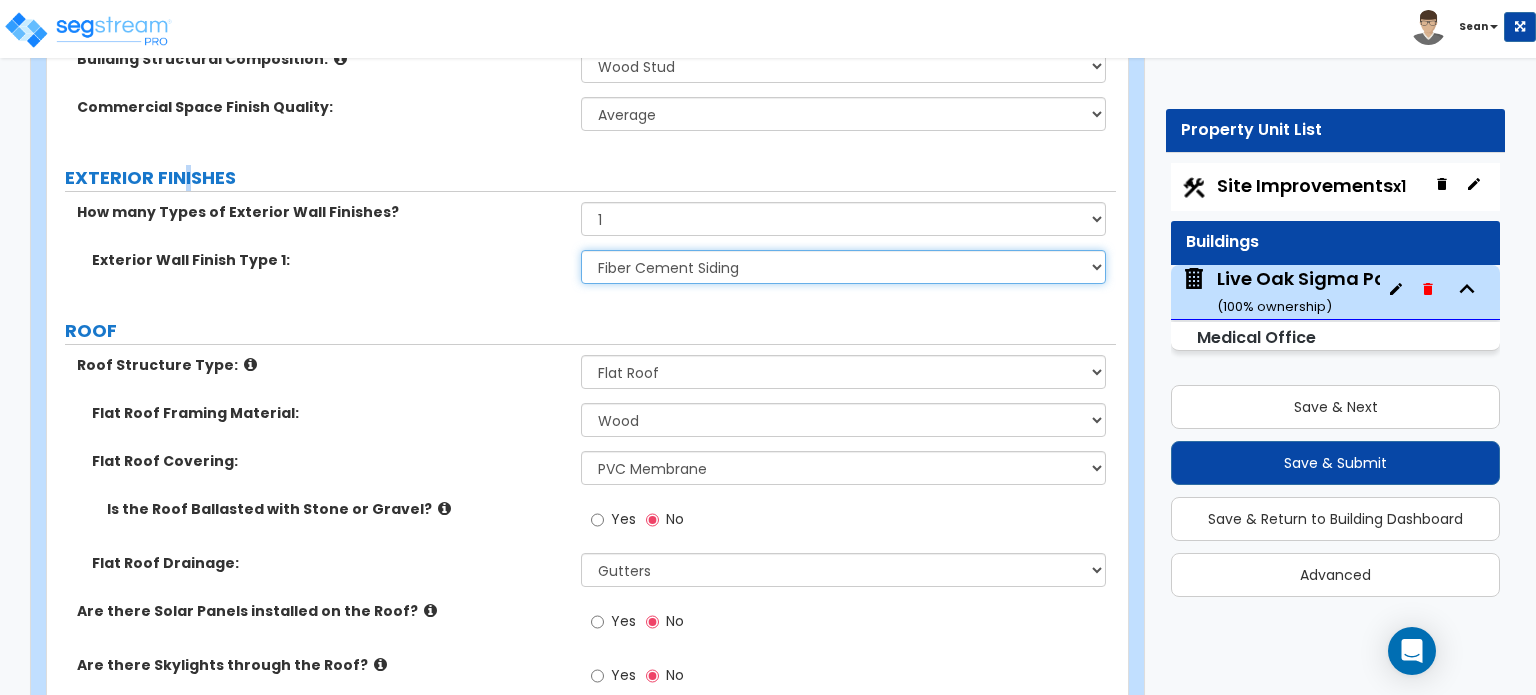 click on "Please Choose One No Finish/Shared Wall No Wall Brick Veneer Stone Veneer Wood Siding Vinyl Siding Metal Siding Stucco EIFS Finish Fiber Cement Siding Paint Finish Metal Composite Panels Glass Curtain Wall" at bounding box center (843, 267) 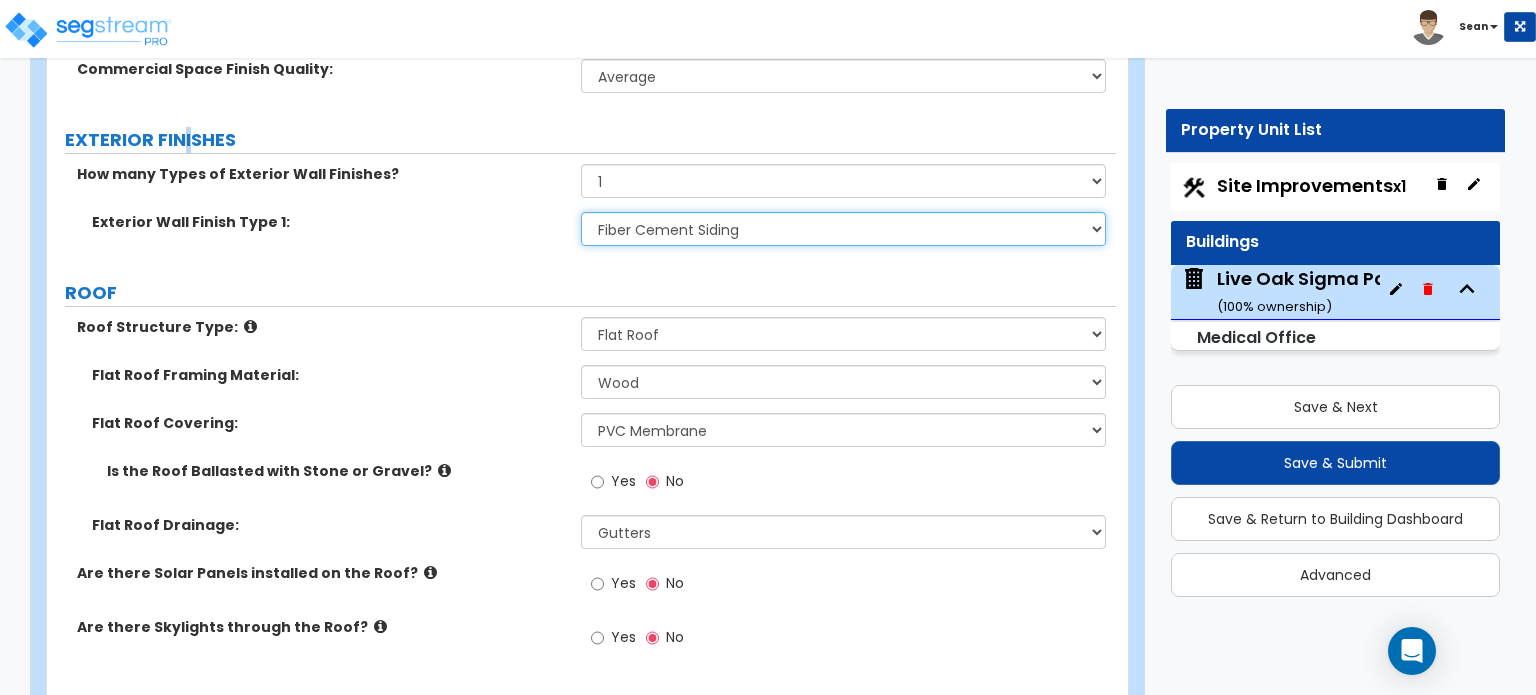 scroll, scrollTop: 800, scrollLeft: 0, axis: vertical 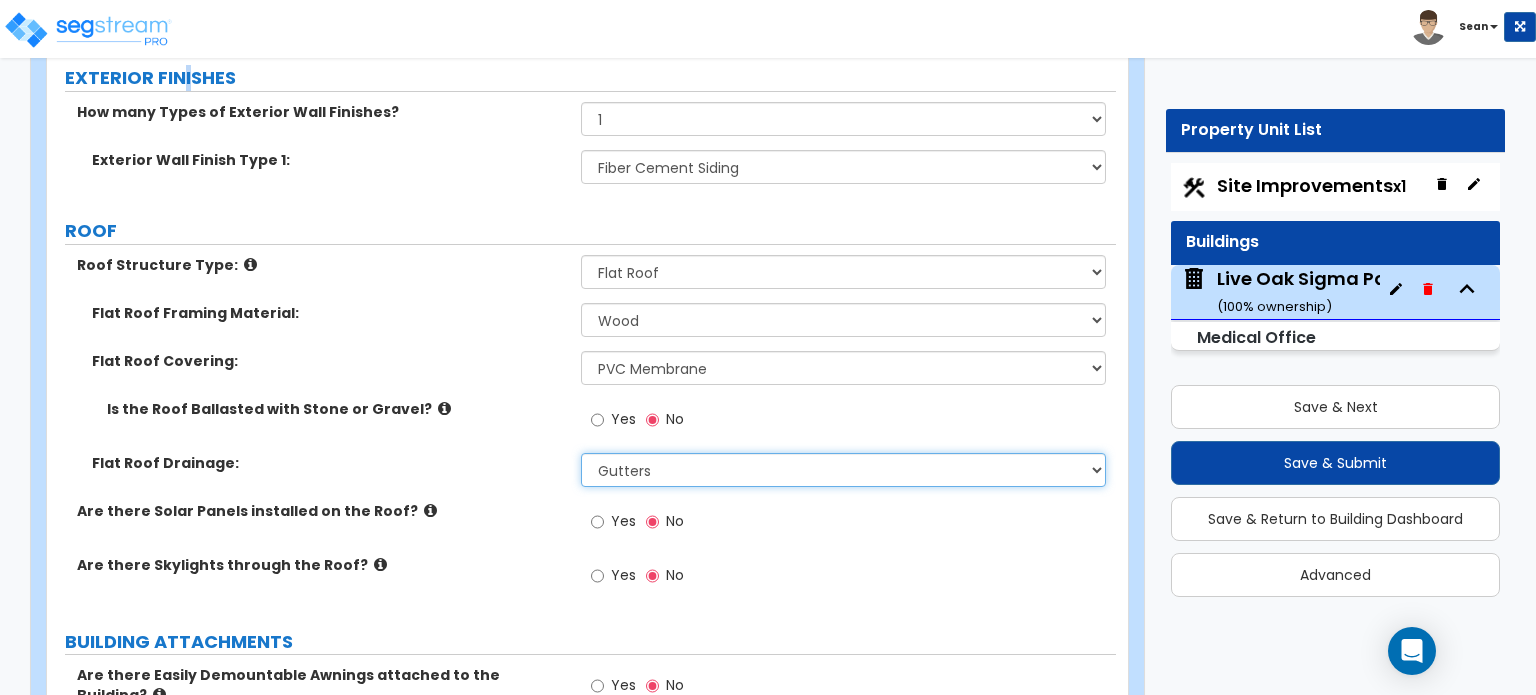 click on "Surface Drain (Typical) Gutters Downspout Only" at bounding box center (843, 470) 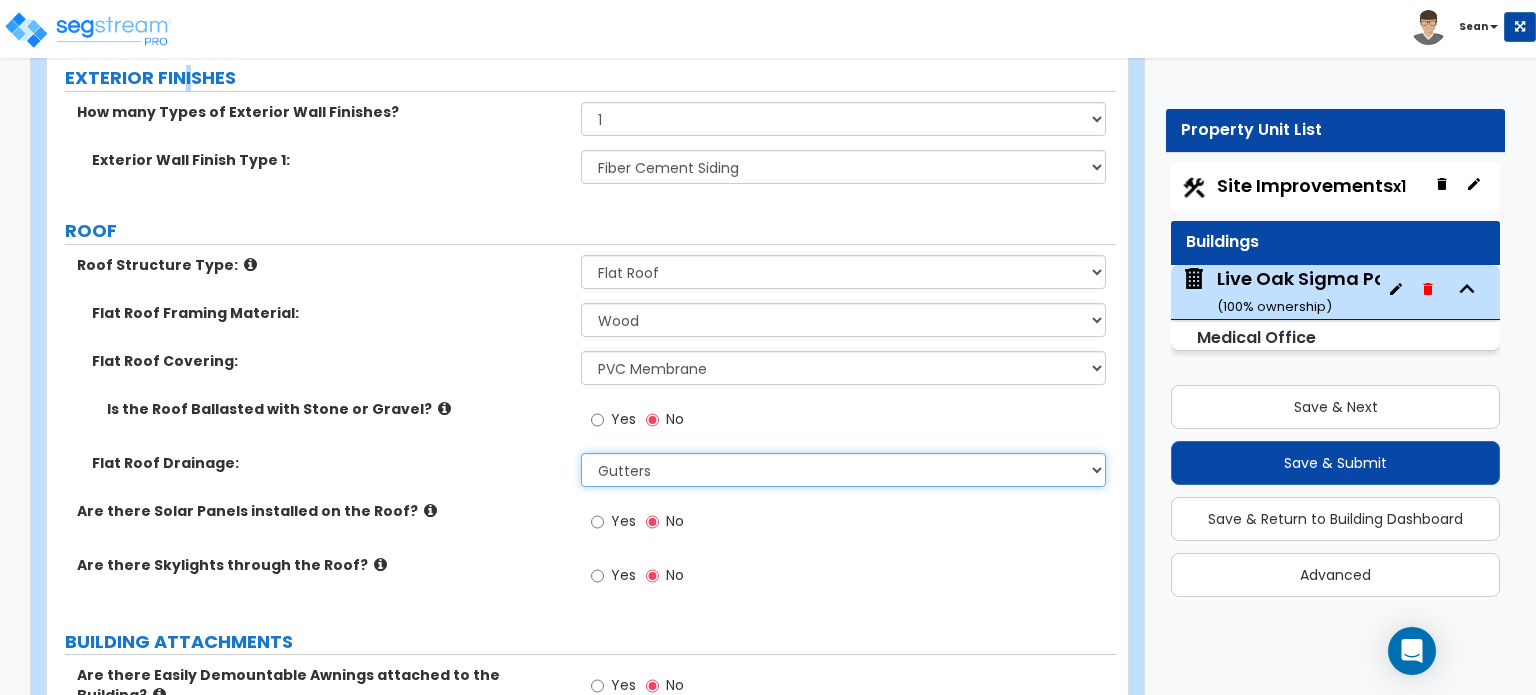 click on "Surface Drain (Typical) Gutters Downspout Only" at bounding box center [843, 470] 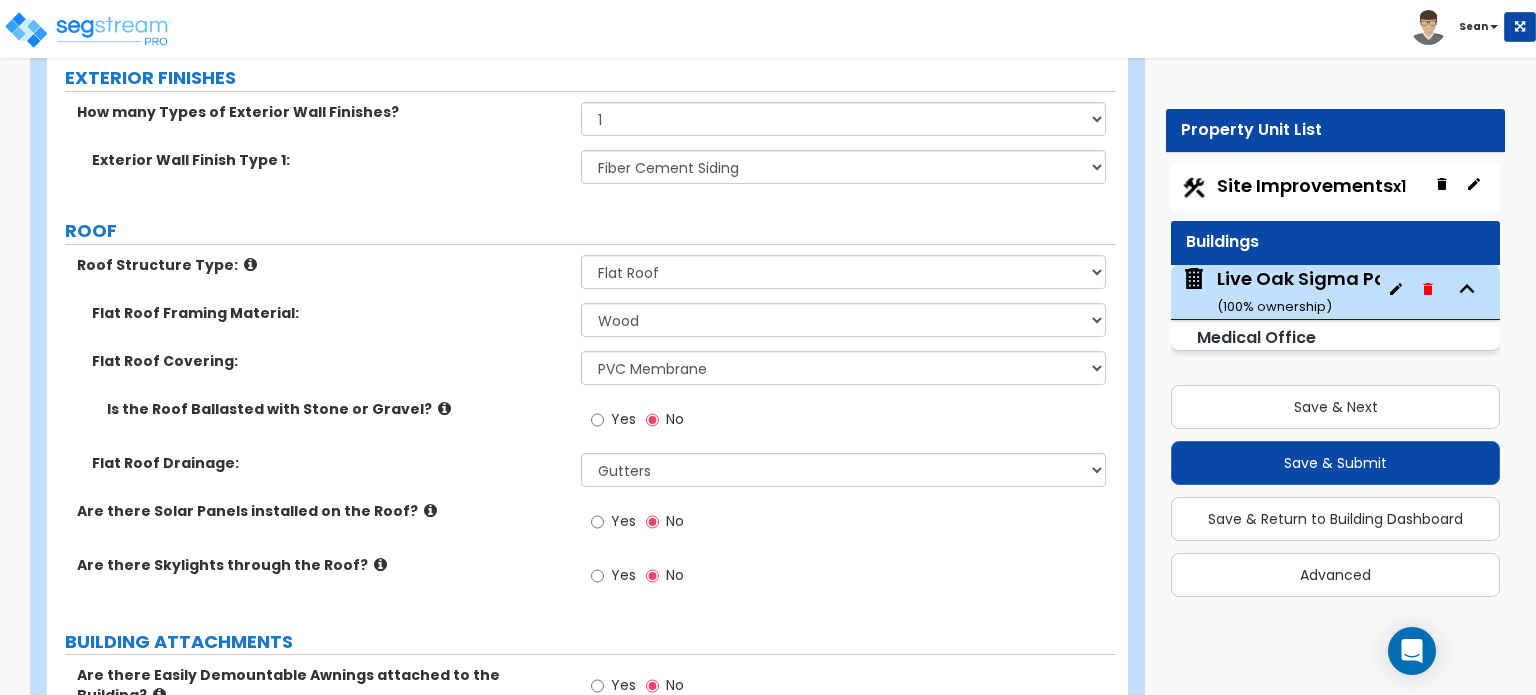 click at bounding box center [250, 264] 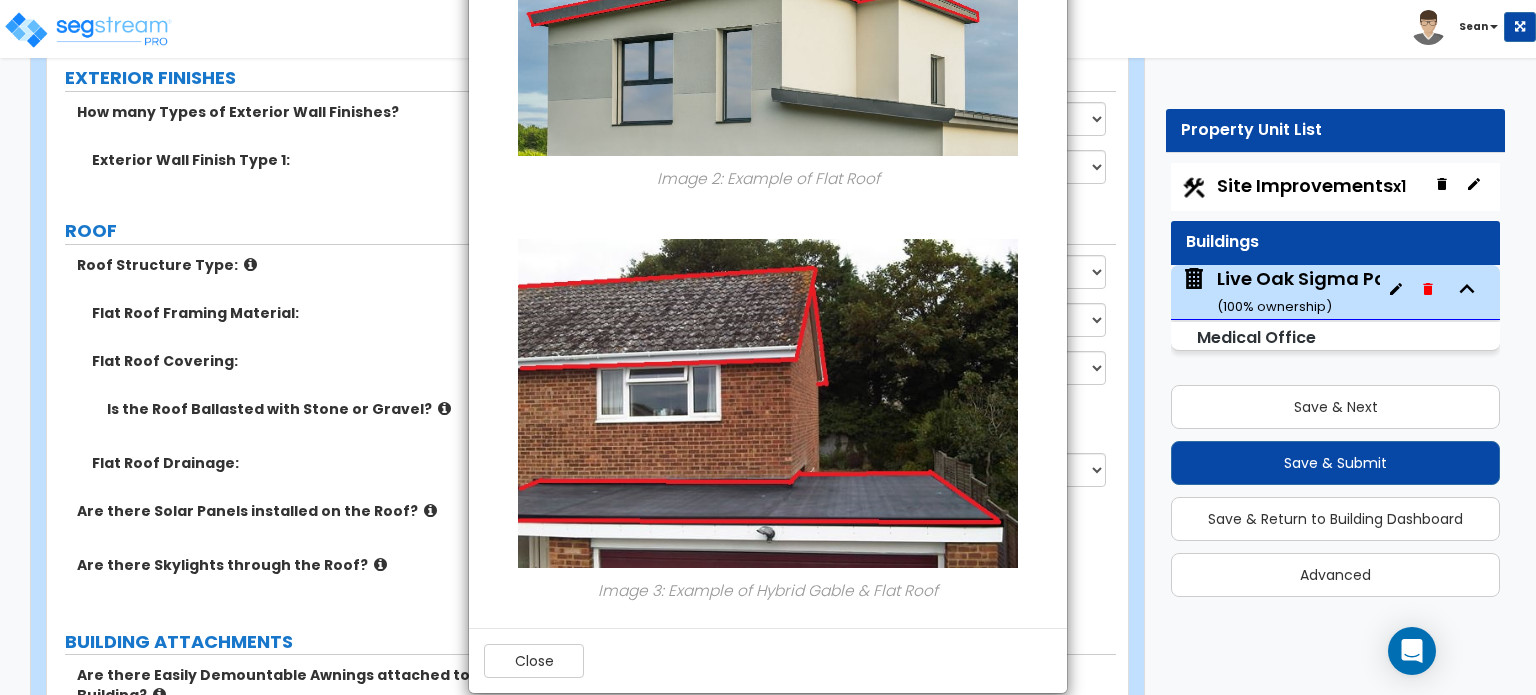 scroll, scrollTop: 528, scrollLeft: 0, axis: vertical 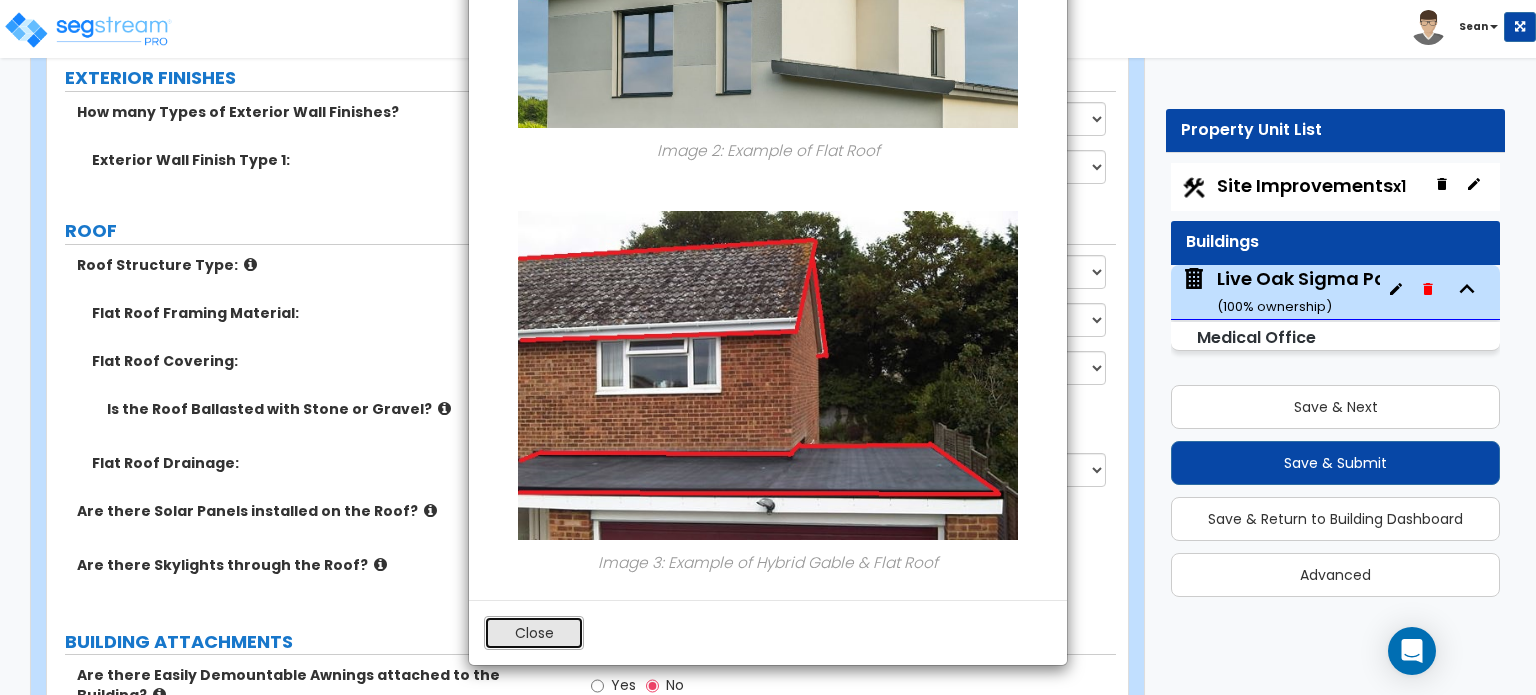 click on "Close" at bounding box center [534, 633] 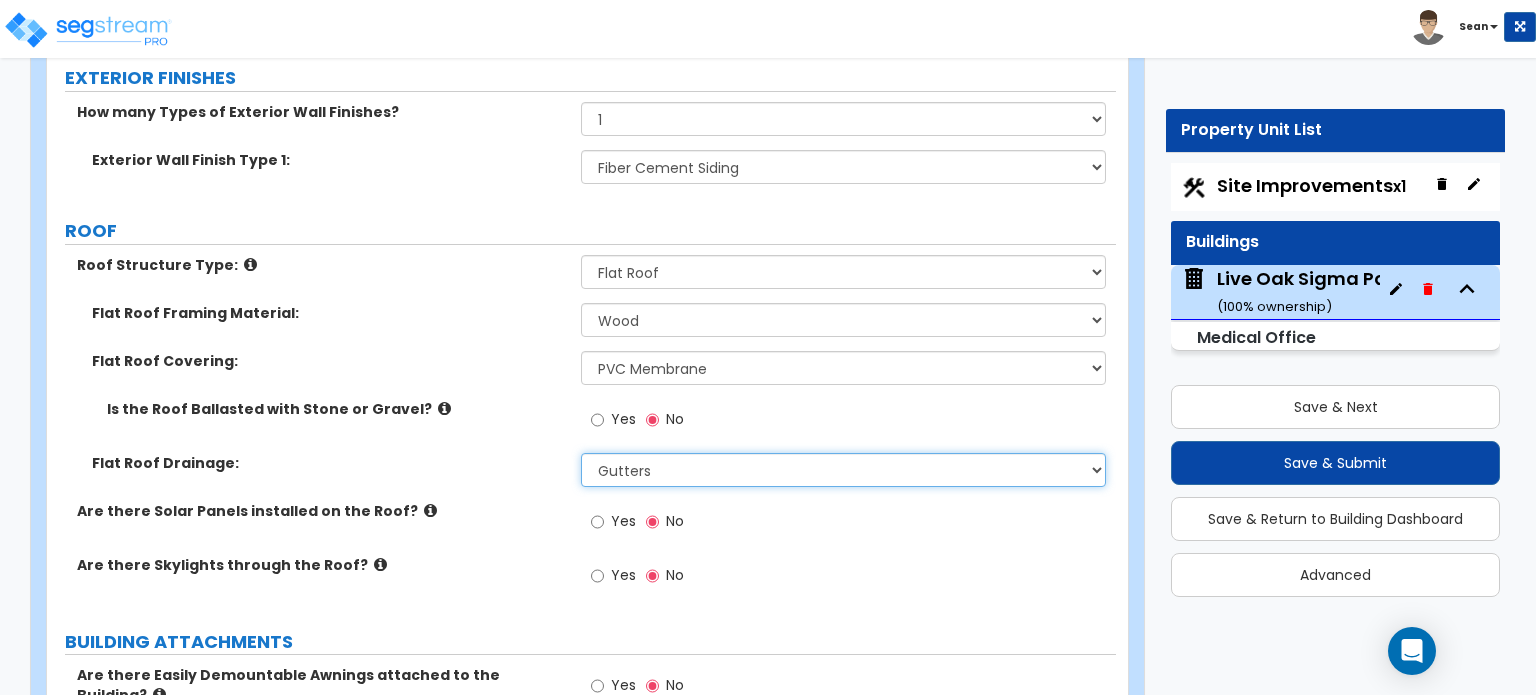 click on "Surface Drain (Typical) Gutters Downspout Only" at bounding box center (843, 470) 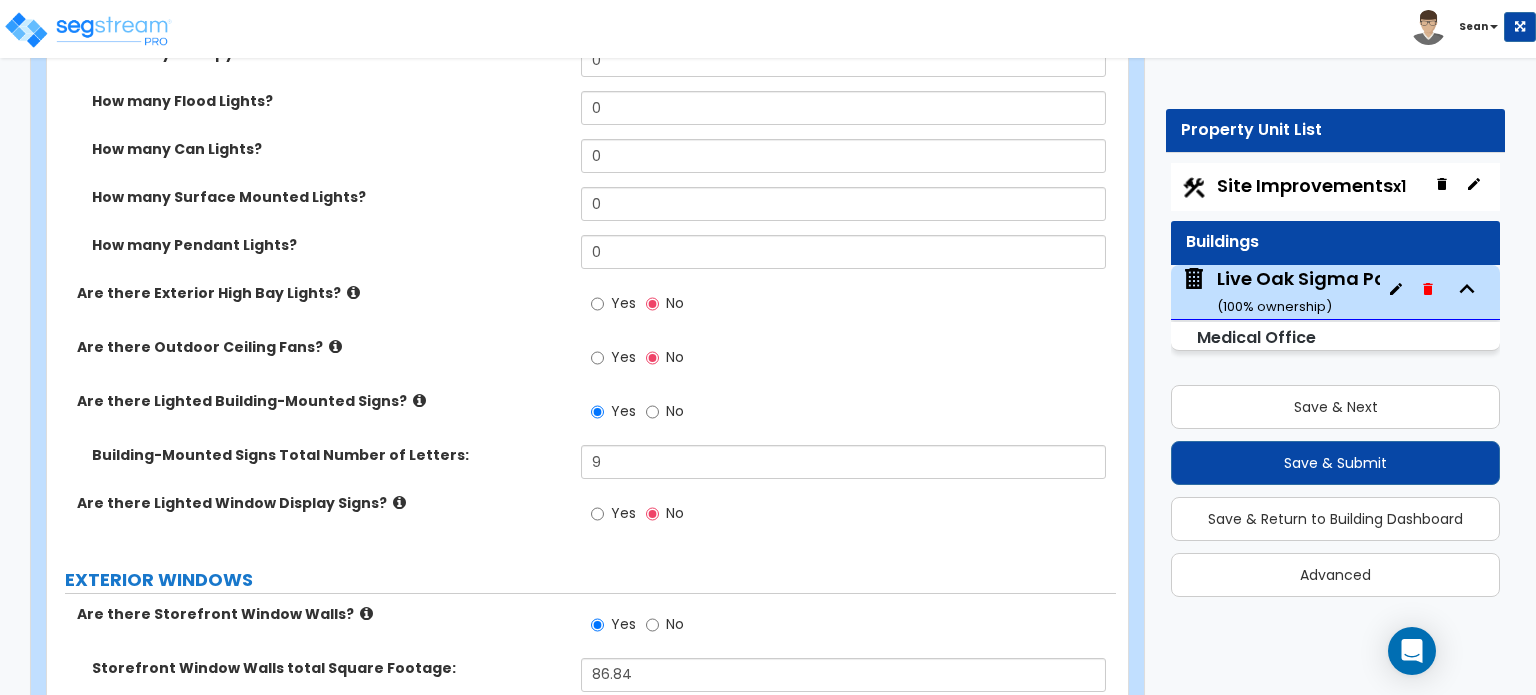 scroll, scrollTop: 2000, scrollLeft: 0, axis: vertical 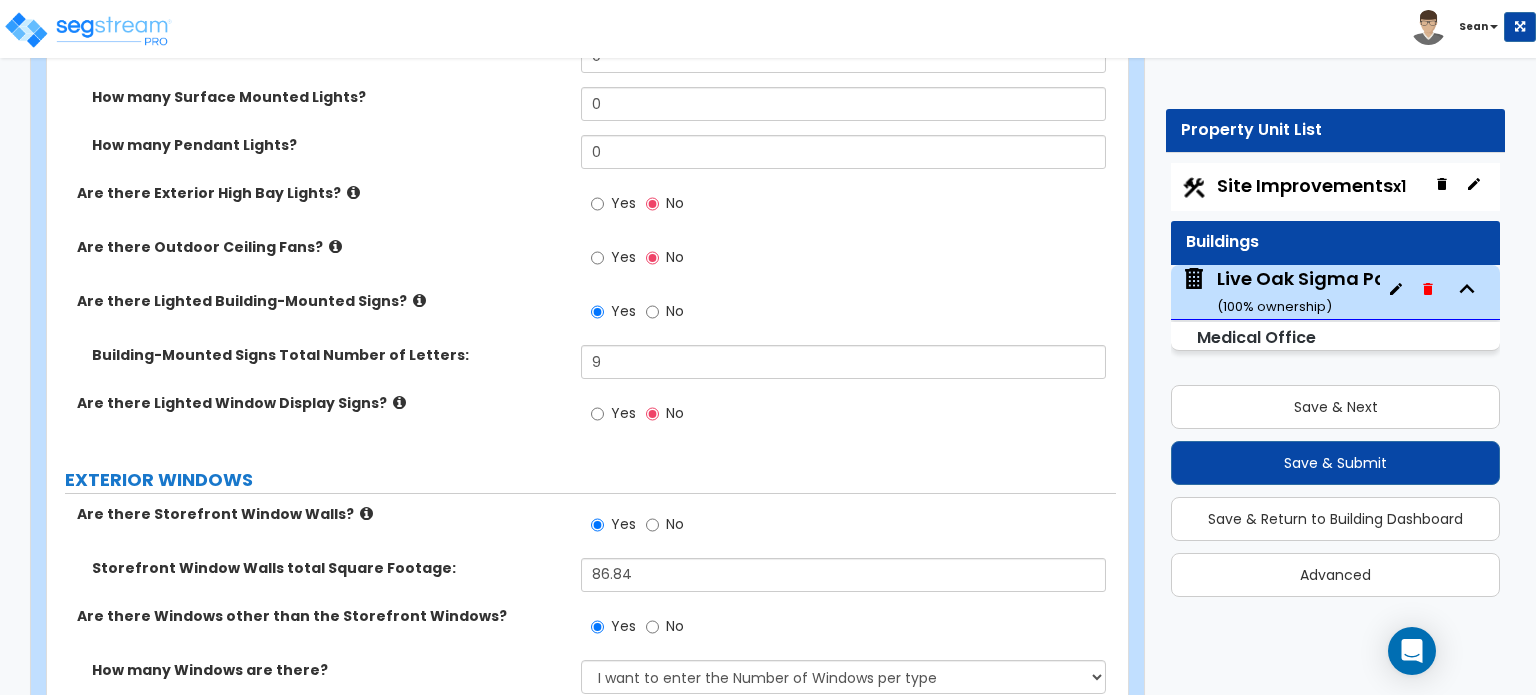 click at bounding box center (419, 300) 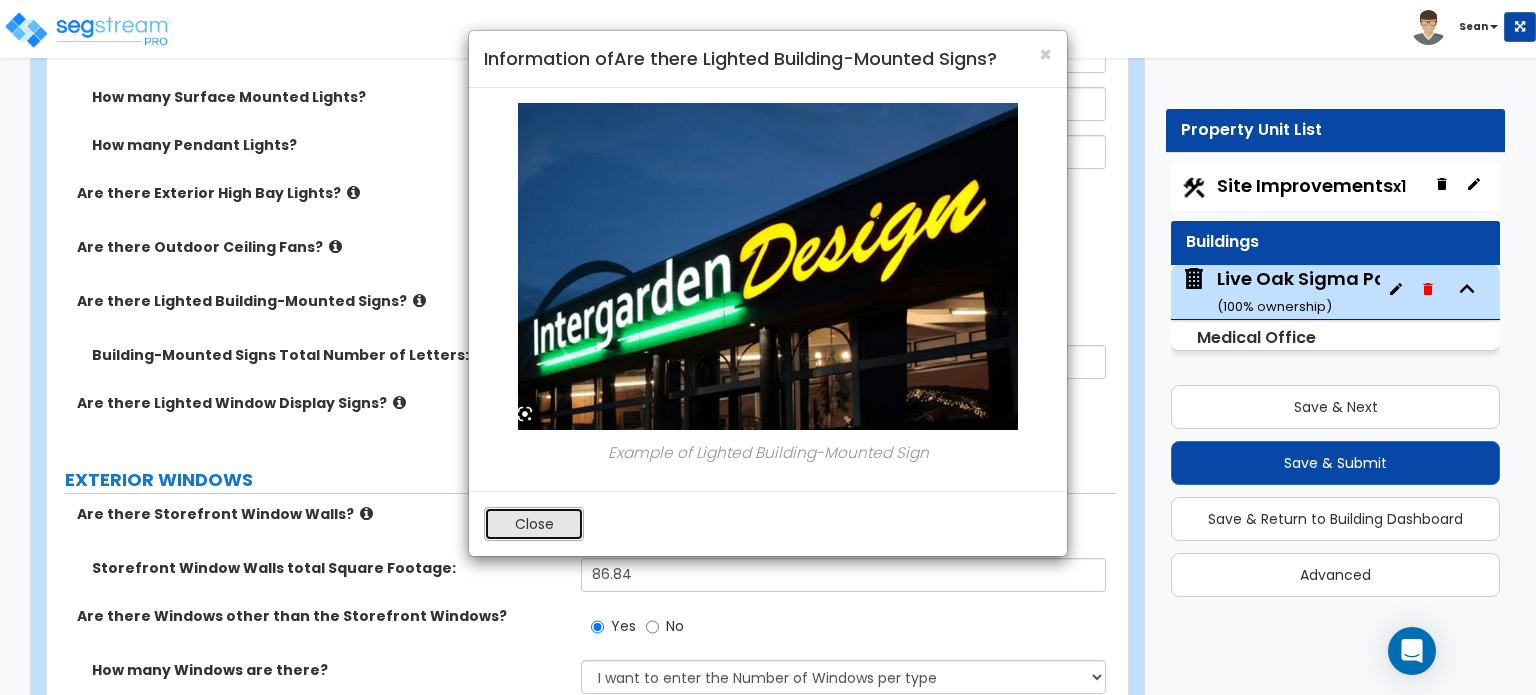 click on "Close" at bounding box center (534, 524) 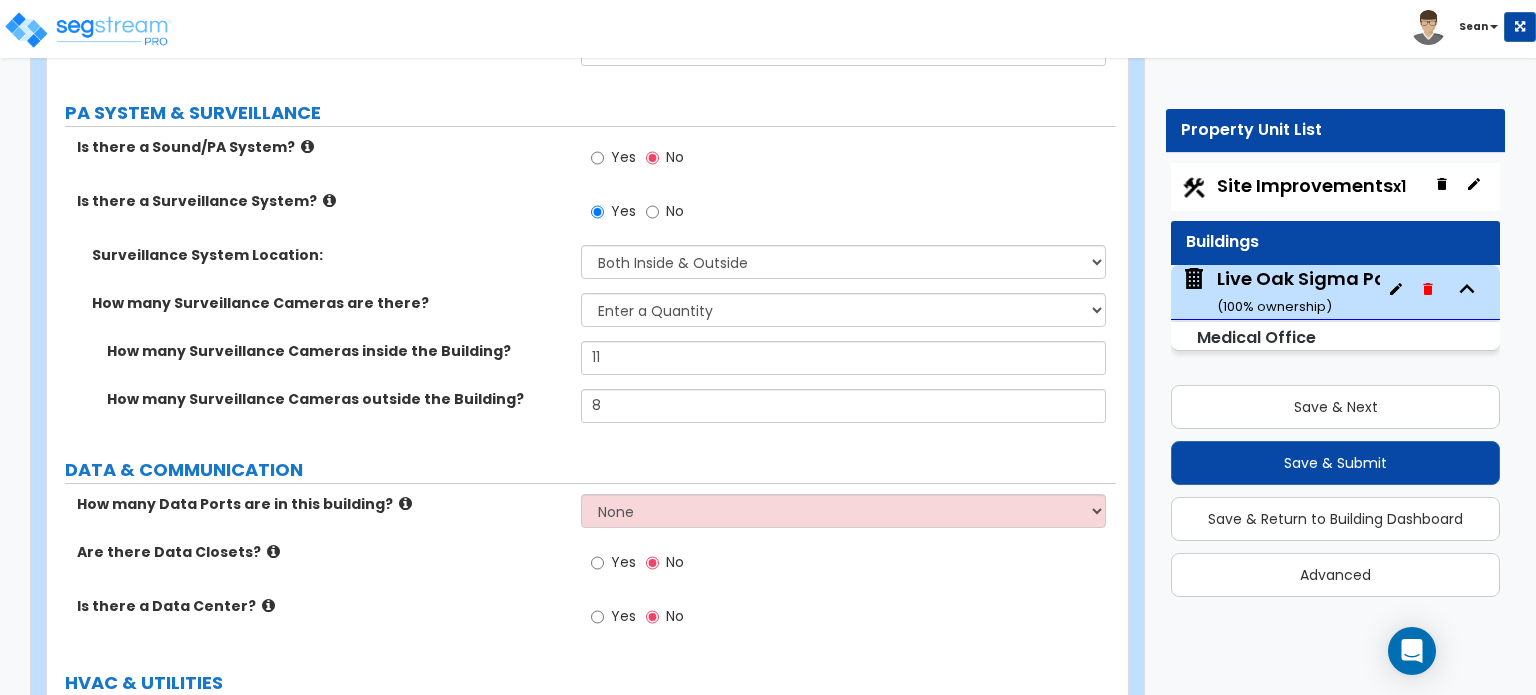 scroll, scrollTop: 10304, scrollLeft: 0, axis: vertical 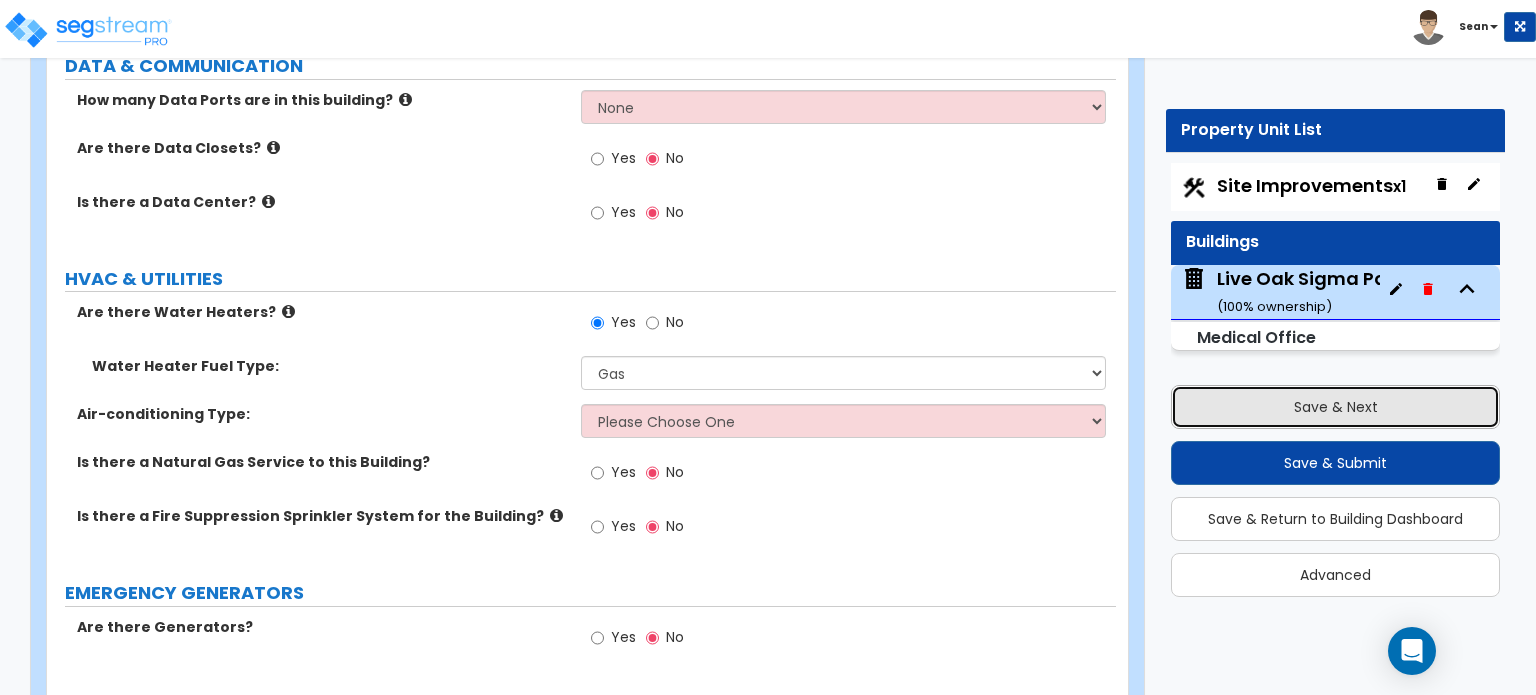 click on "Save & Next" at bounding box center (1335, 407) 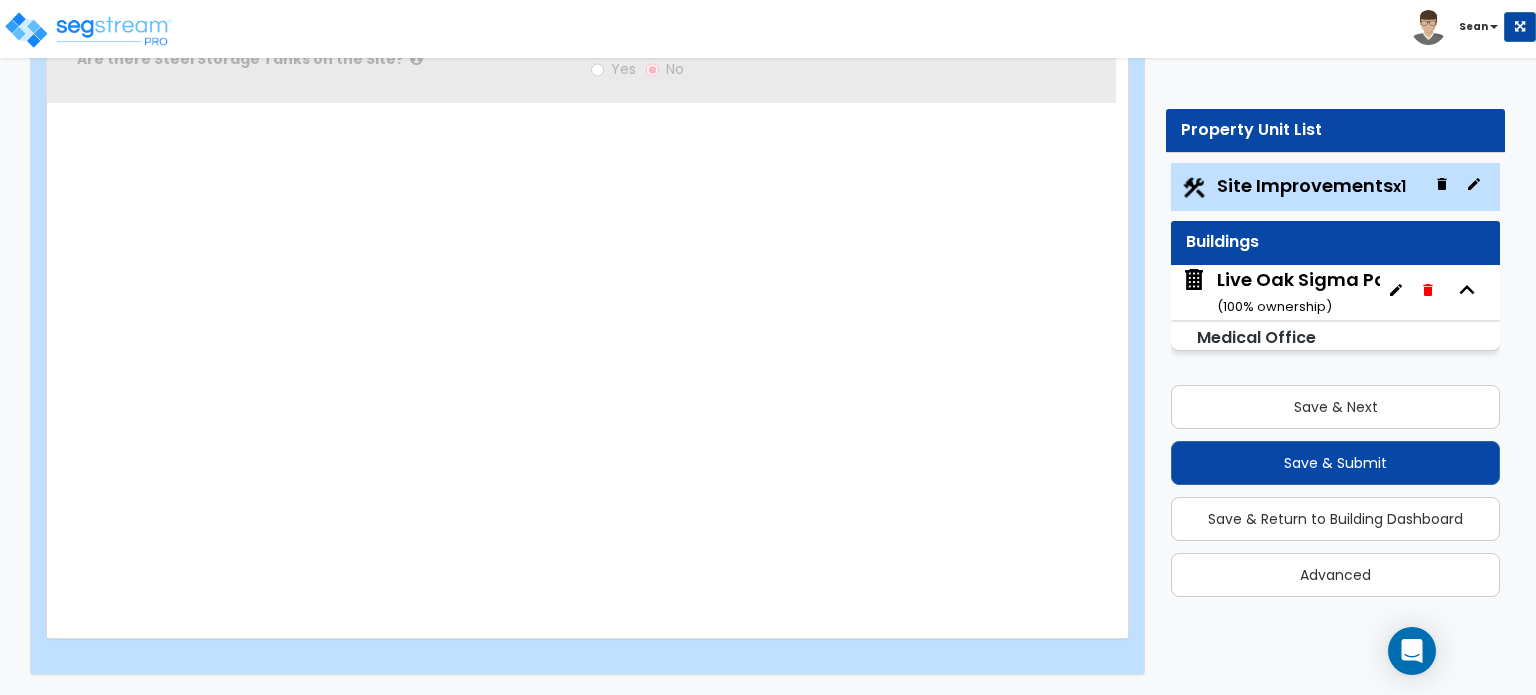 select on "2" 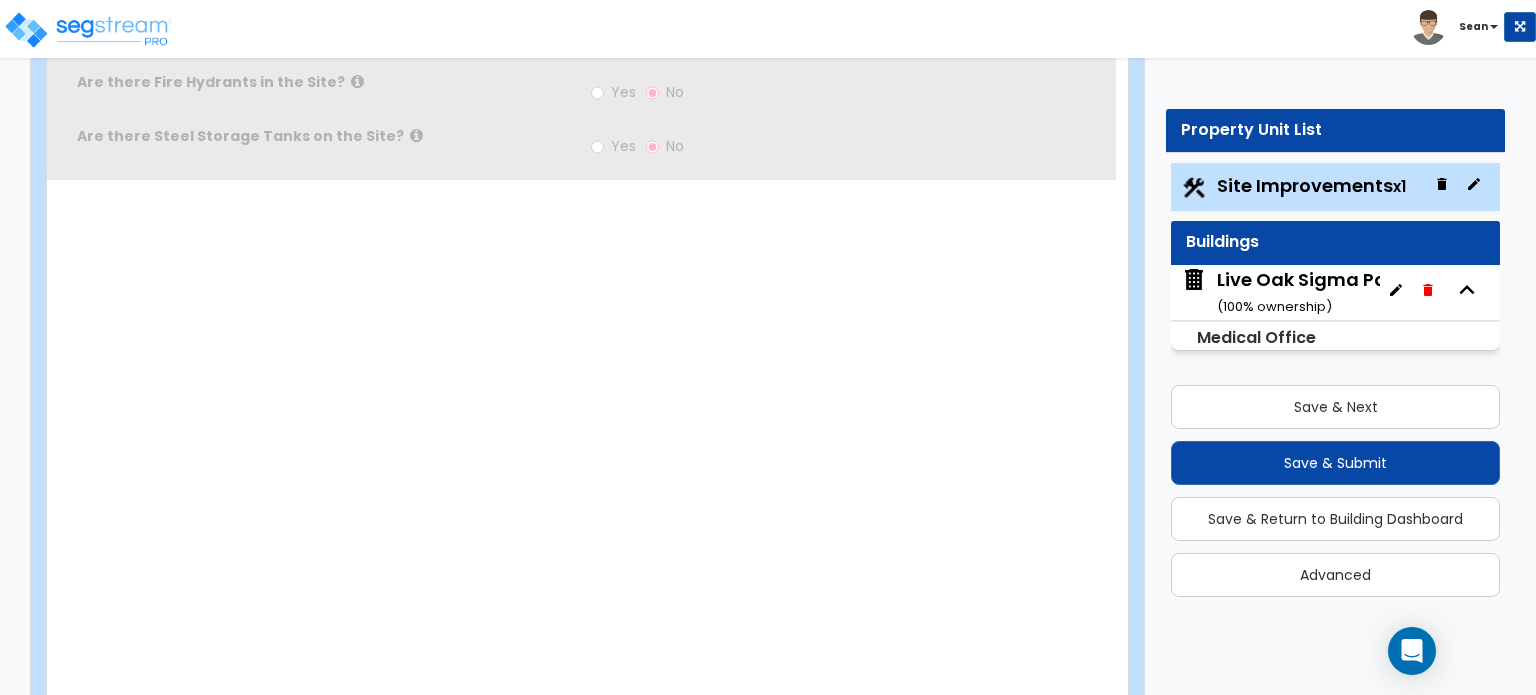 radio on "true" 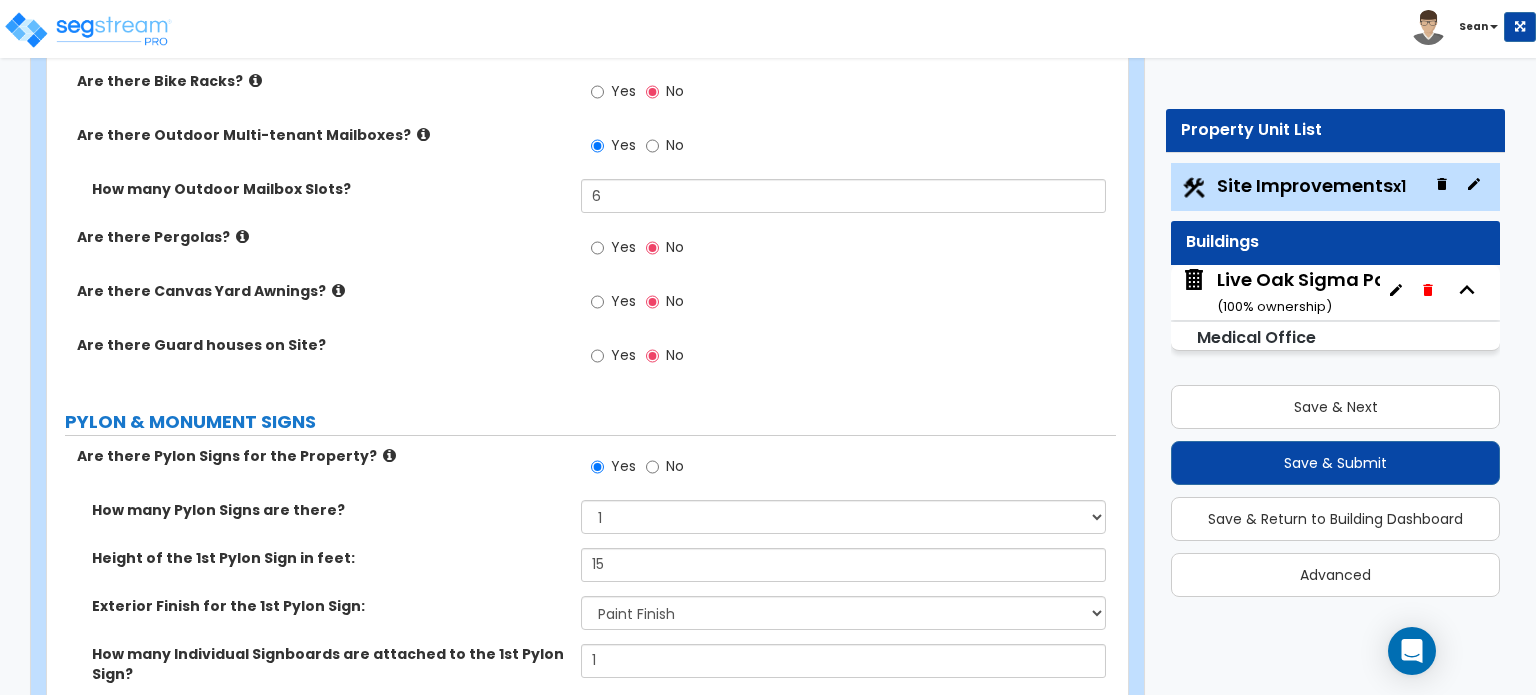 scroll, scrollTop: 3615, scrollLeft: 0, axis: vertical 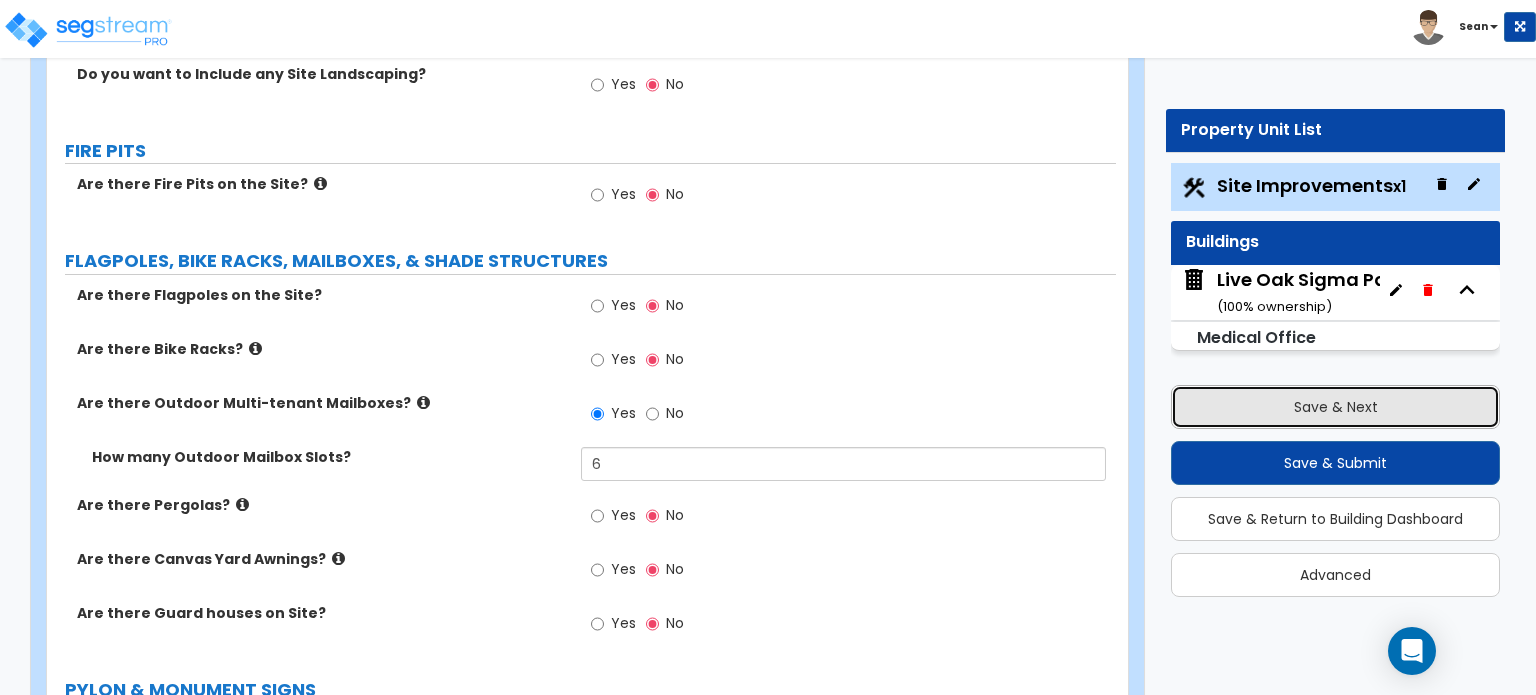 click on "Save & Next" at bounding box center (1335, 407) 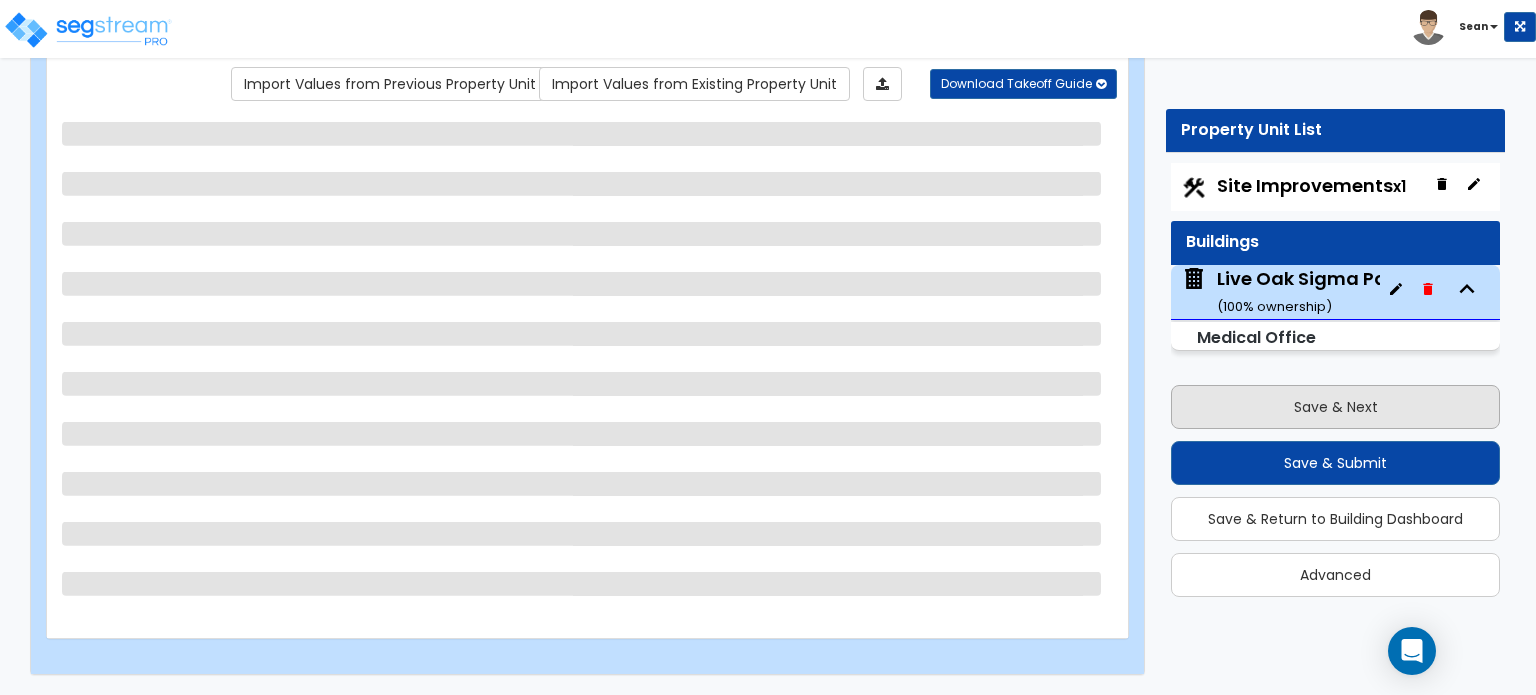 scroll, scrollTop: 164, scrollLeft: 0, axis: vertical 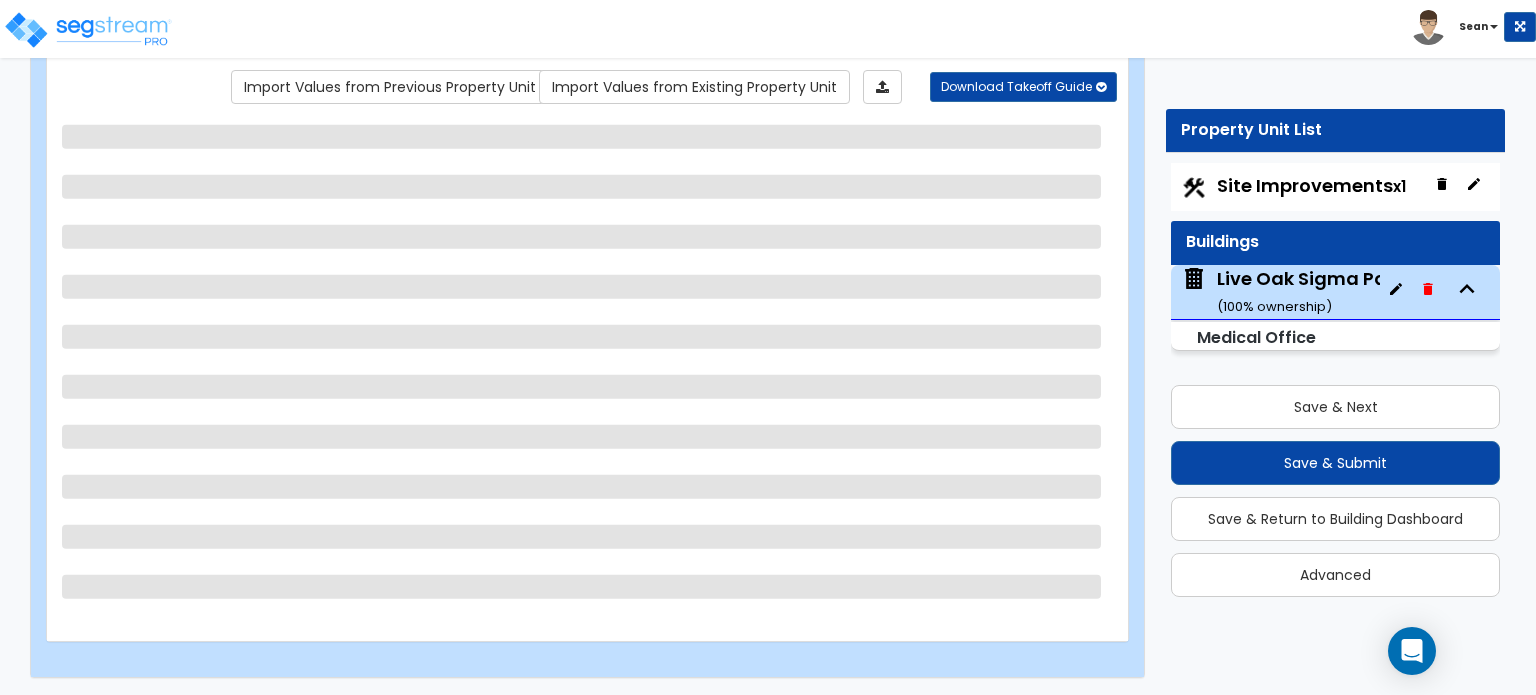 select on "7" 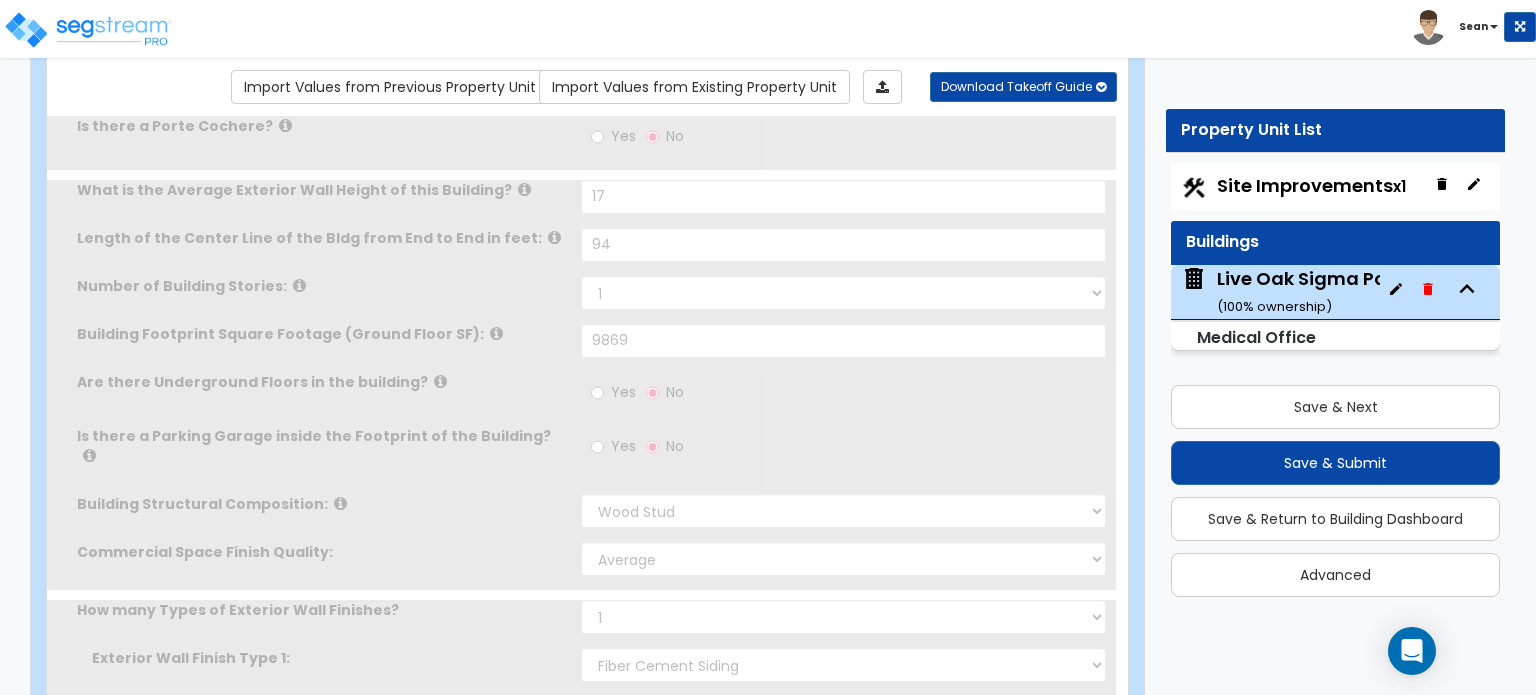 select on "1" 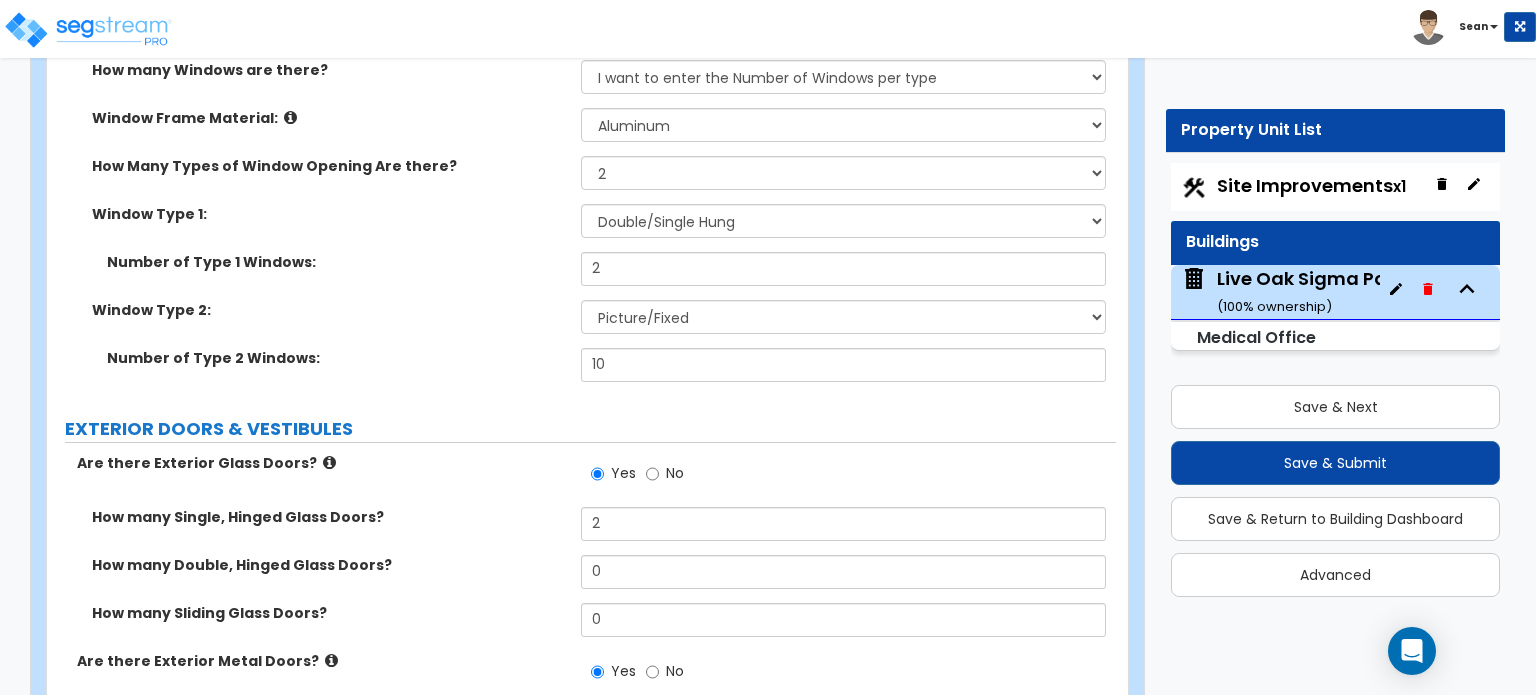 scroll, scrollTop: 2200, scrollLeft: 0, axis: vertical 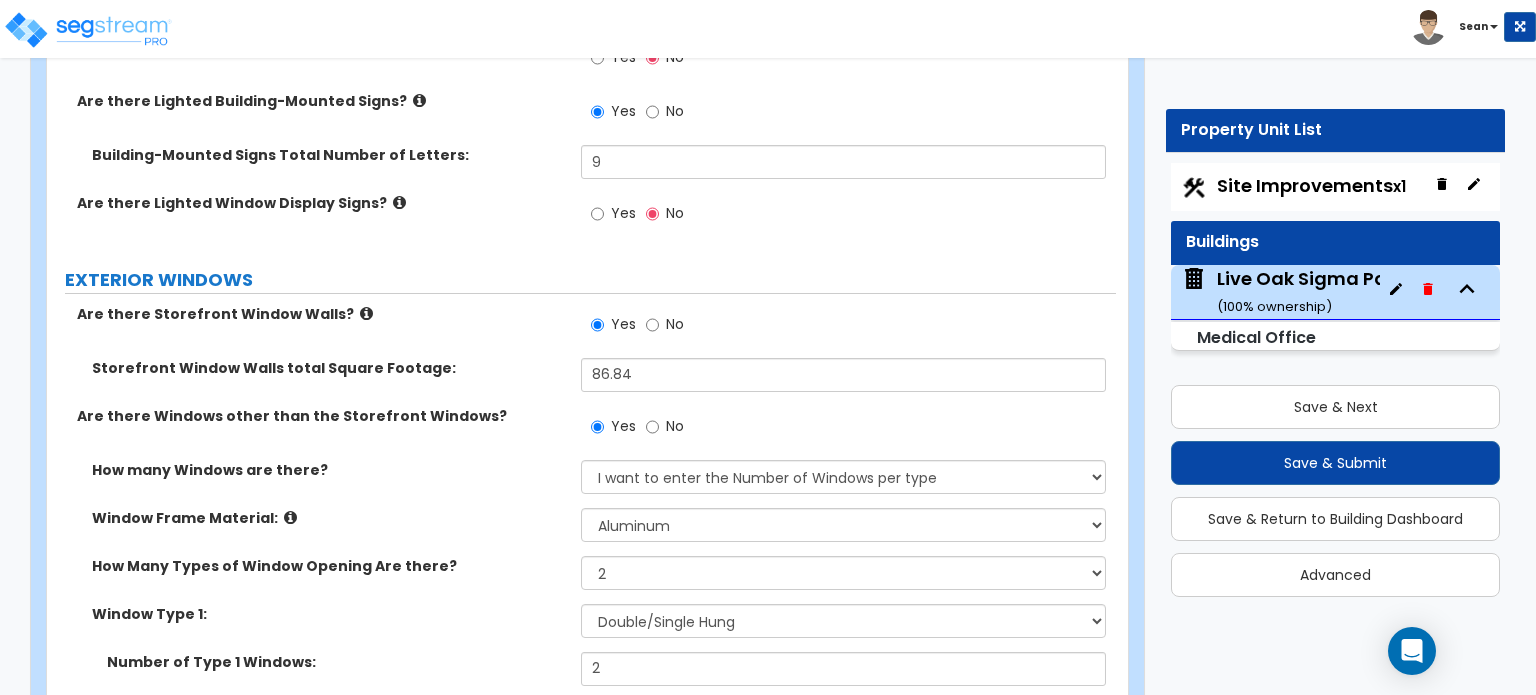 click at bounding box center (366, 313) 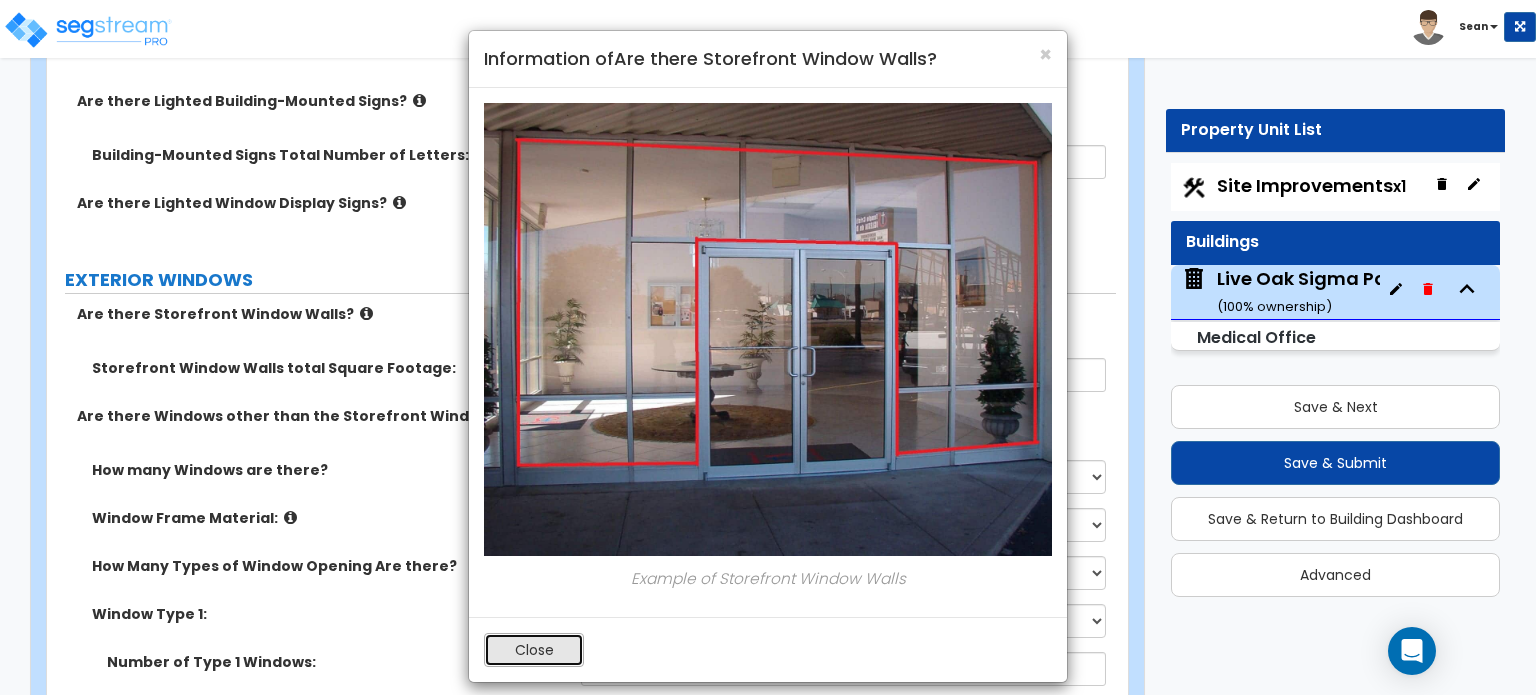 click on "Close" at bounding box center (534, 650) 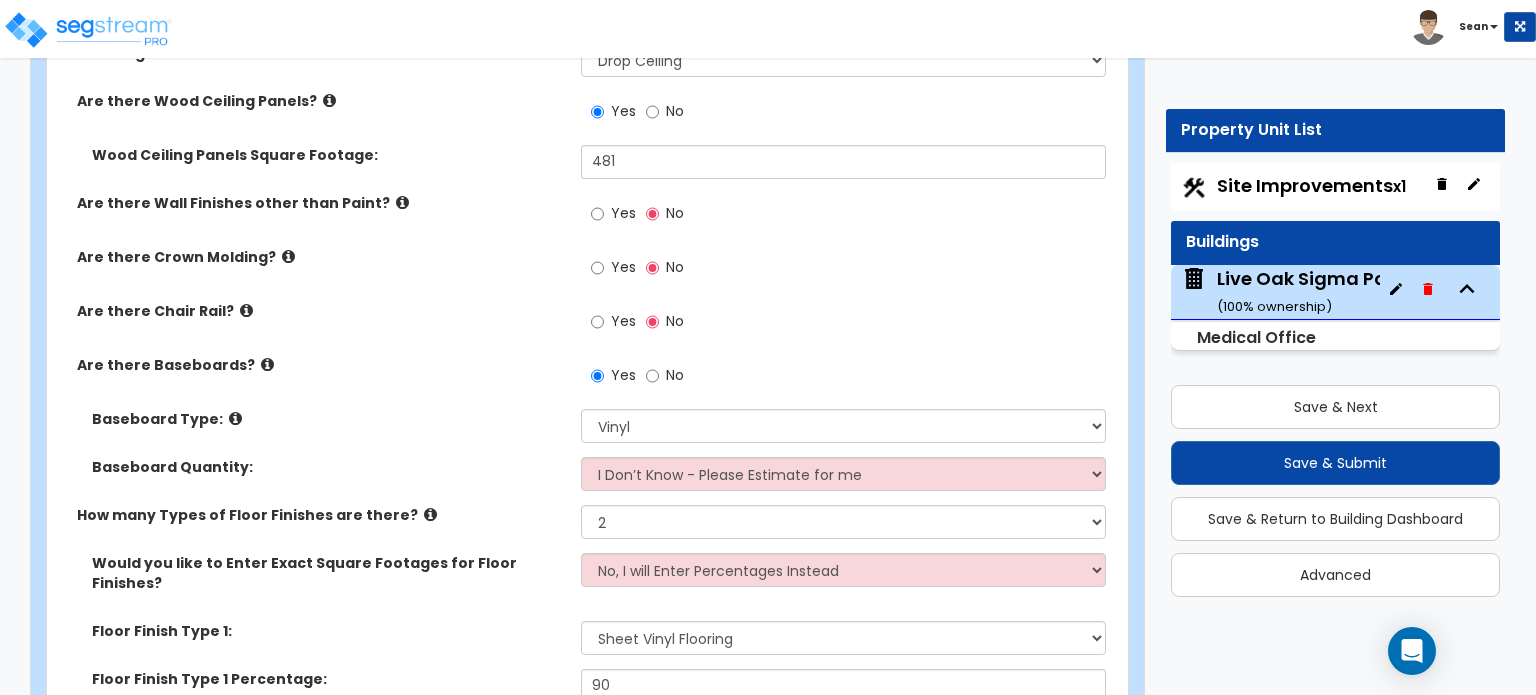 scroll, scrollTop: 6700, scrollLeft: 0, axis: vertical 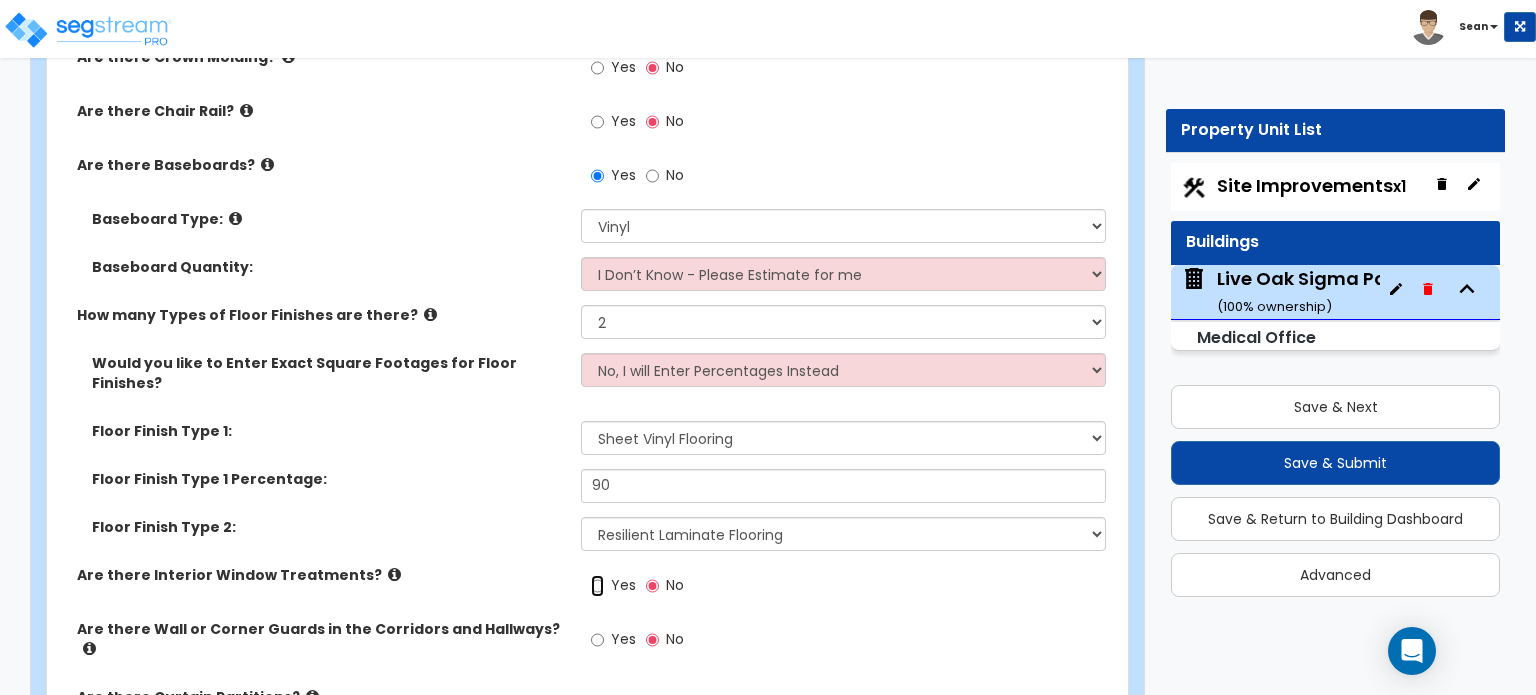 click on "Yes" at bounding box center (597, 586) 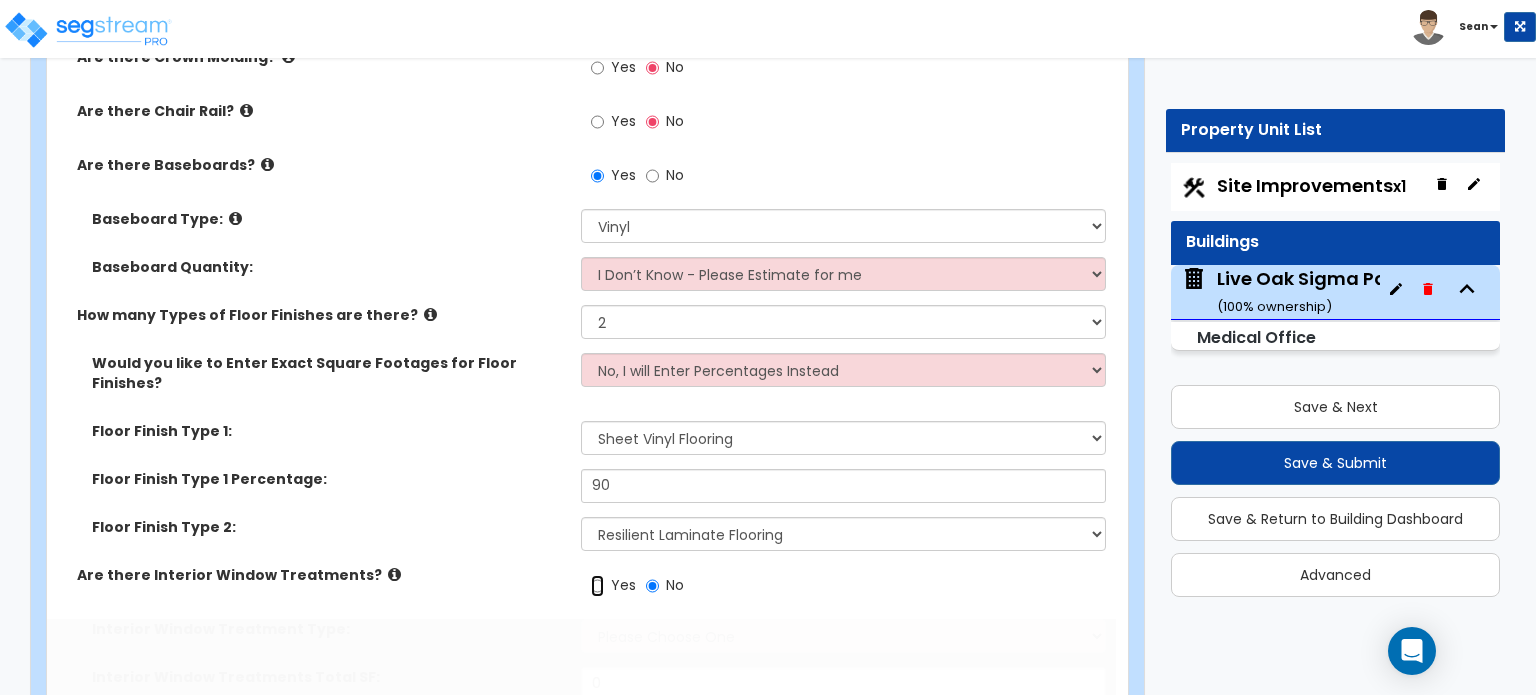 radio on "true" 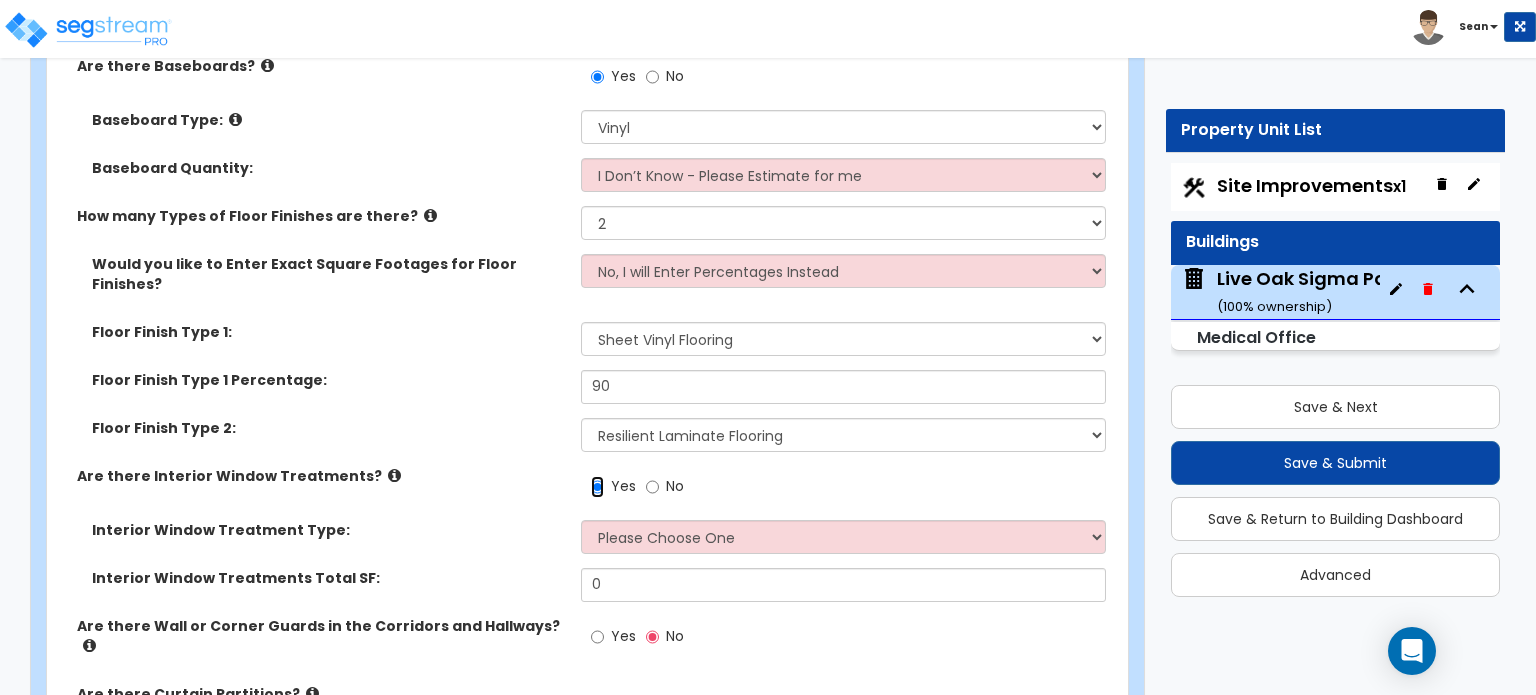 scroll, scrollTop: 6800, scrollLeft: 0, axis: vertical 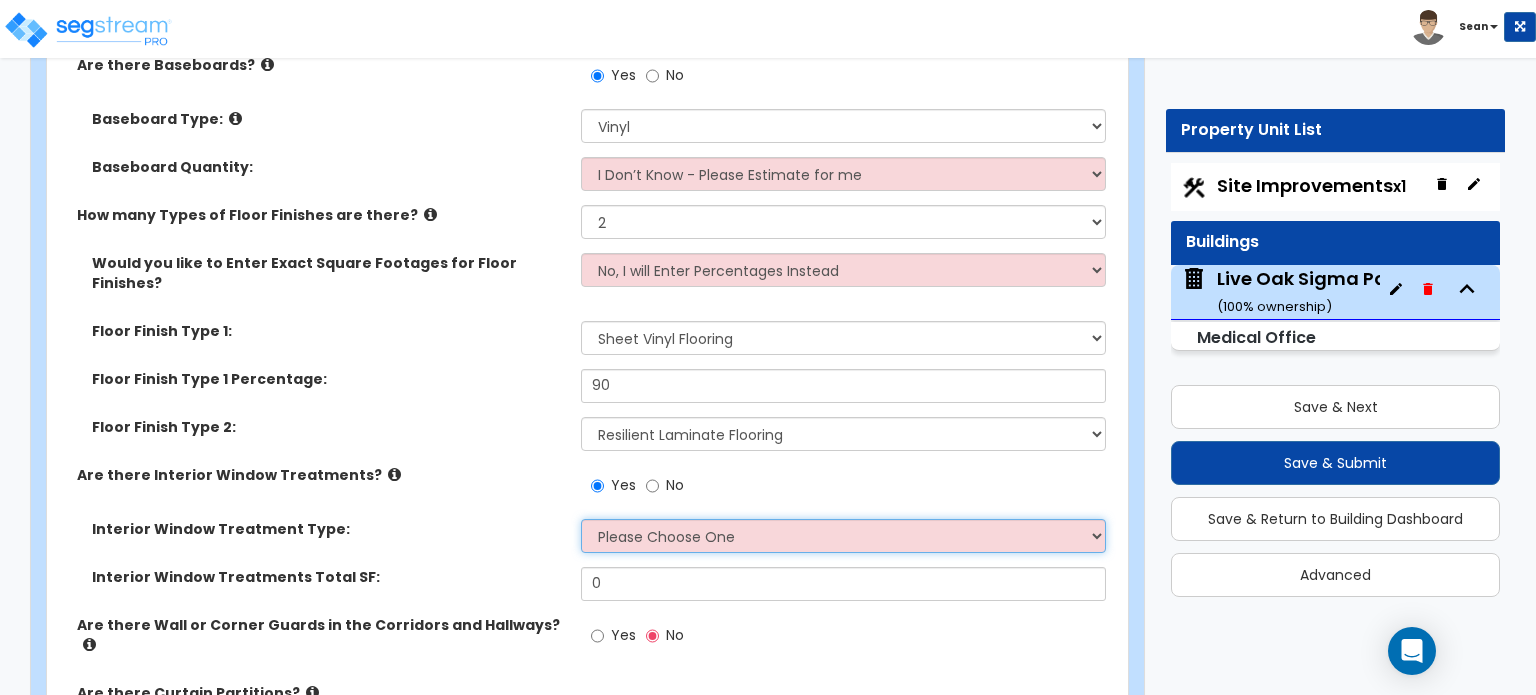 click on "Please Choose One Vertical Blinds Window Shades Venetian Blinds Wood Shutters" at bounding box center [843, 536] 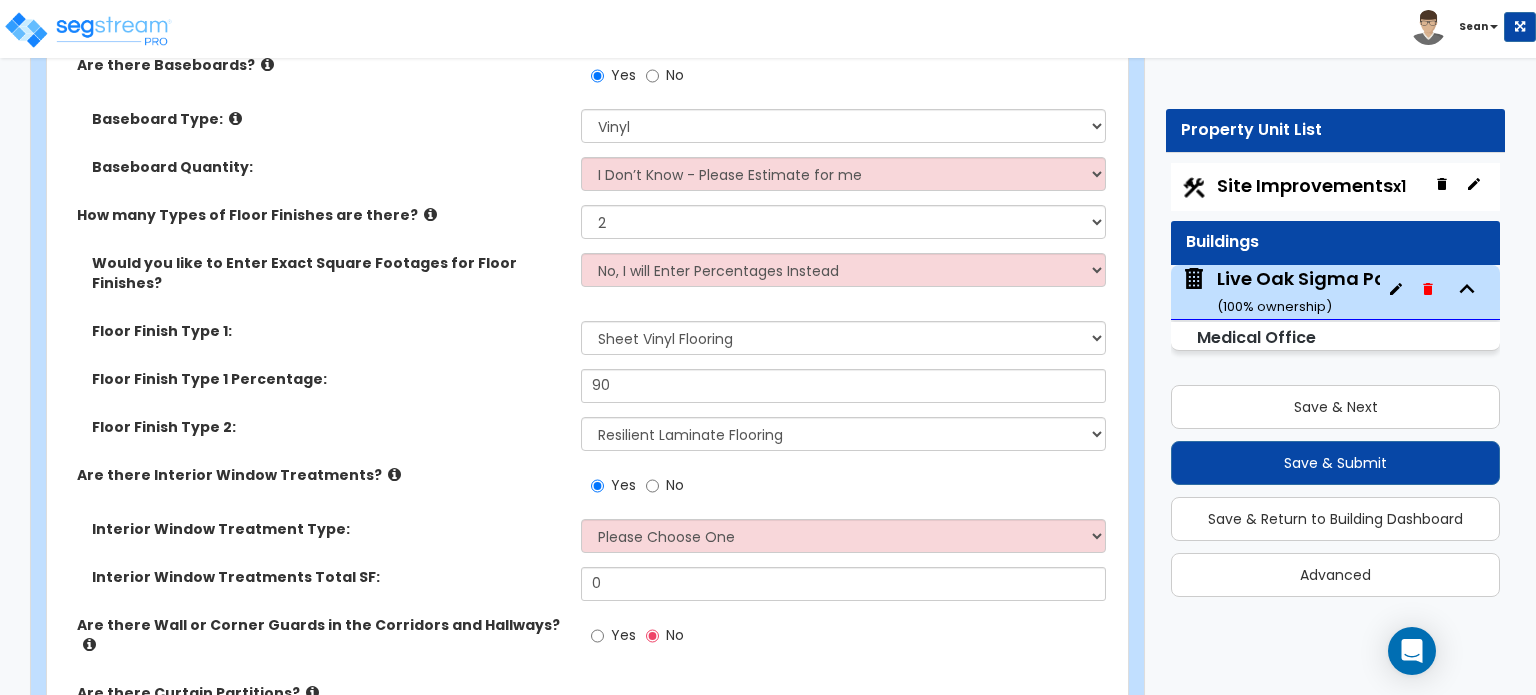 click at bounding box center [394, 474] 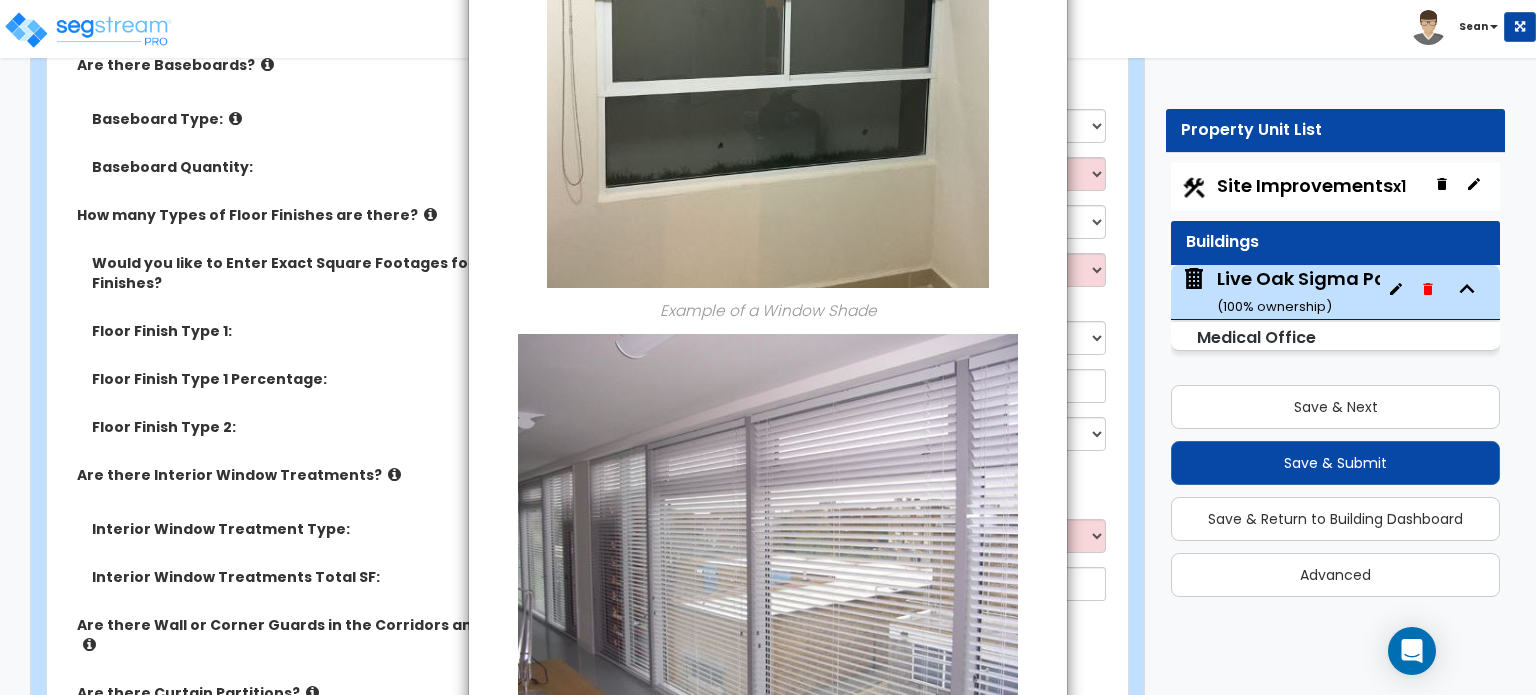 scroll, scrollTop: 1592, scrollLeft: 0, axis: vertical 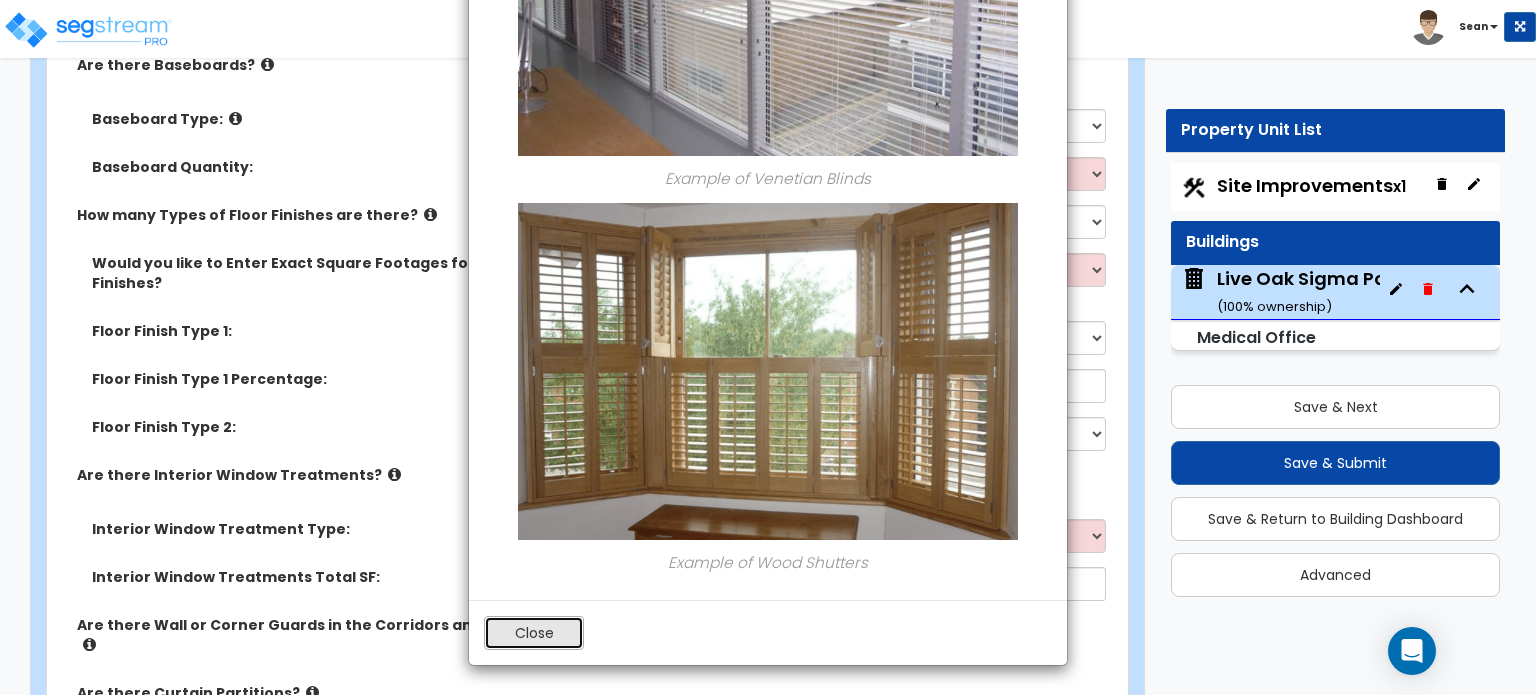 click on "Close" at bounding box center [534, 633] 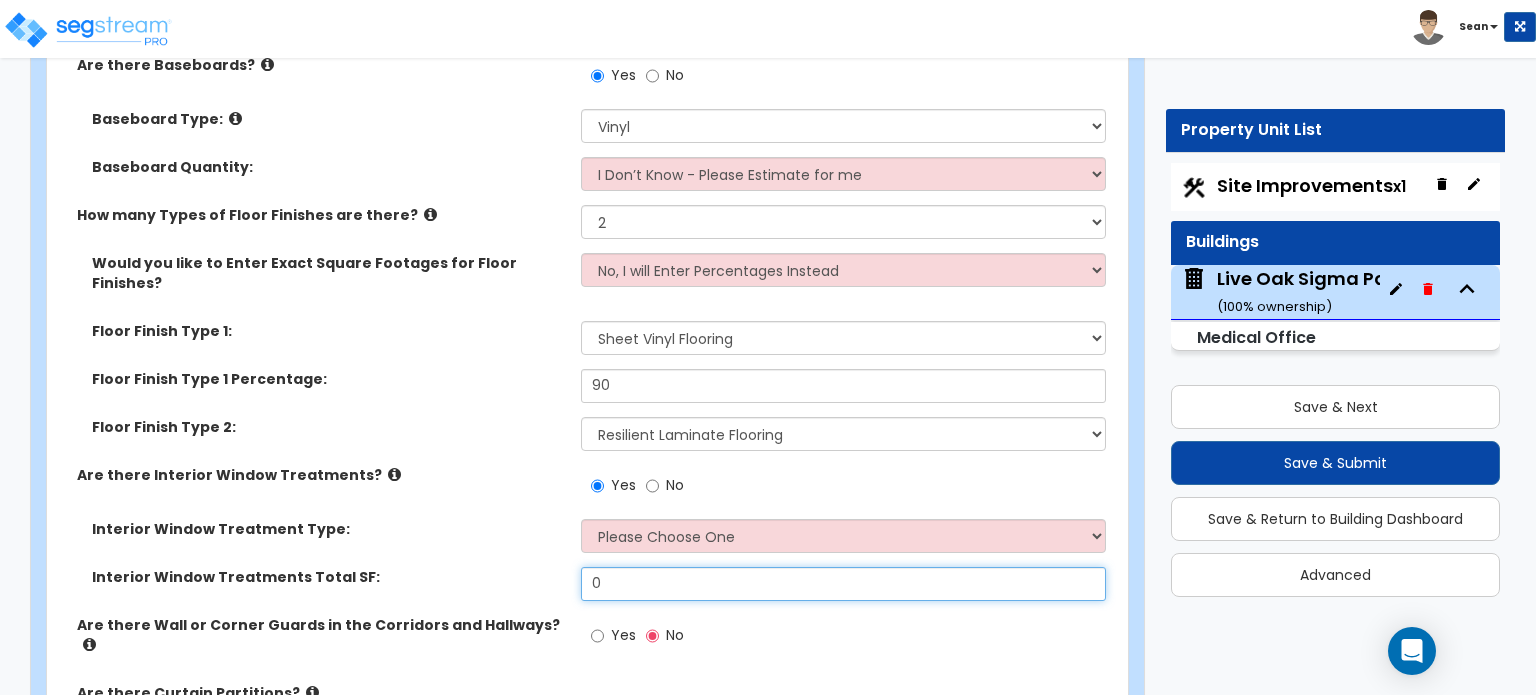 click on "0" at bounding box center (843, 584) 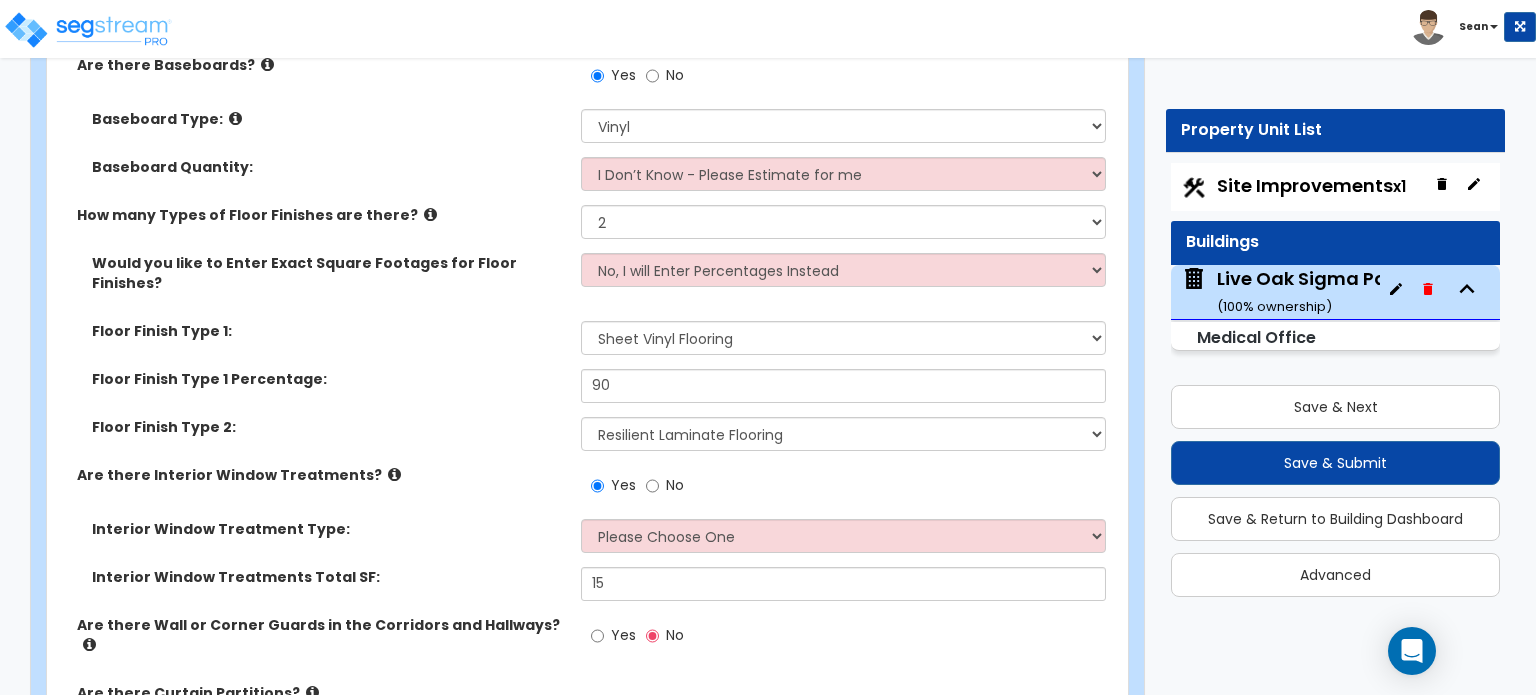 click on "Yes No" at bounding box center [848, 642] 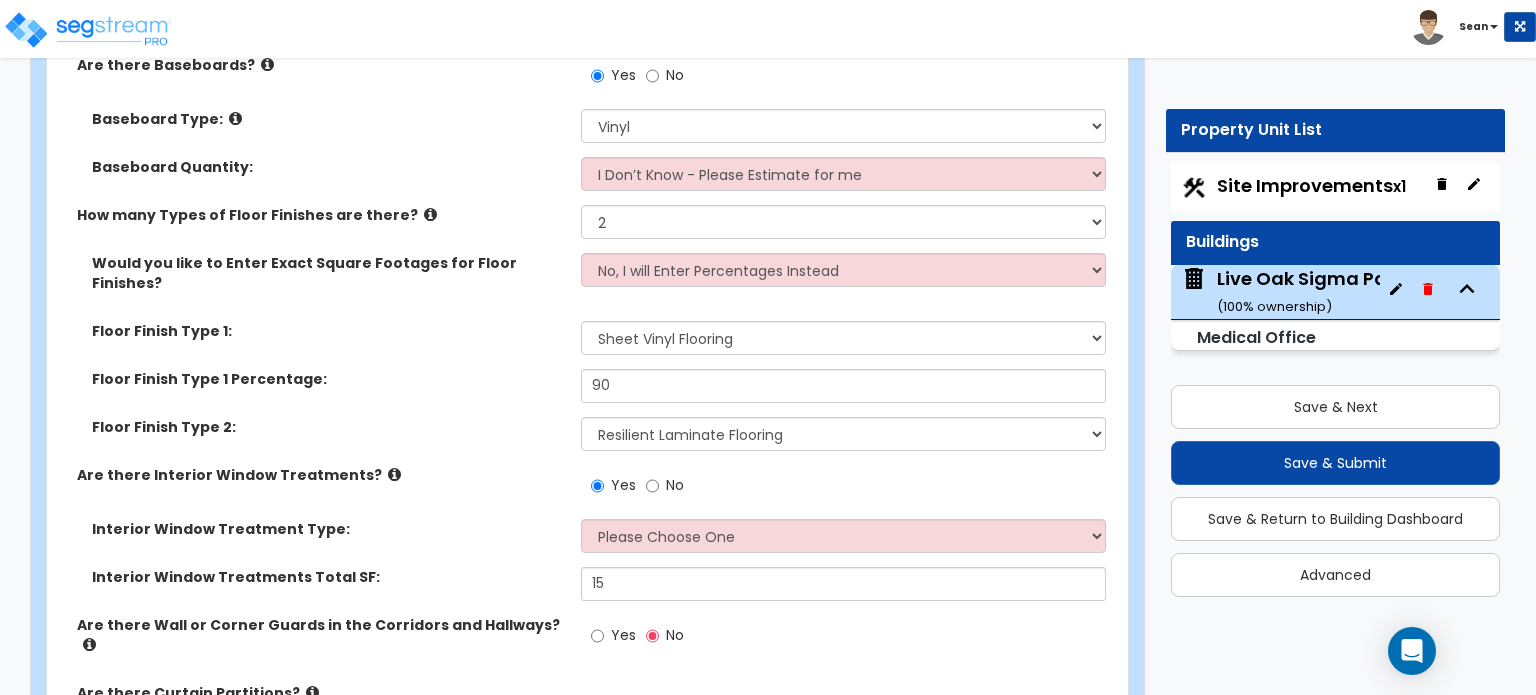 click on "Yes No" at bounding box center (848, 642) 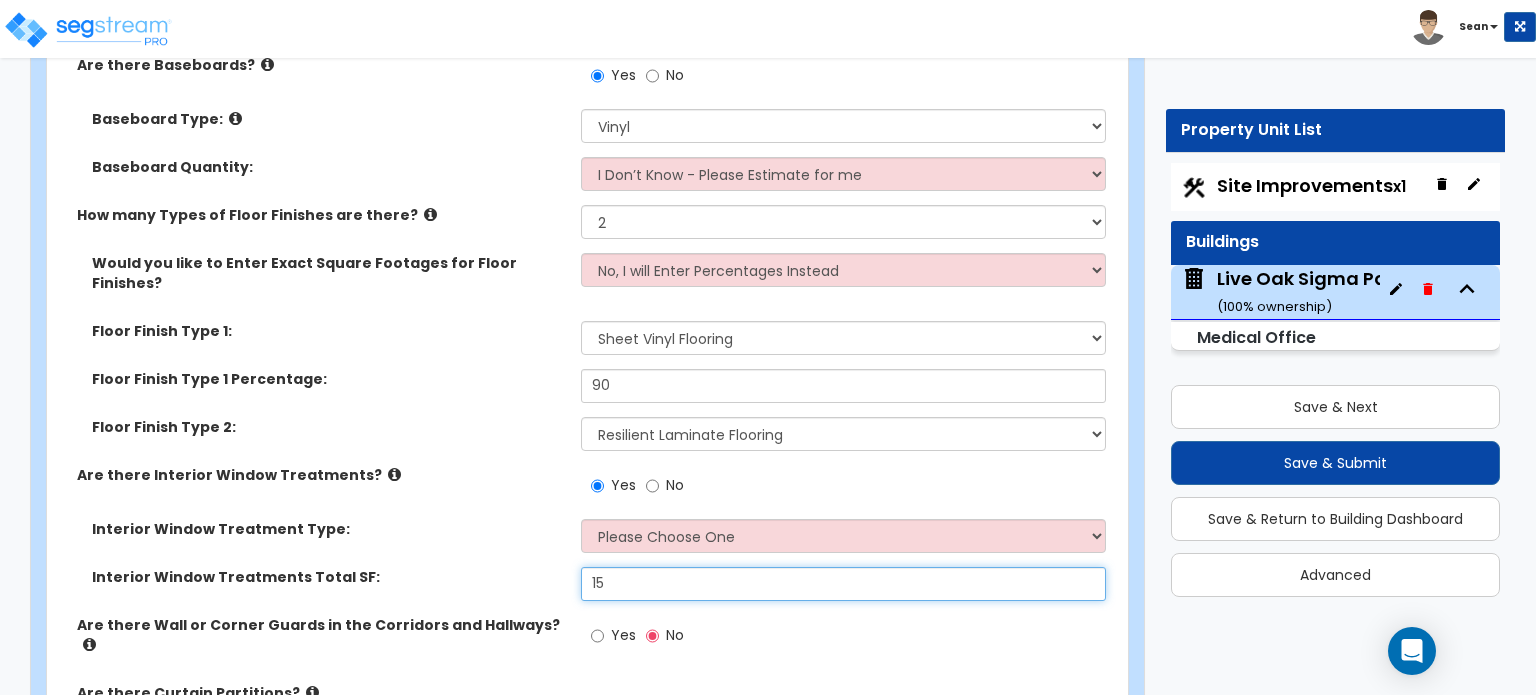 drag, startPoint x: 633, startPoint y: 529, endPoint x: 566, endPoint y: 529, distance: 67 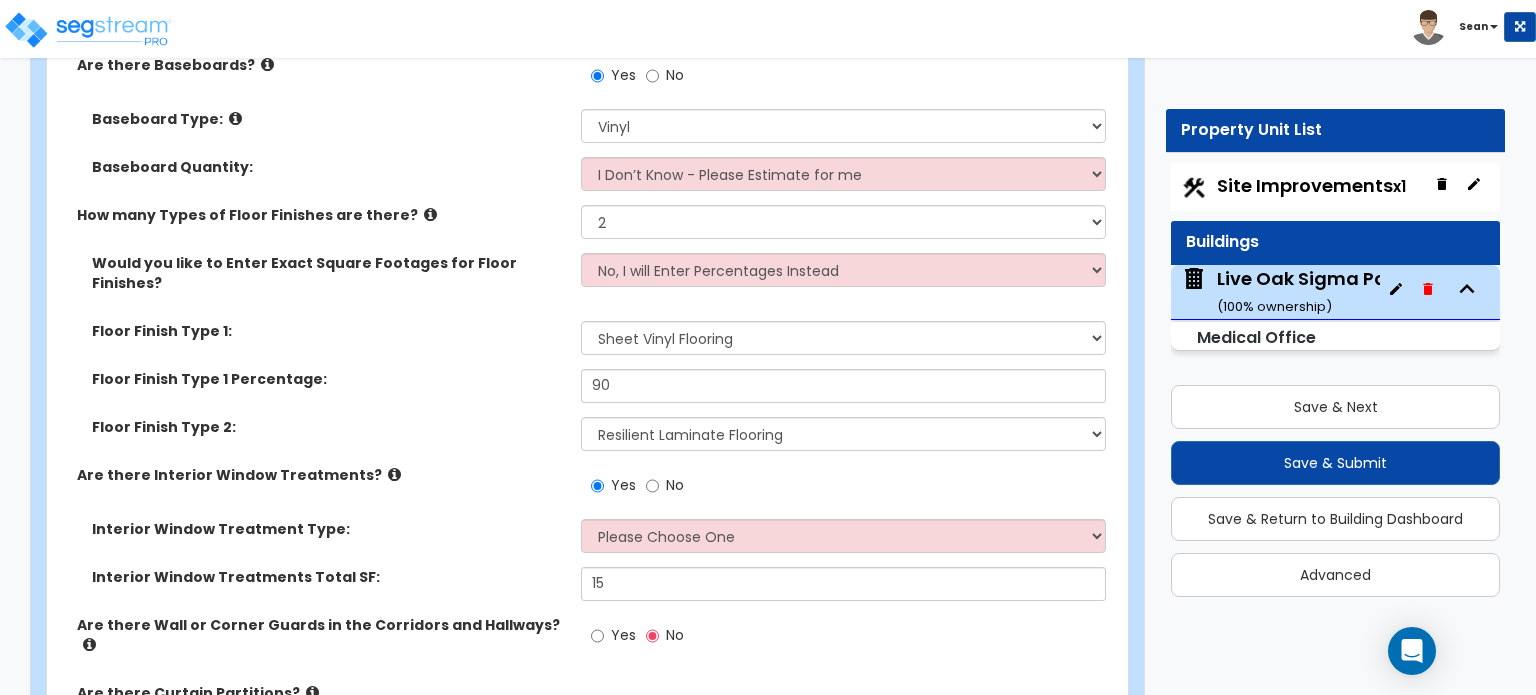 click on "Interior Window Treatments Total SF:" at bounding box center (314, 577) 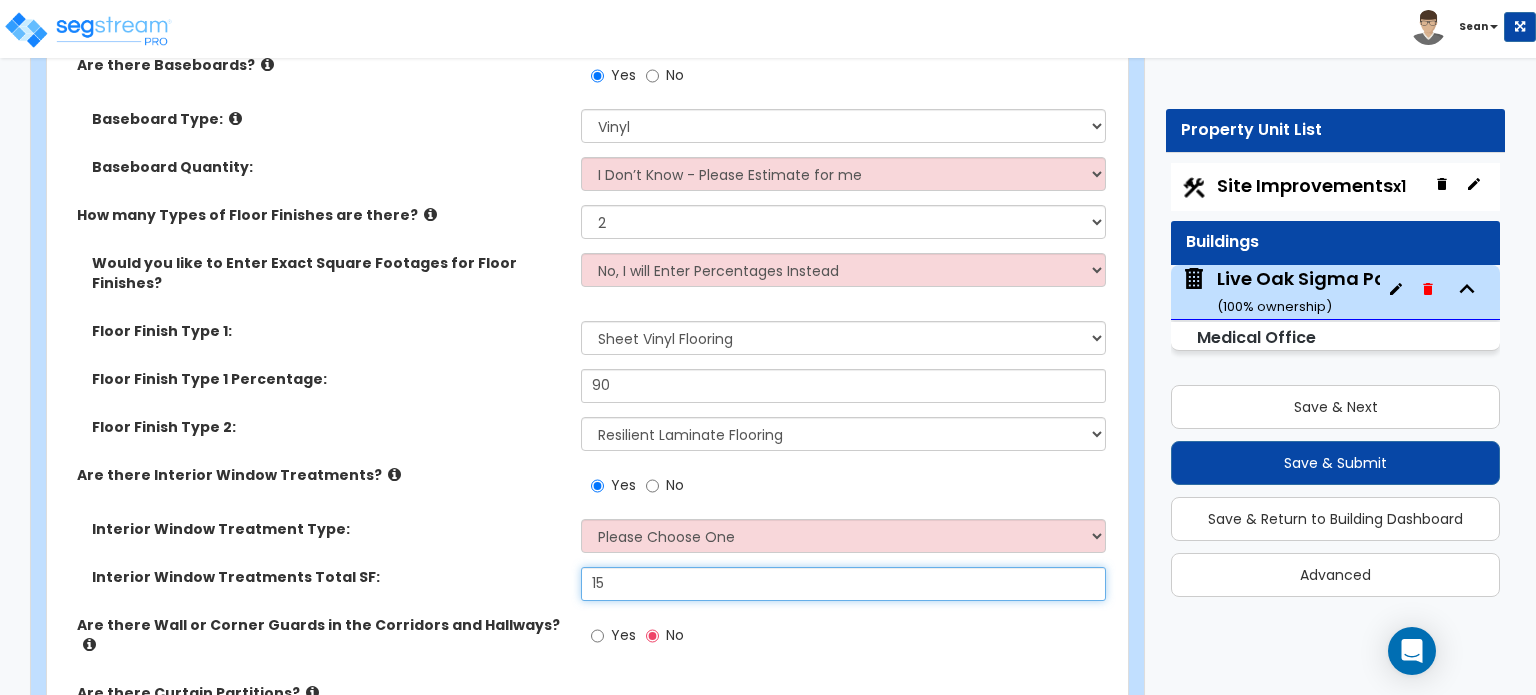 drag, startPoint x: 600, startPoint y: 525, endPoint x: 579, endPoint y: 524, distance: 21.023796 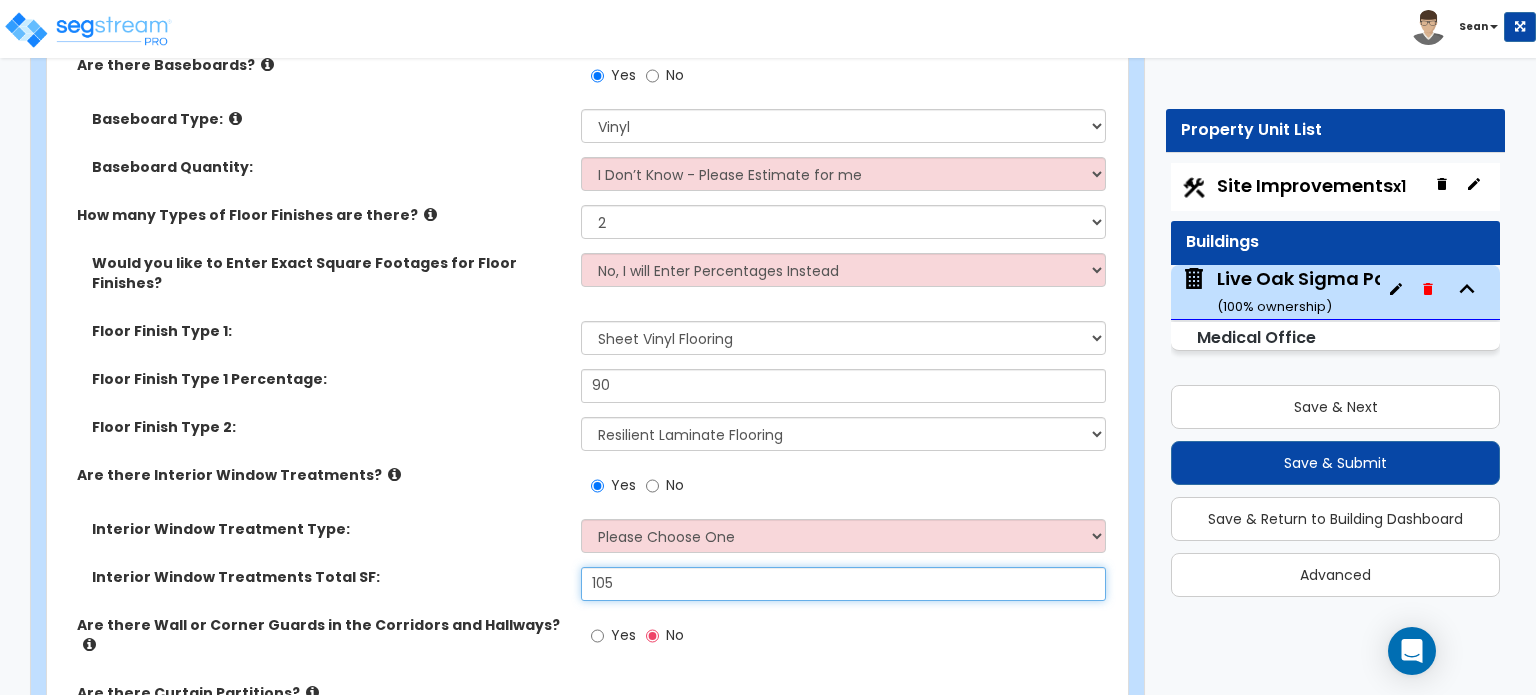 drag, startPoint x: 639, startPoint y: 526, endPoint x: 548, endPoint y: 539, distance: 91.92388 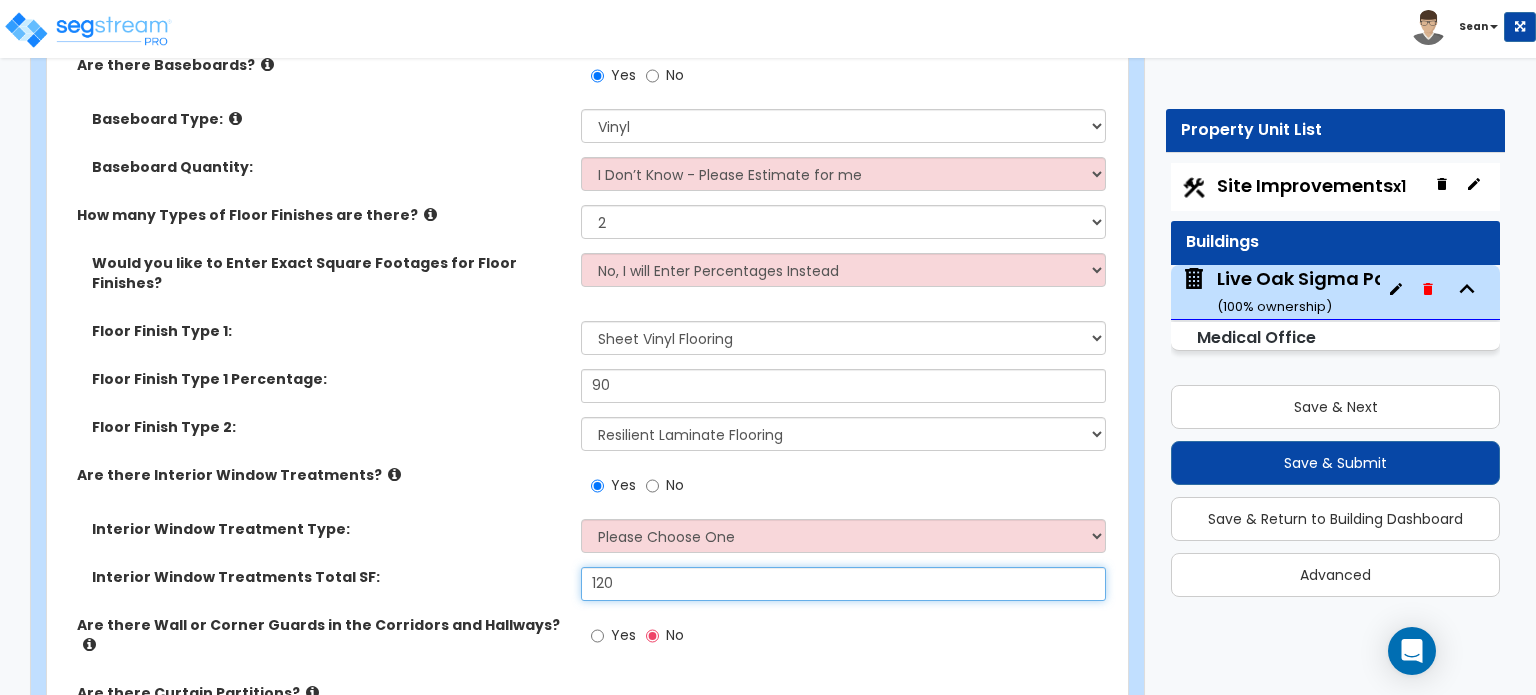 type on "120" 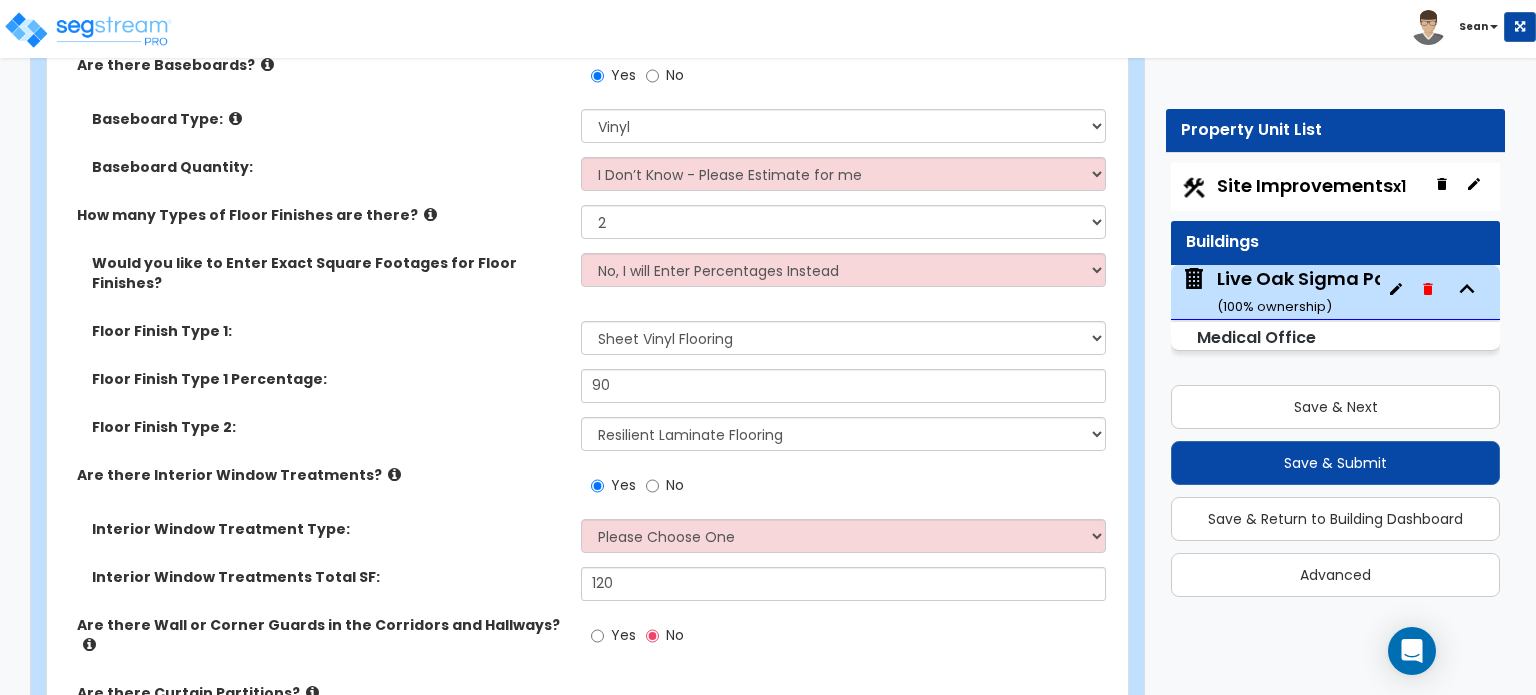 click on "Yes No" at bounding box center (848, 642) 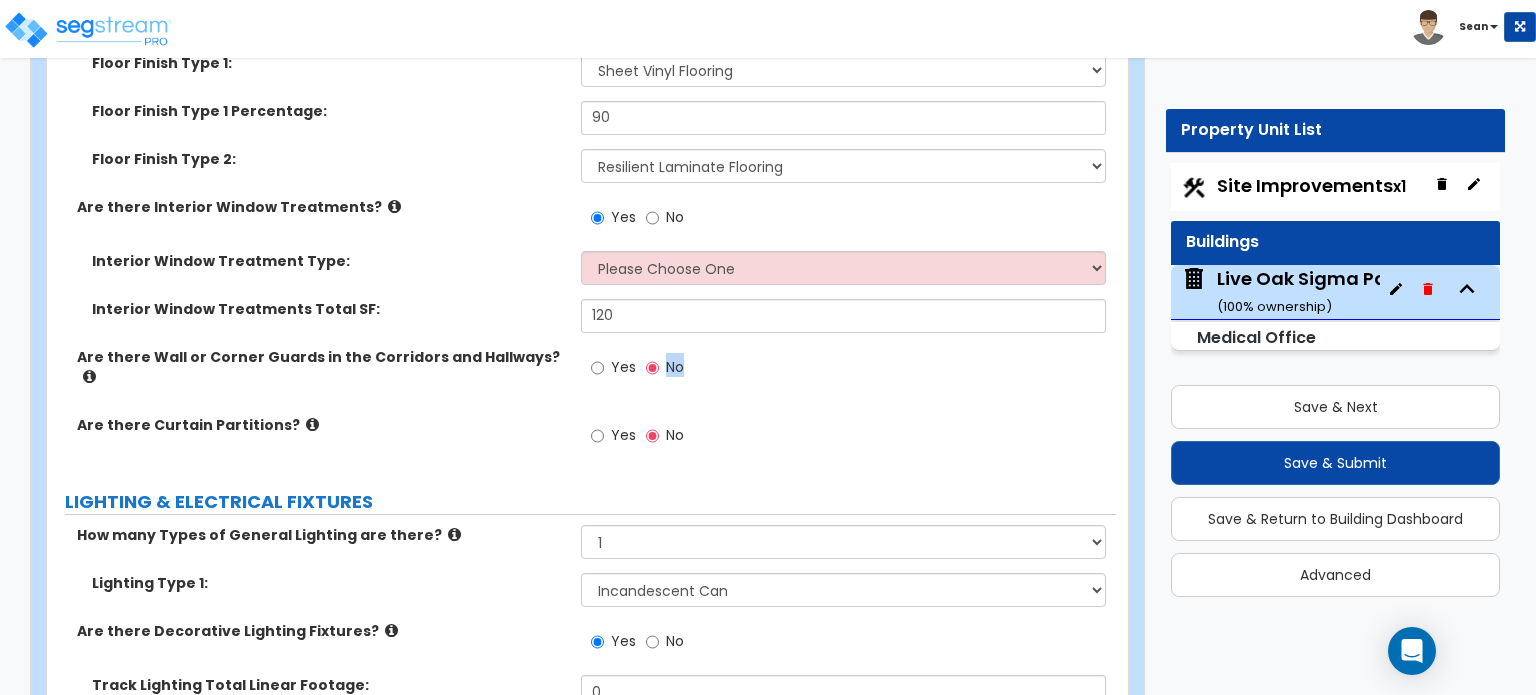 scroll, scrollTop: 7100, scrollLeft: 0, axis: vertical 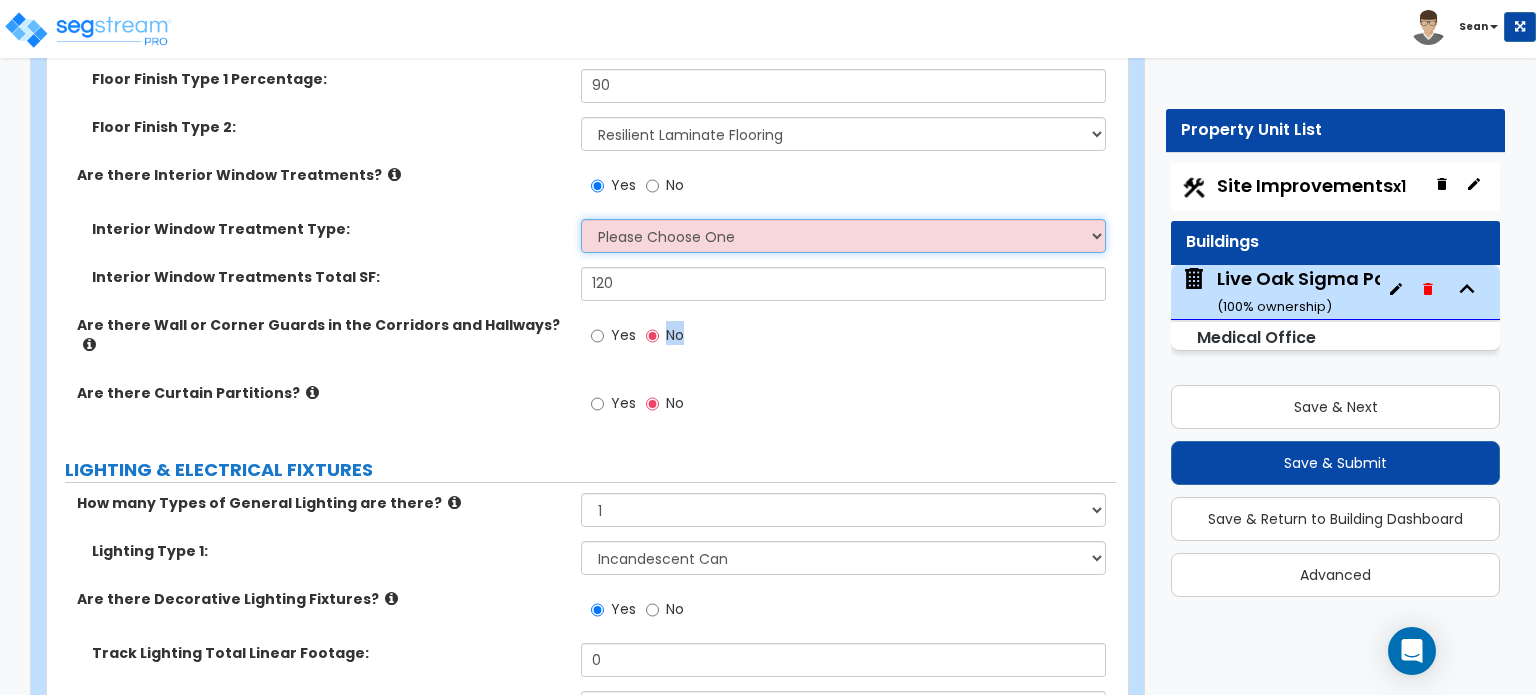 click on "Please Choose One Vertical Blinds Window Shades Venetian Blinds Wood Shutters" at bounding box center (843, 236) 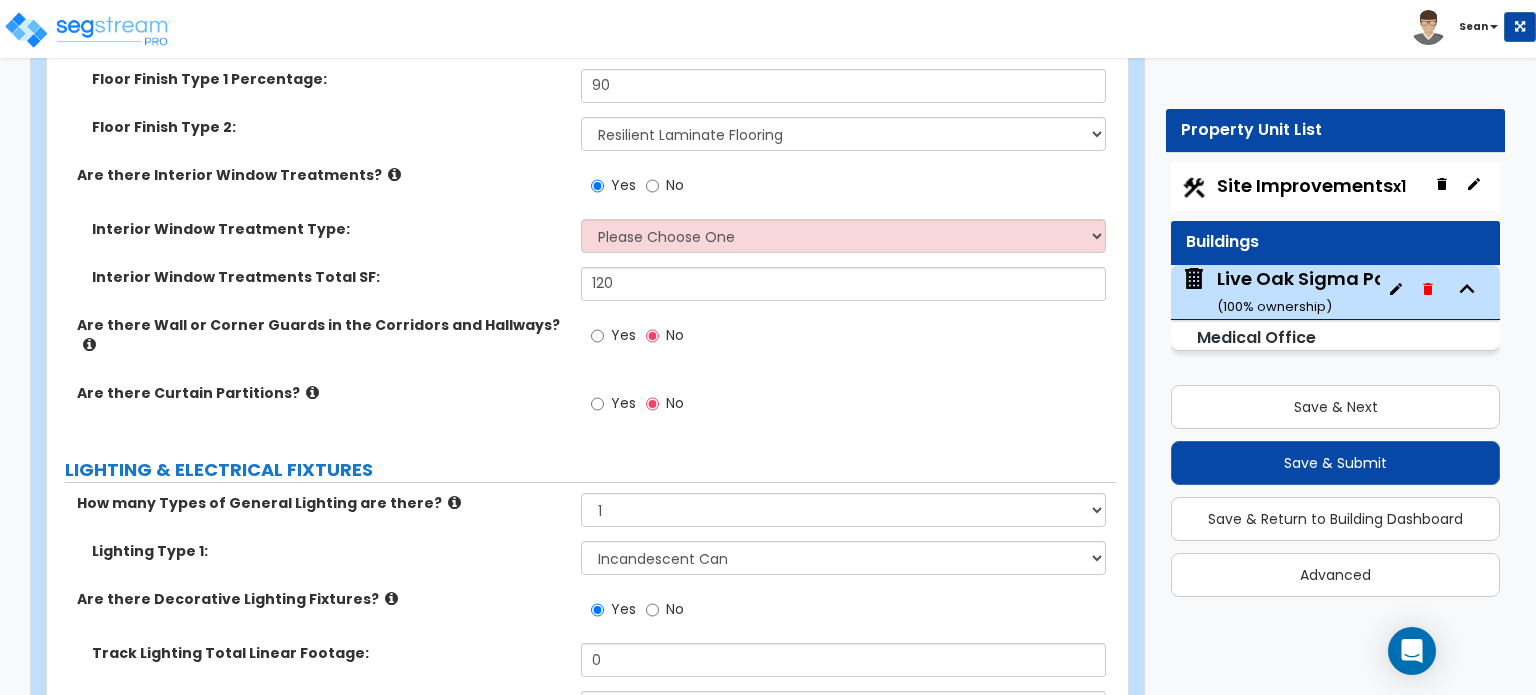 click at bounding box center [394, 174] 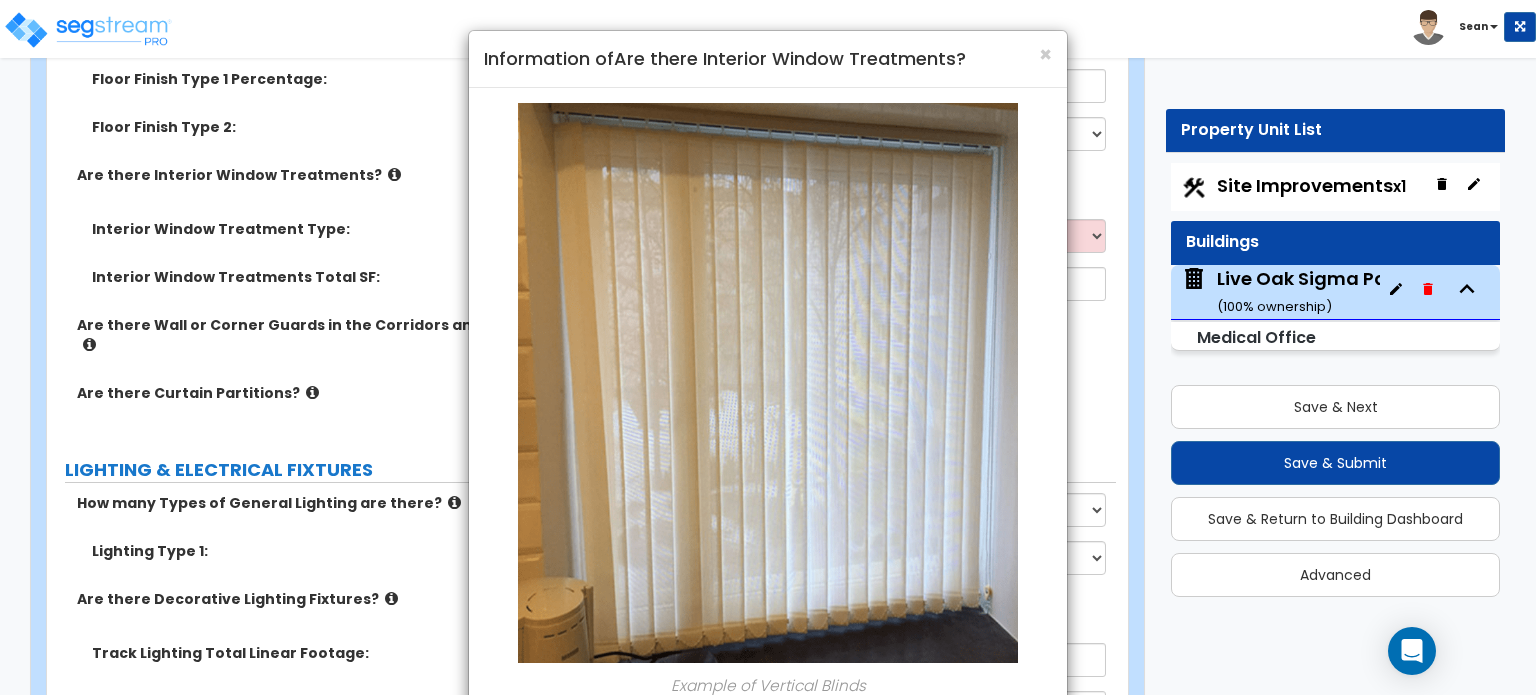 click on "× Information of  Are there Interior Window Treatments? Example of Vertical Blinds Example of a Window Shade Example of Venetian Blinds Example of Wood Shutters Close" at bounding box center [768, 347] 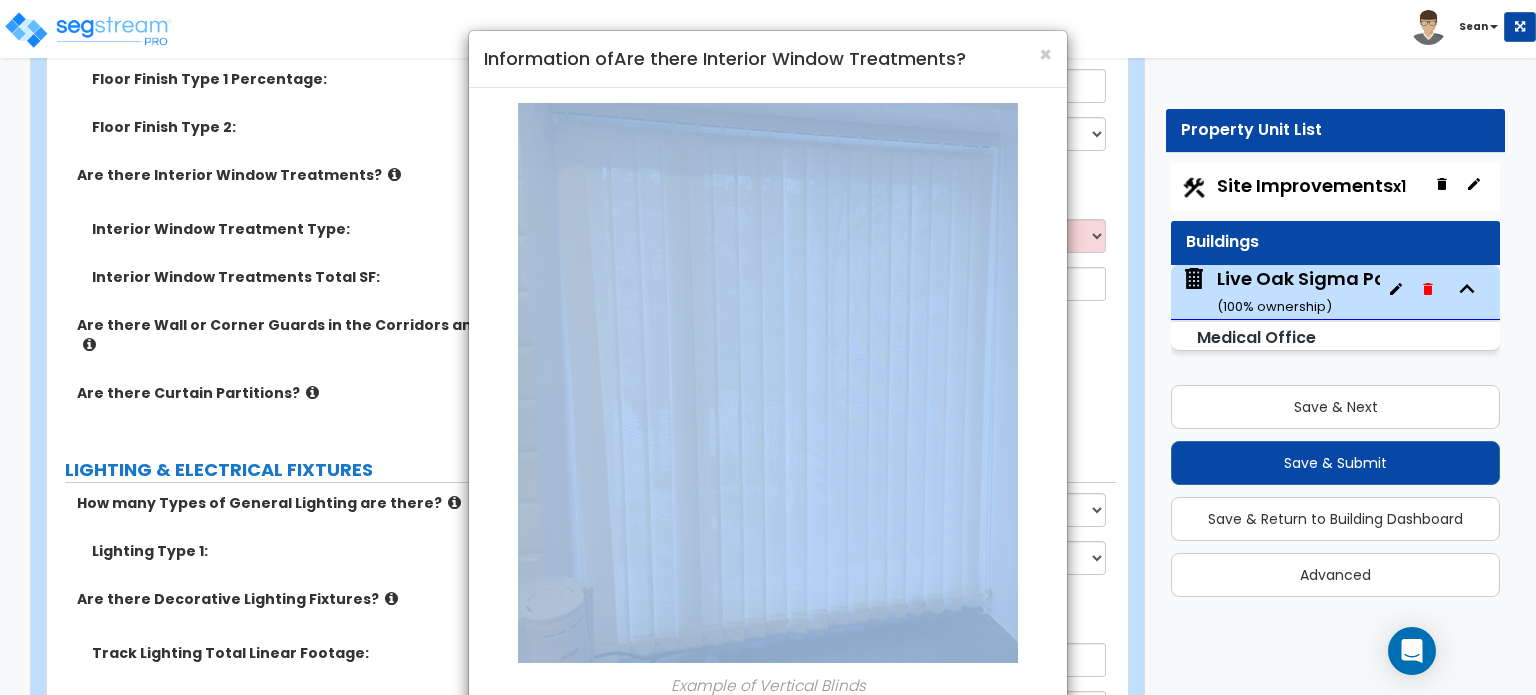 click on "× Information of  Are there Interior Window Treatments? Example of Vertical Blinds Example of a Window Shade Example of Venetian Blinds Example of Wood Shutters Close" at bounding box center (768, 347) 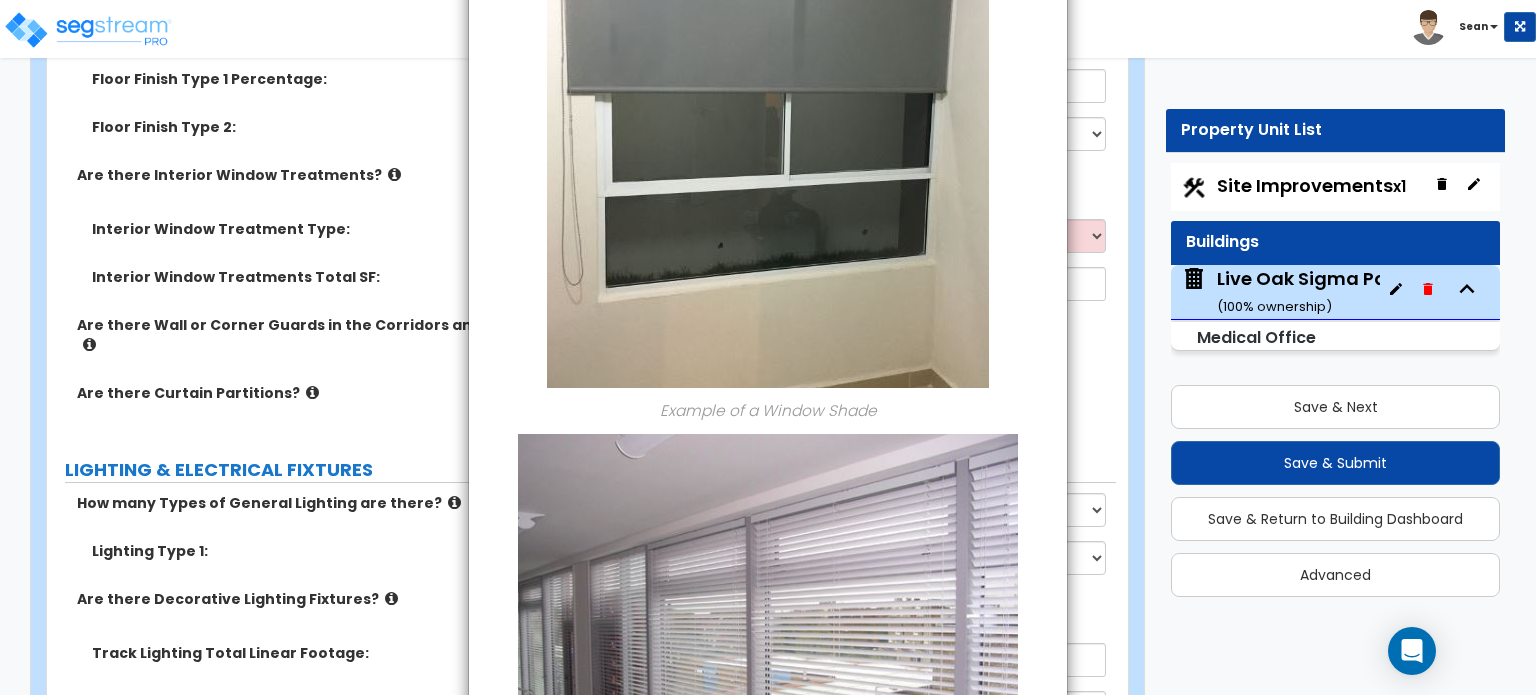 scroll, scrollTop: 1592, scrollLeft: 0, axis: vertical 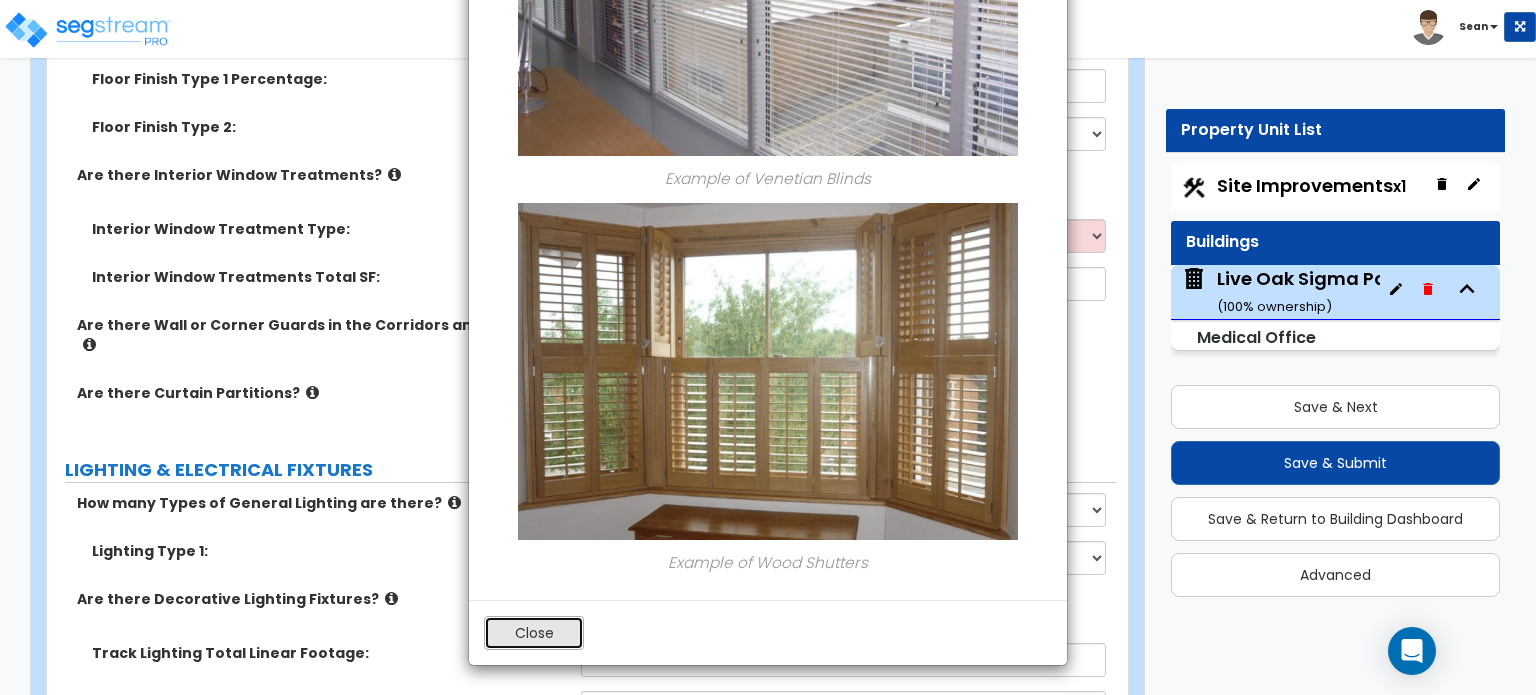 click on "Close" at bounding box center [534, 633] 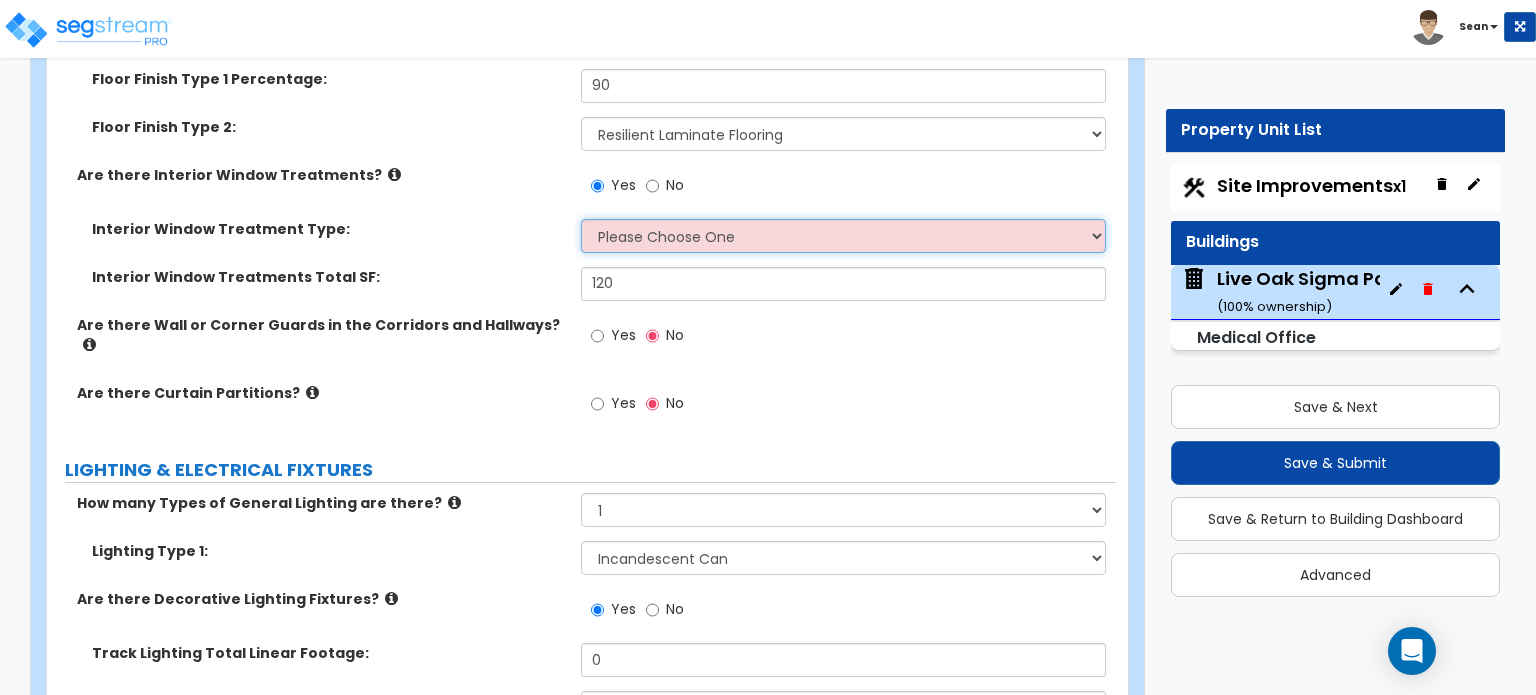 click on "Please Choose One Vertical Blinds Window Shades Venetian Blinds Wood Shutters" at bounding box center [843, 236] 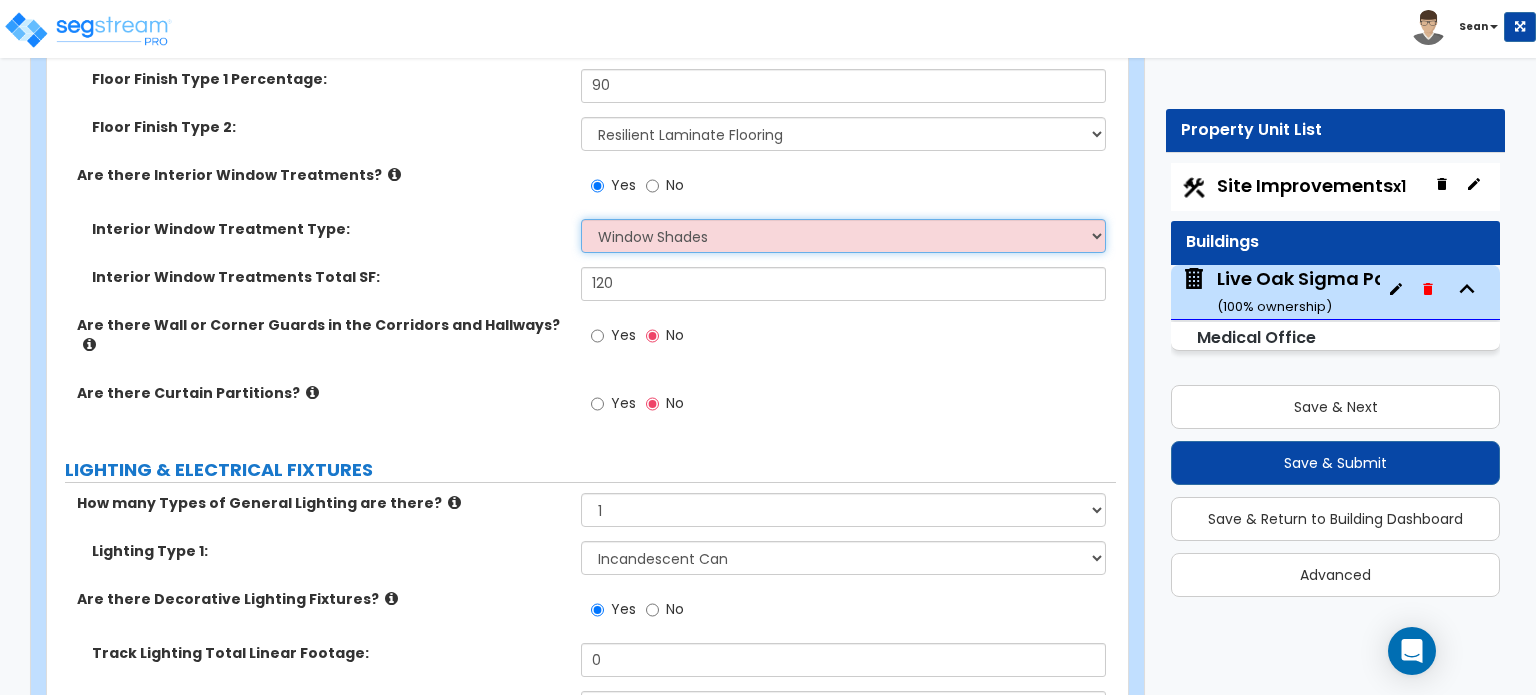 click on "Please Choose One Vertical Blinds Window Shades Venetian Blinds Wood Shutters" at bounding box center [843, 236] 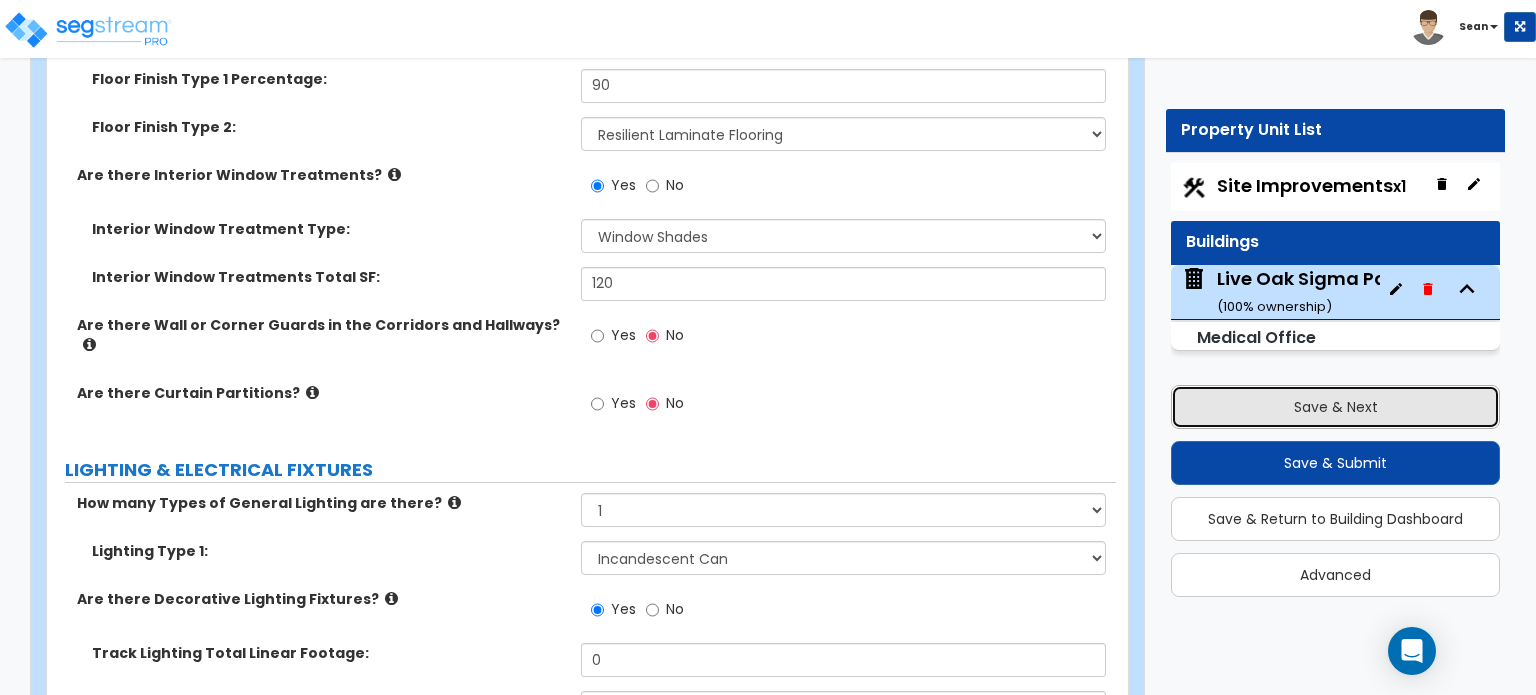 click on "Save & Next" at bounding box center [1335, 407] 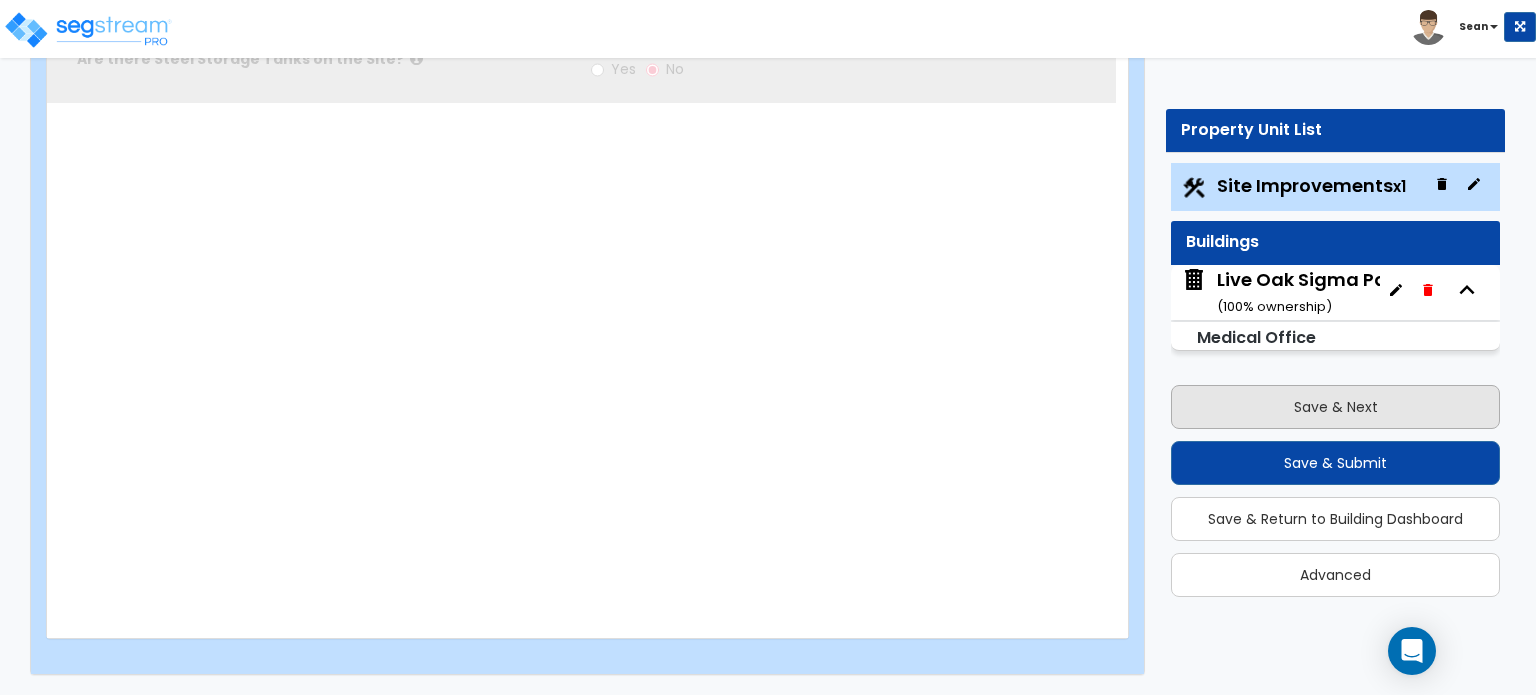 select on "2" 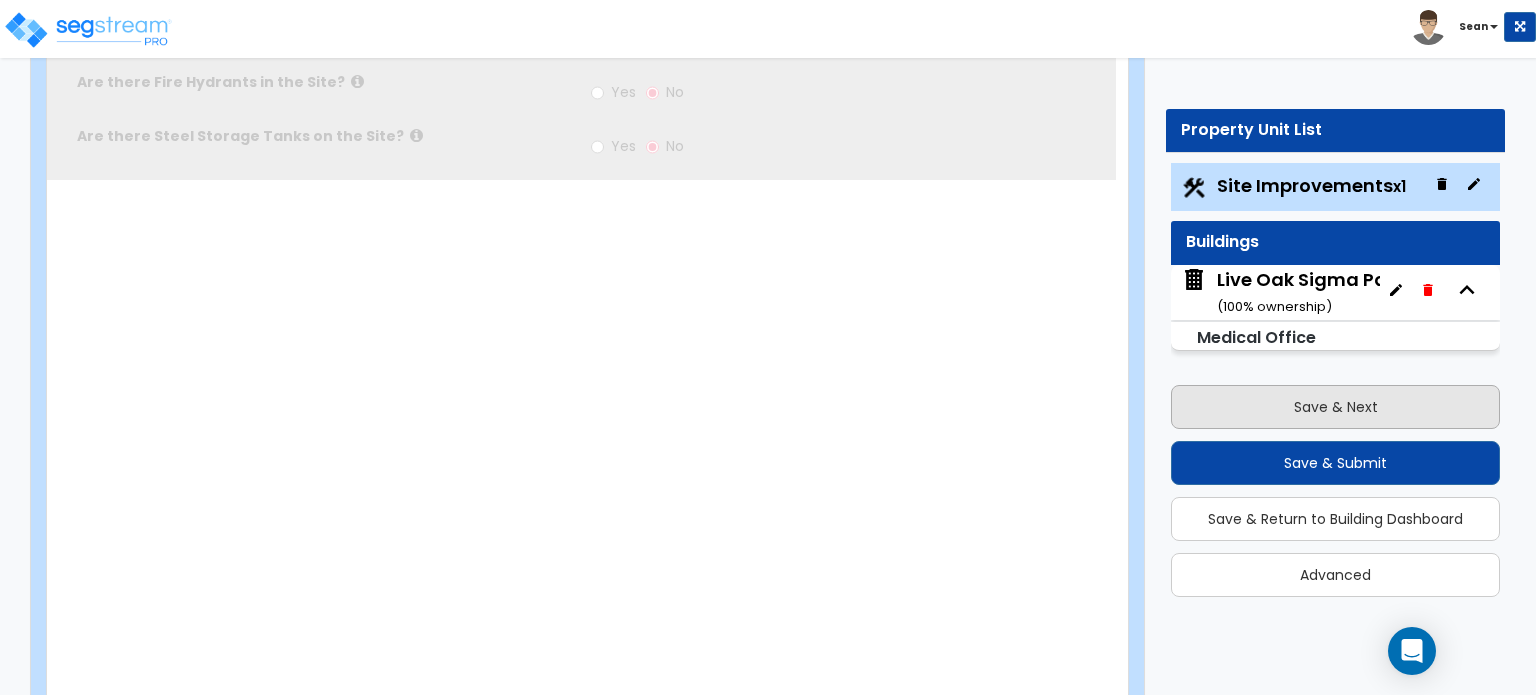 radio on "true" 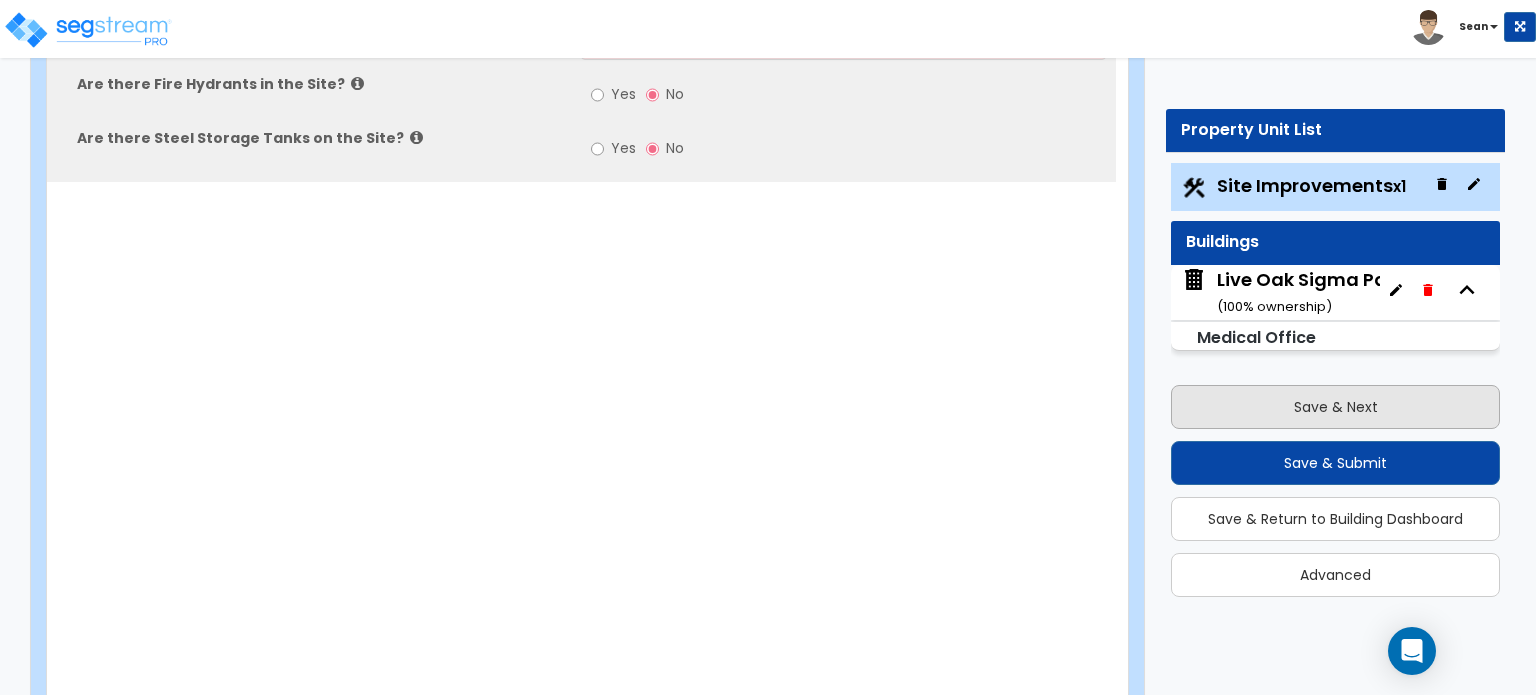 scroll, scrollTop: 5015, scrollLeft: 0, axis: vertical 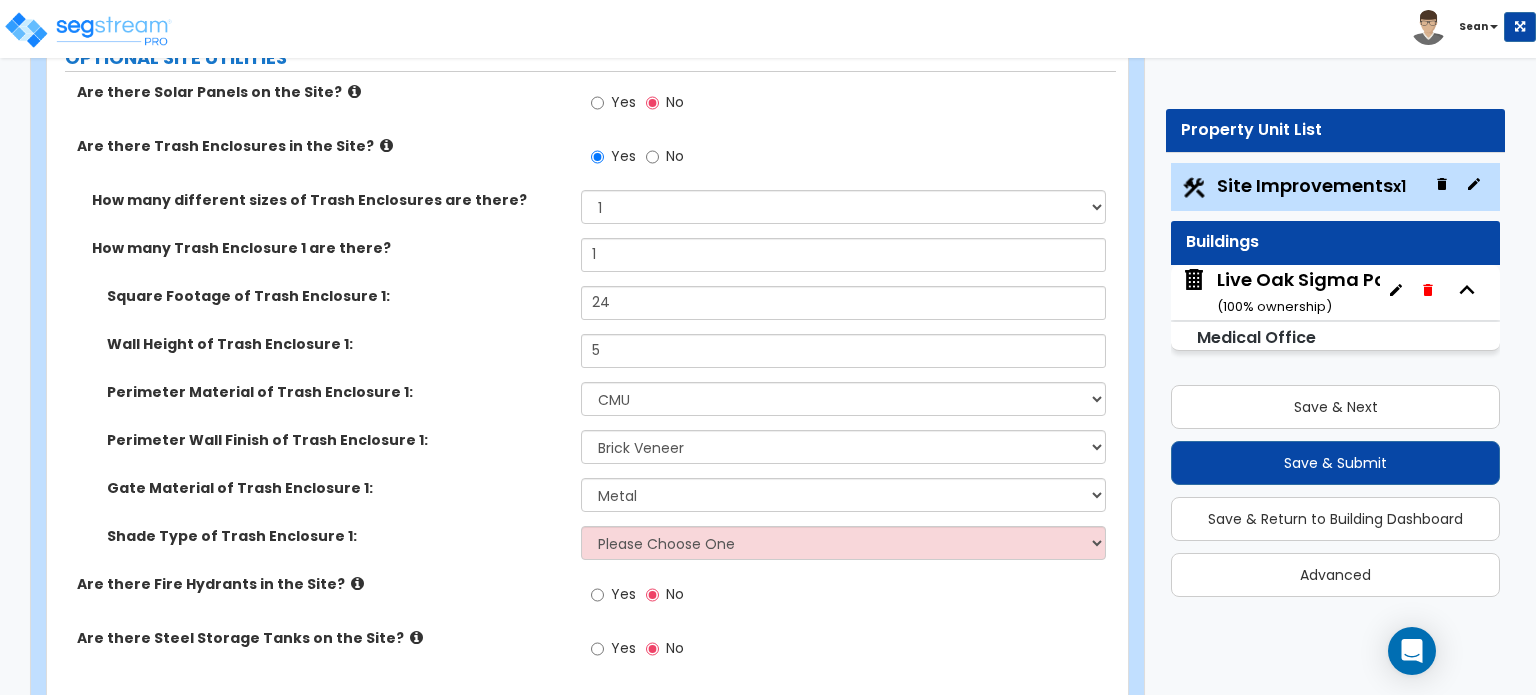 click on "Yes No" at bounding box center (848, 655) 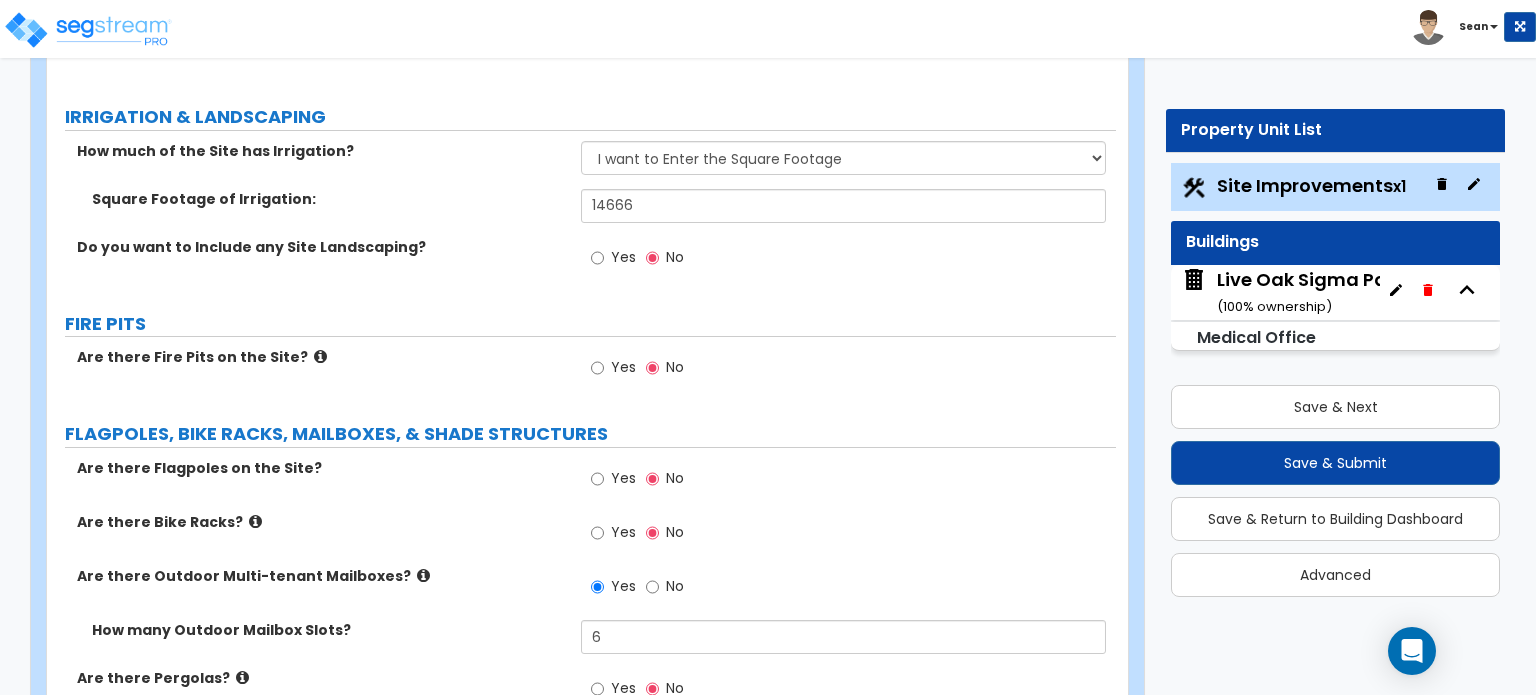 scroll, scrollTop: 3115, scrollLeft: 0, axis: vertical 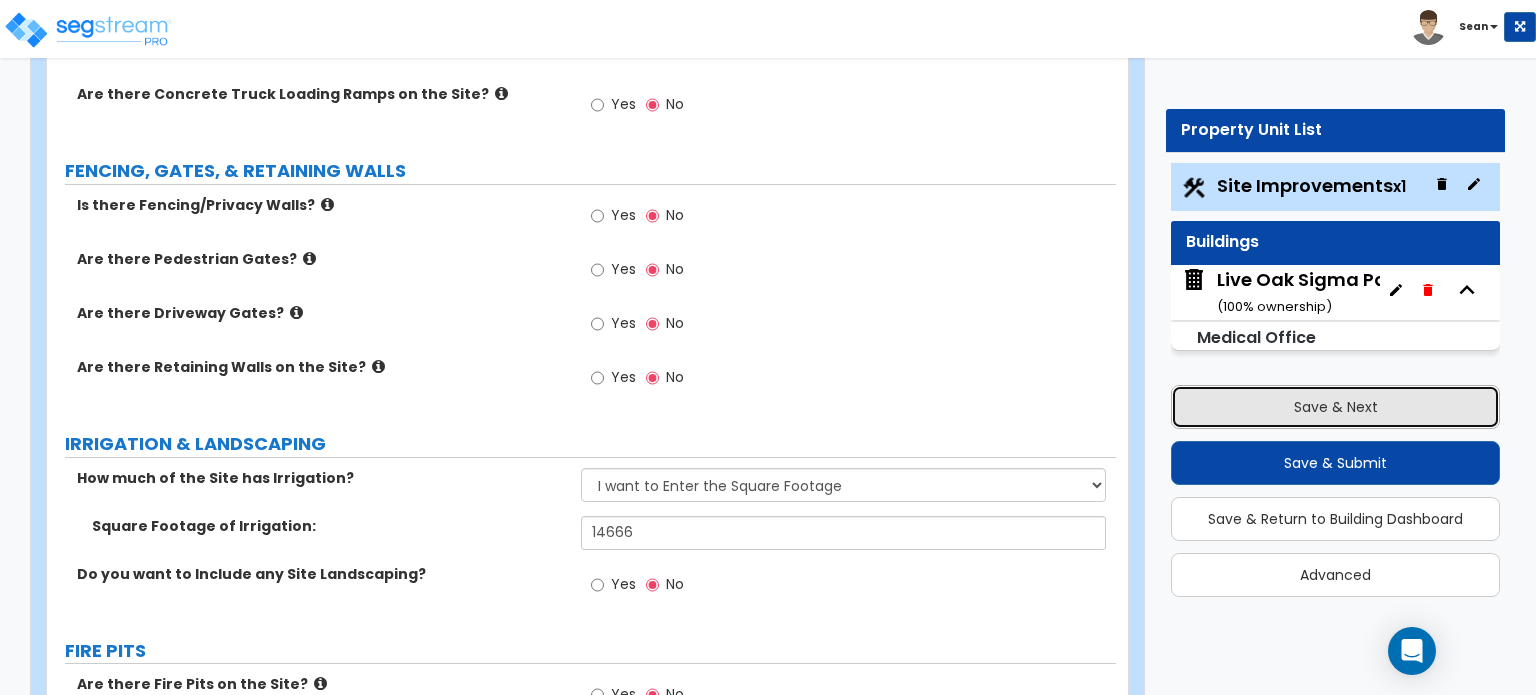 click on "Save & Next" at bounding box center (1335, 407) 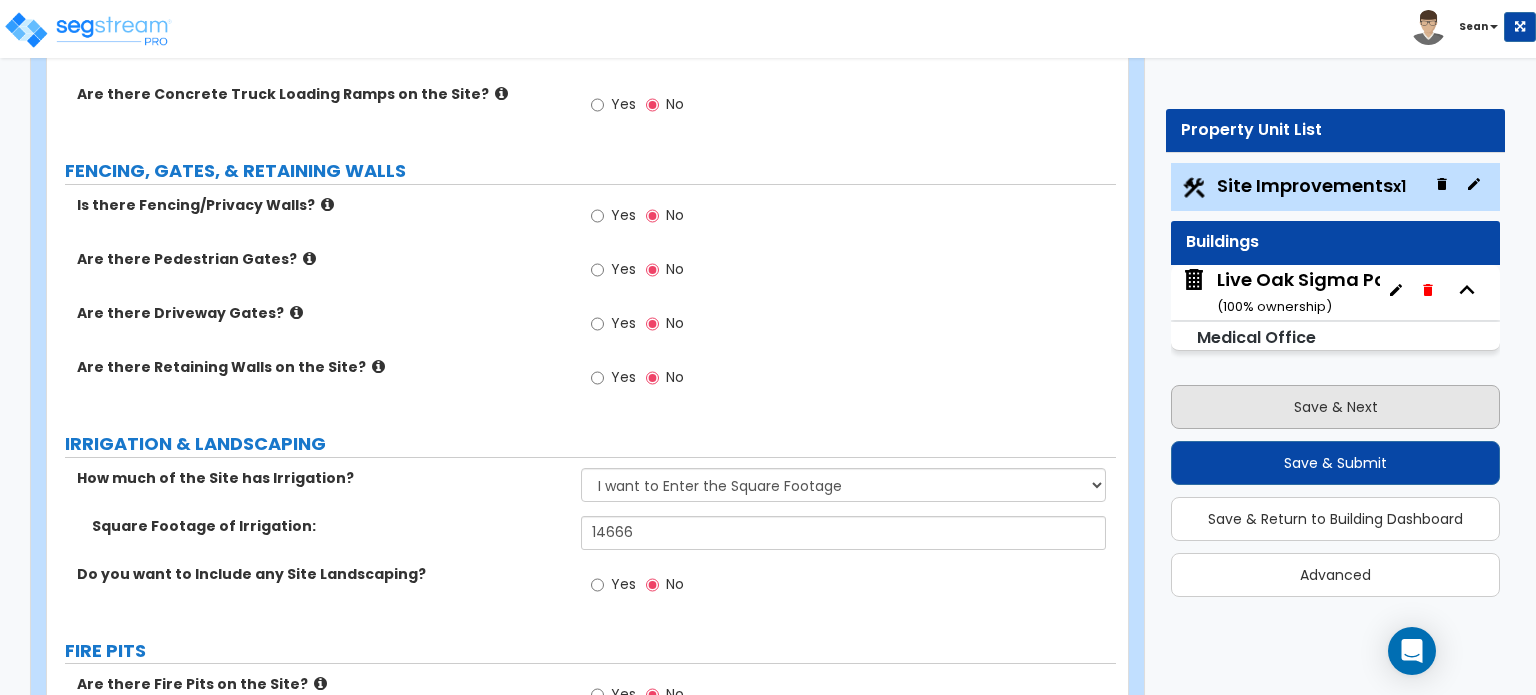 scroll, scrollTop: 164, scrollLeft: 0, axis: vertical 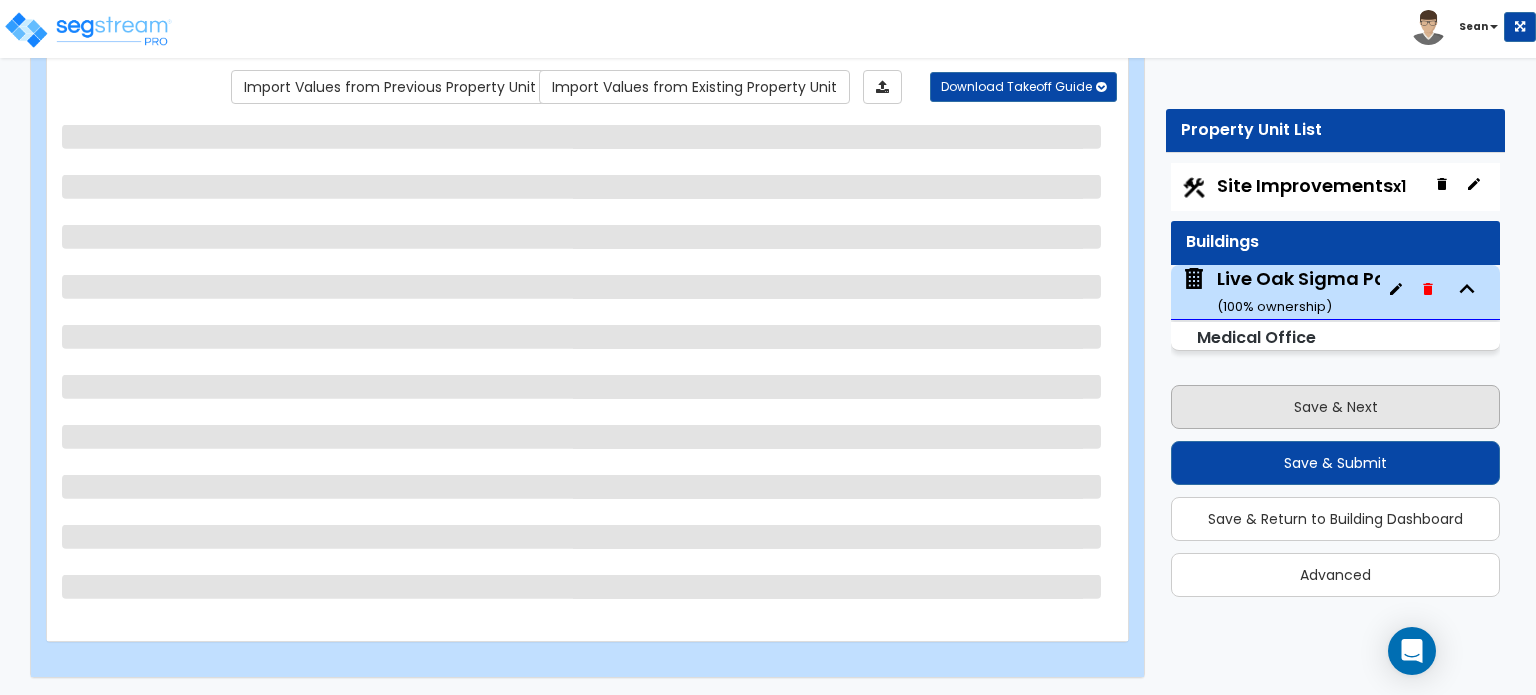 select on "7" 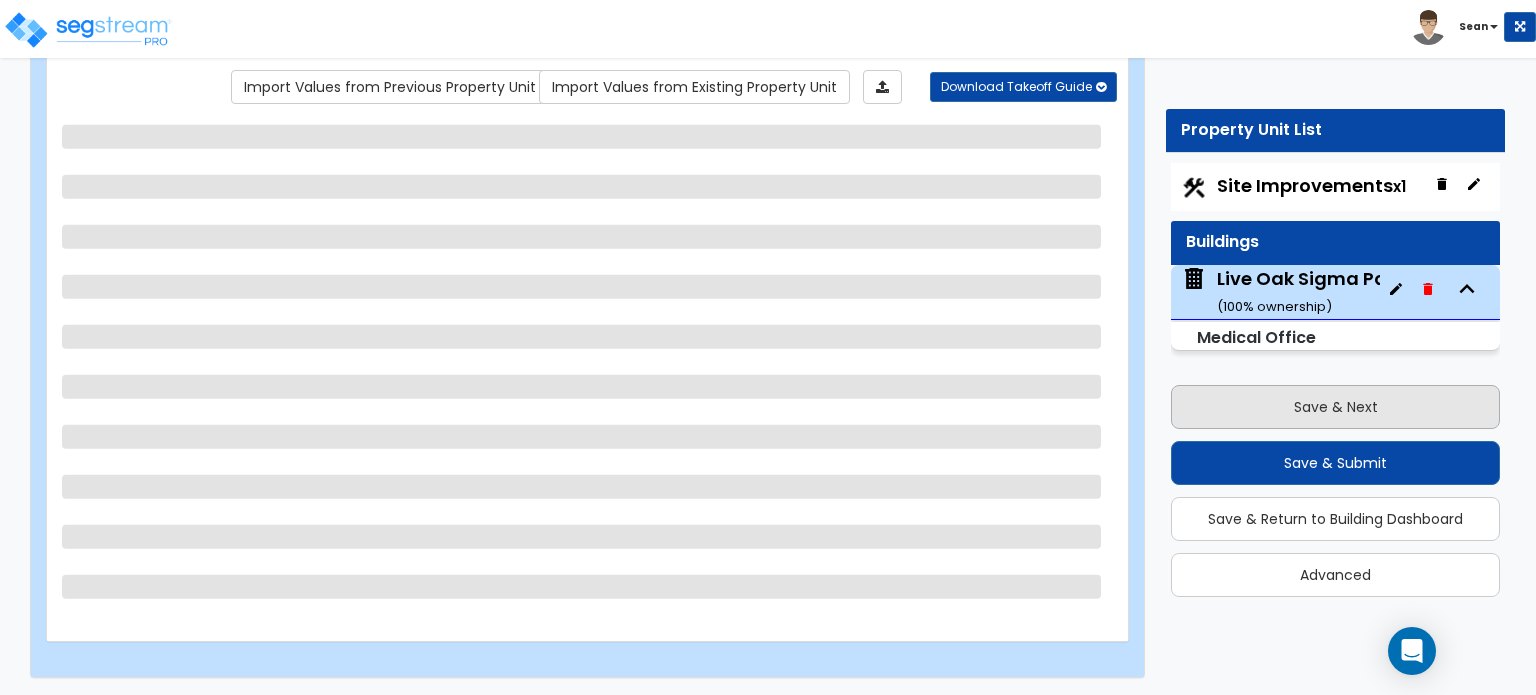 select on "1" 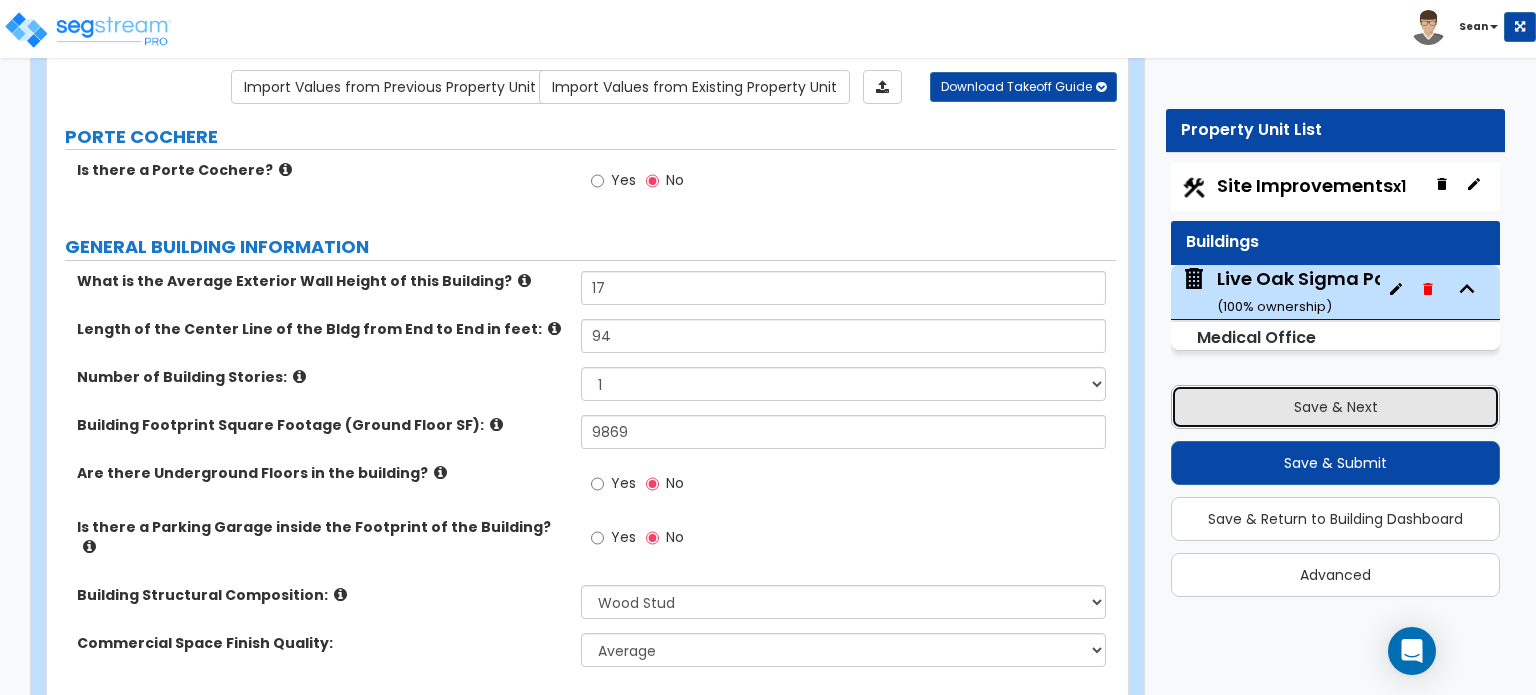 click on "Save & Next" at bounding box center [1335, 407] 